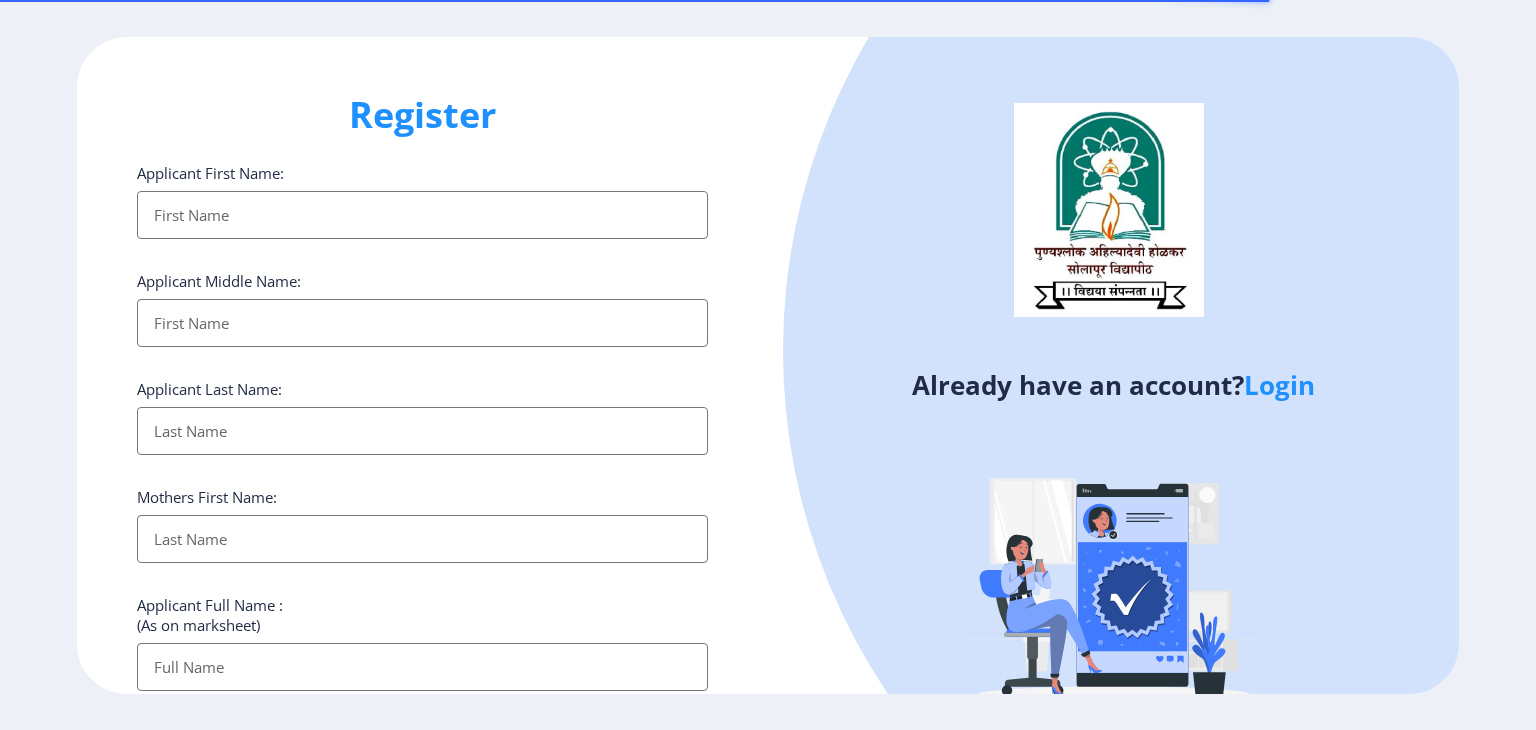select 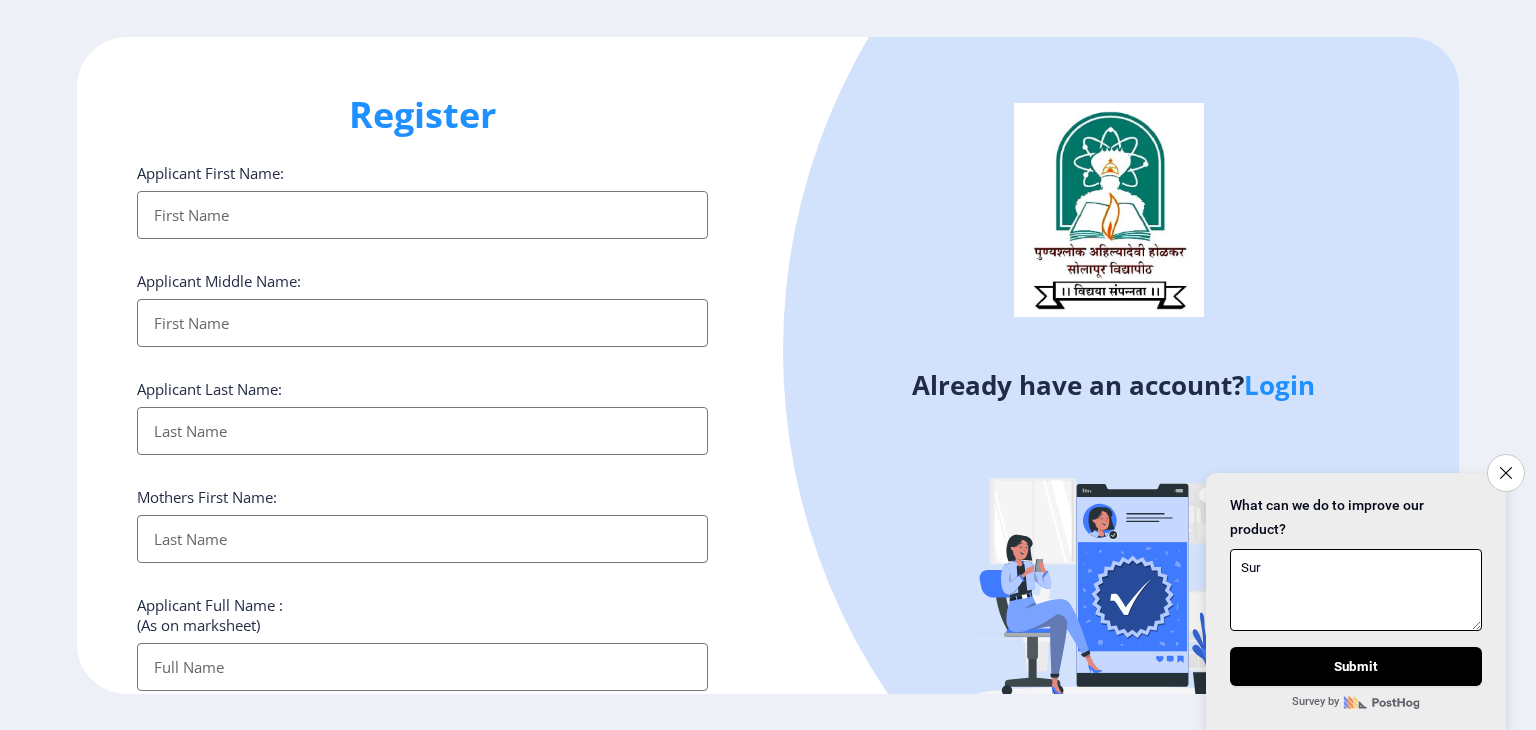 type on "Sur" 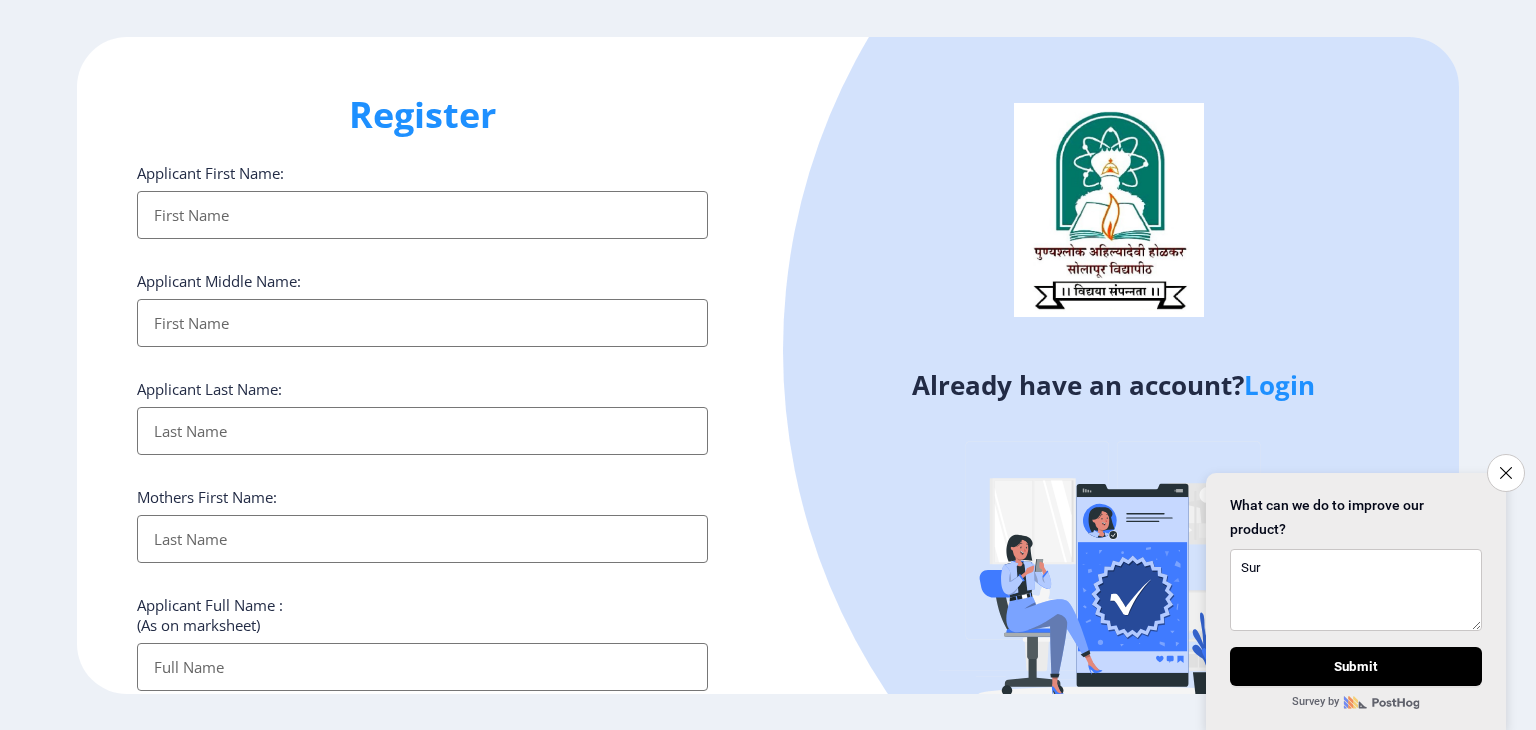 click on "Applicant First Name:" at bounding box center [422, 215] 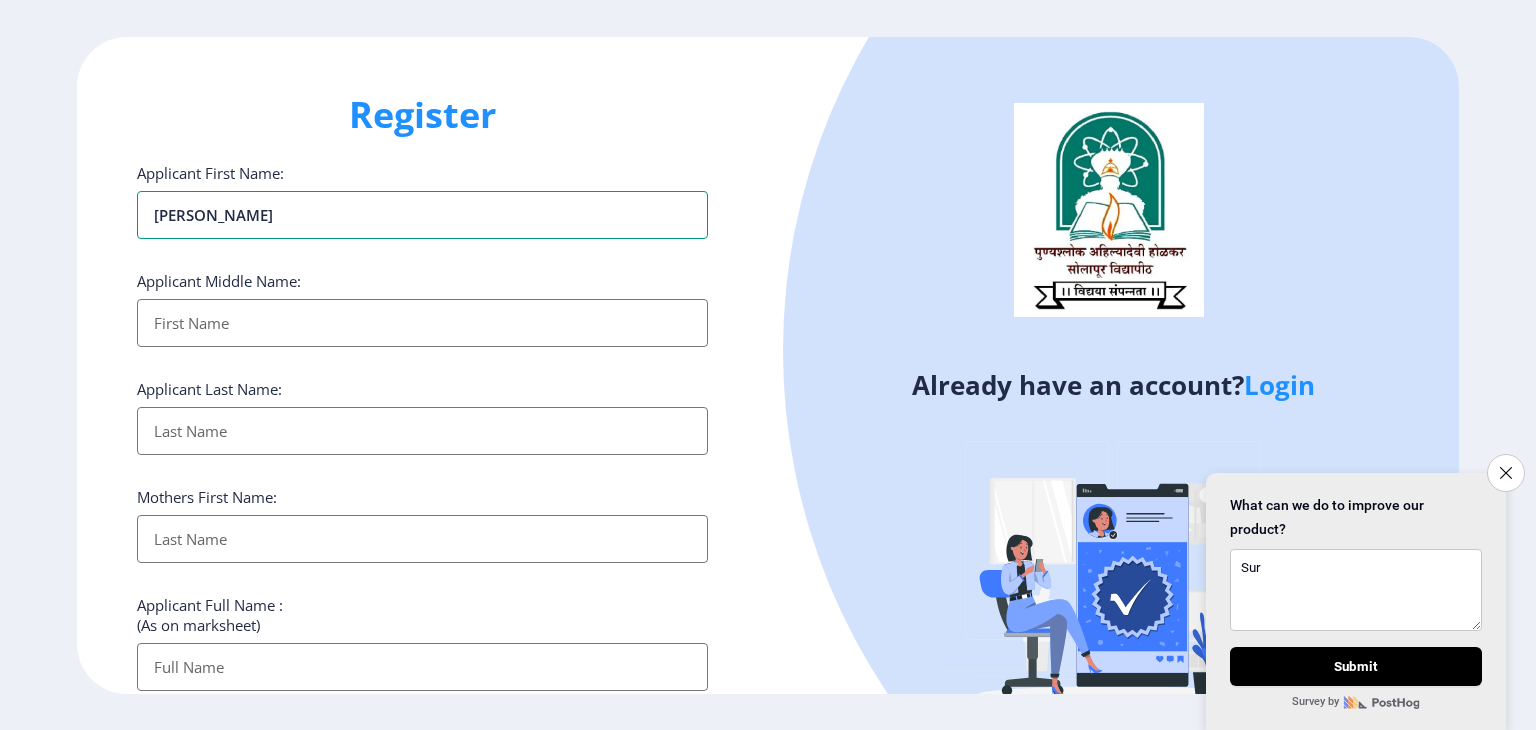 type on "[PERSON_NAME]" 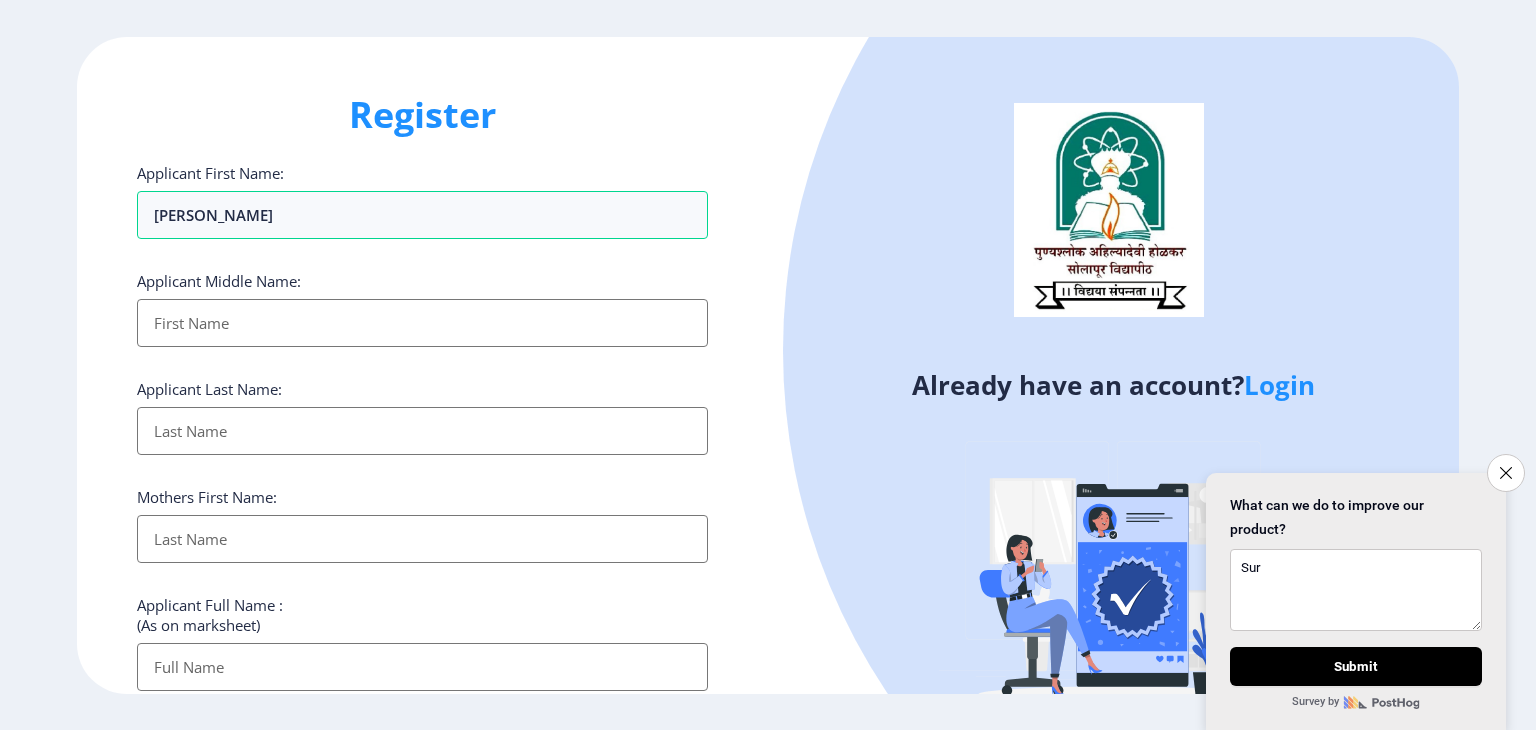 click on "Applicant First Name:" at bounding box center (422, 323) 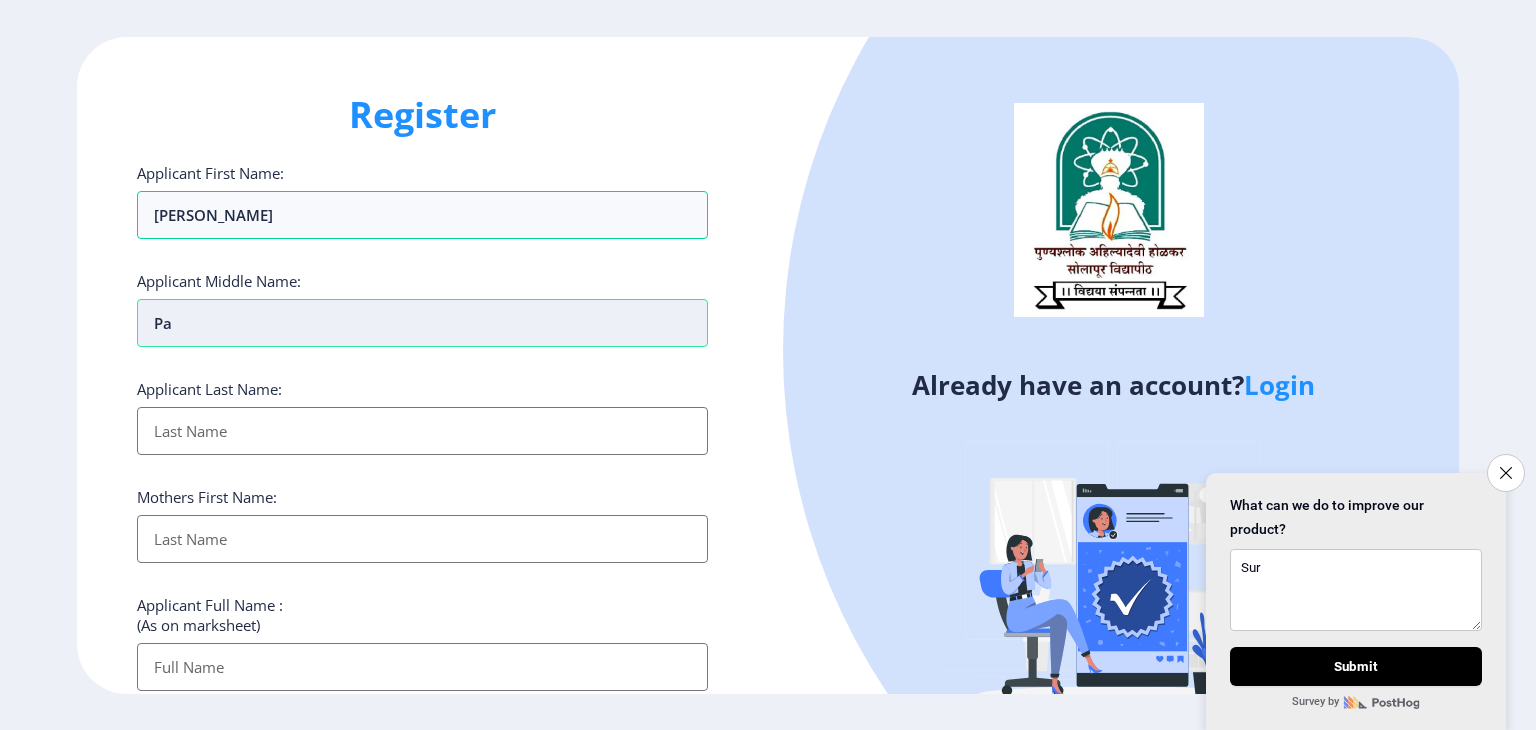 type on "P" 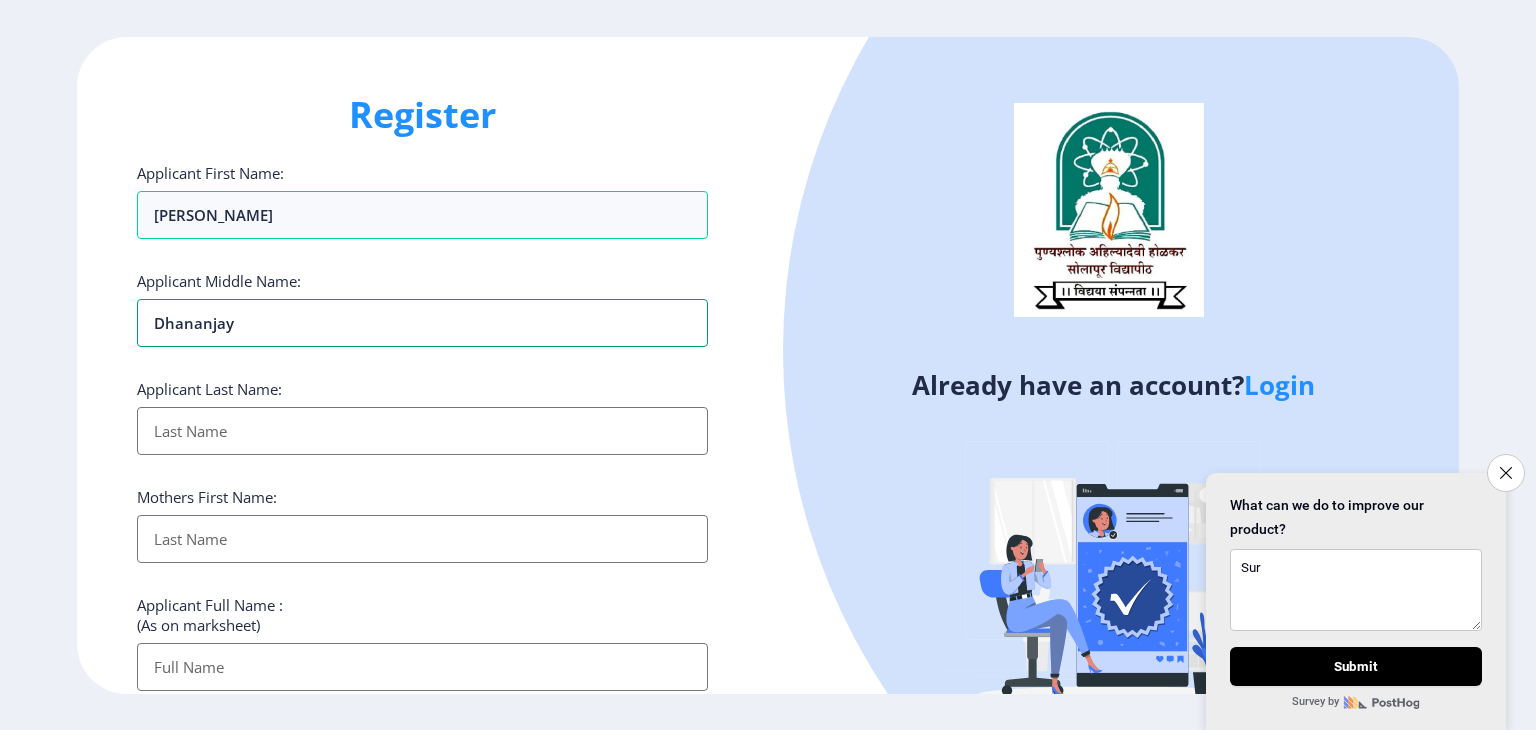 type on "Dhananjay" 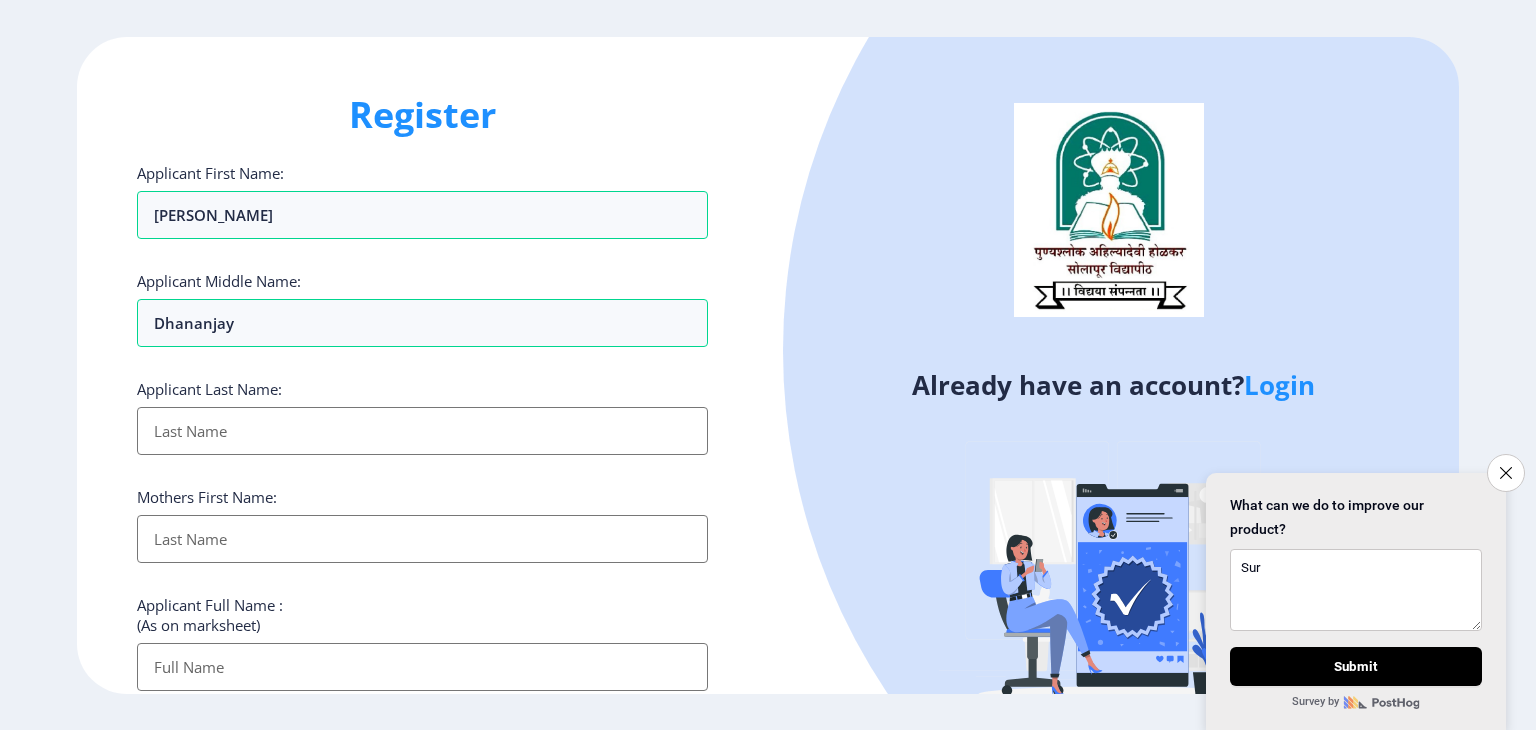 click on "Applicant First Name:" at bounding box center [422, 431] 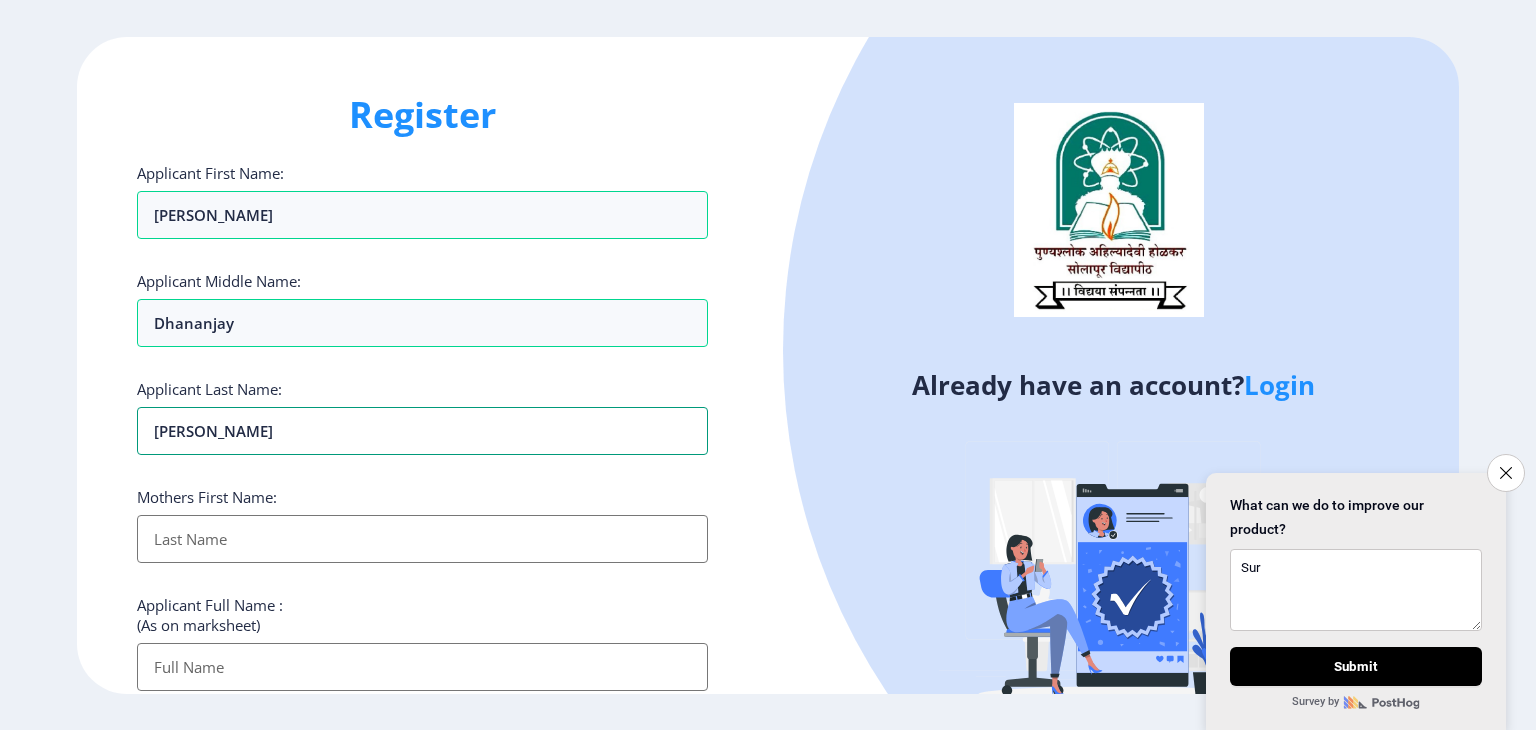type on "[PERSON_NAME]" 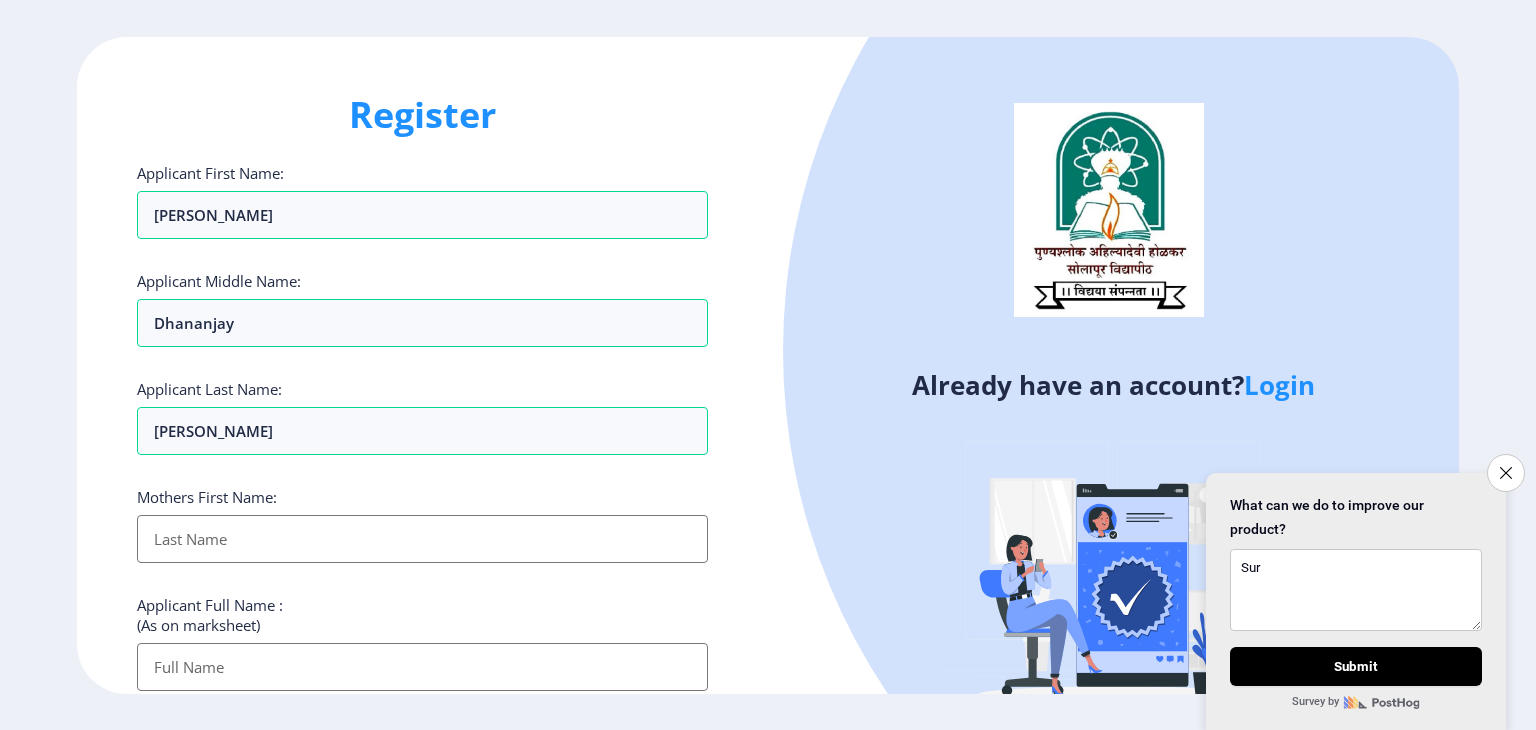 click on "Applicant First Name:" at bounding box center (422, 539) 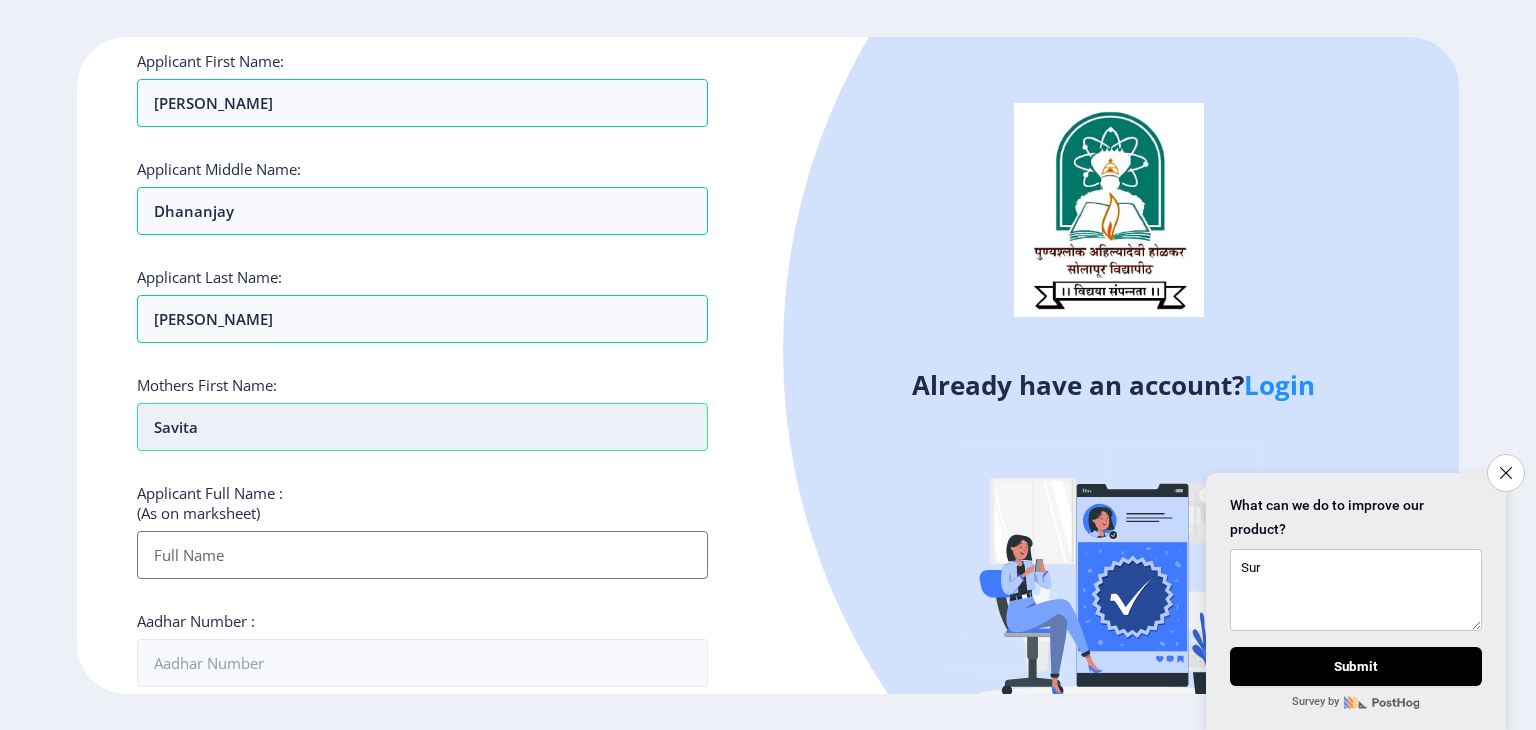 scroll, scrollTop: 115, scrollLeft: 0, axis: vertical 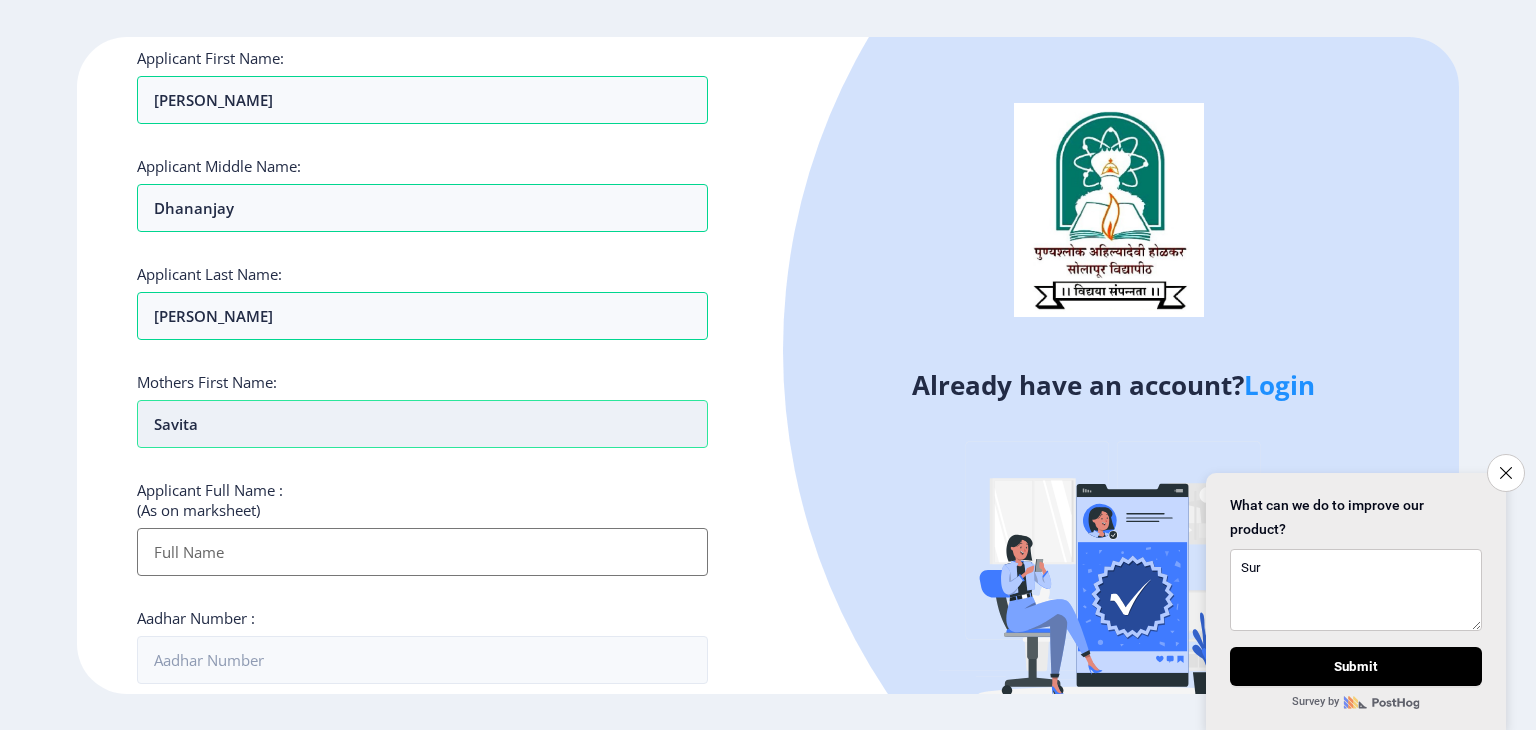 type on "Savita" 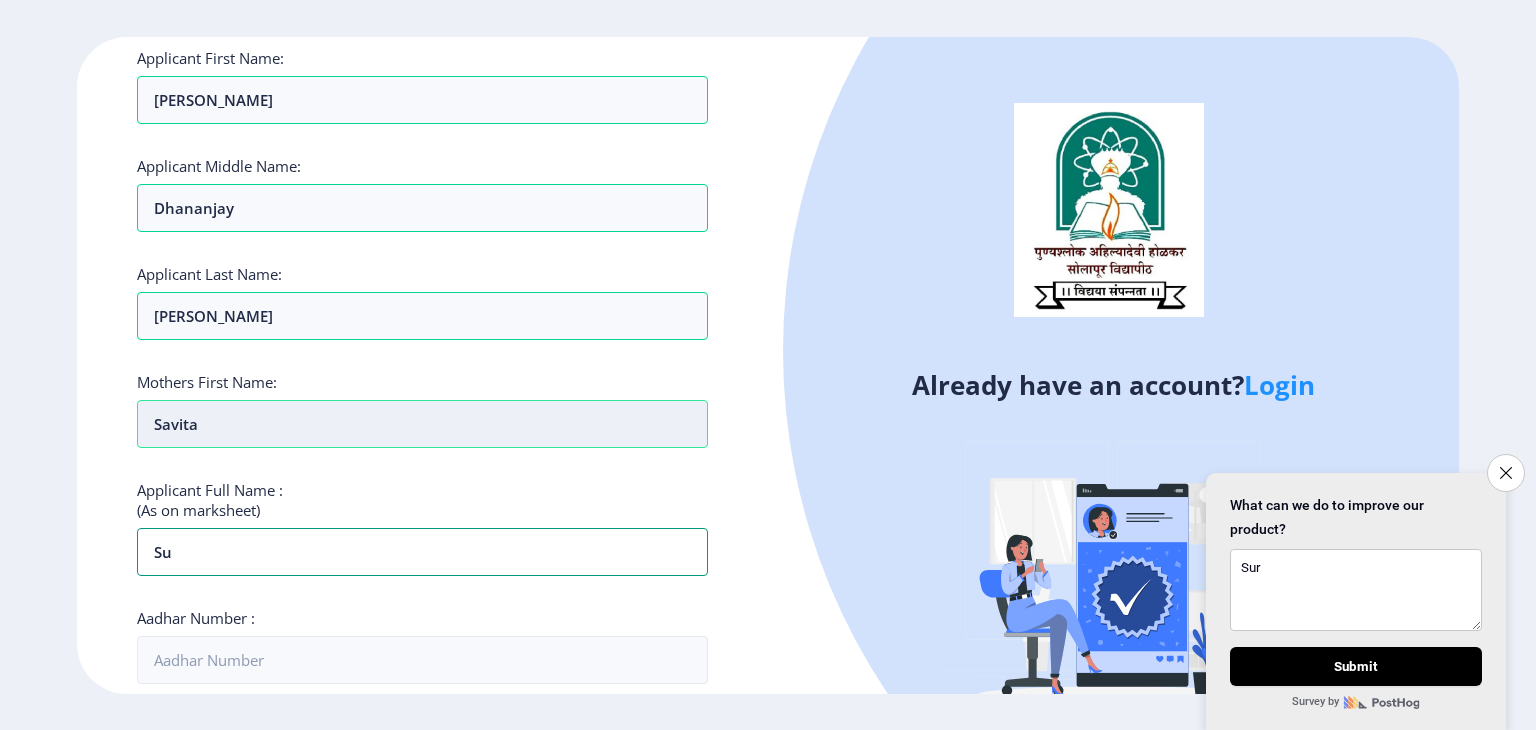 type on "S" 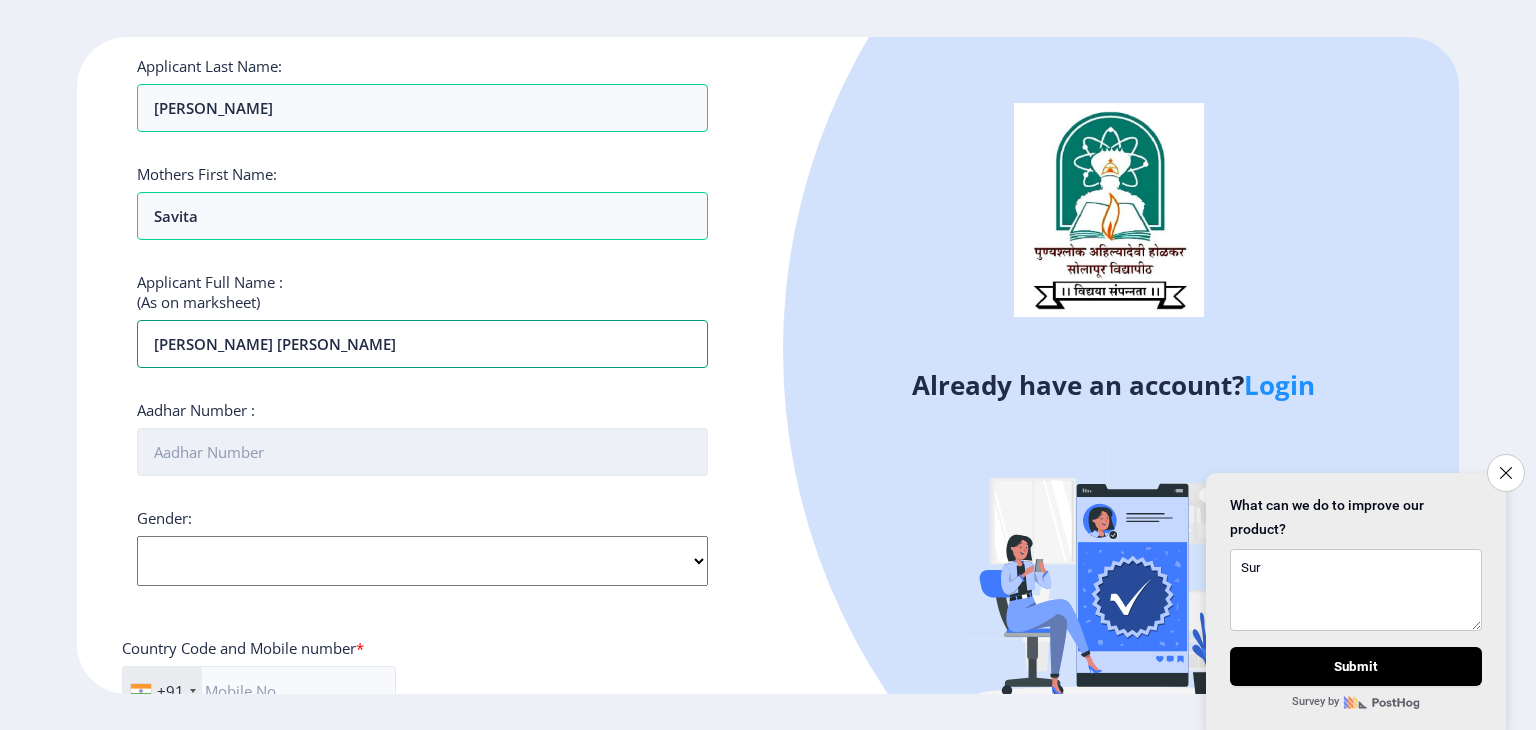 scroll, scrollTop: 348, scrollLeft: 0, axis: vertical 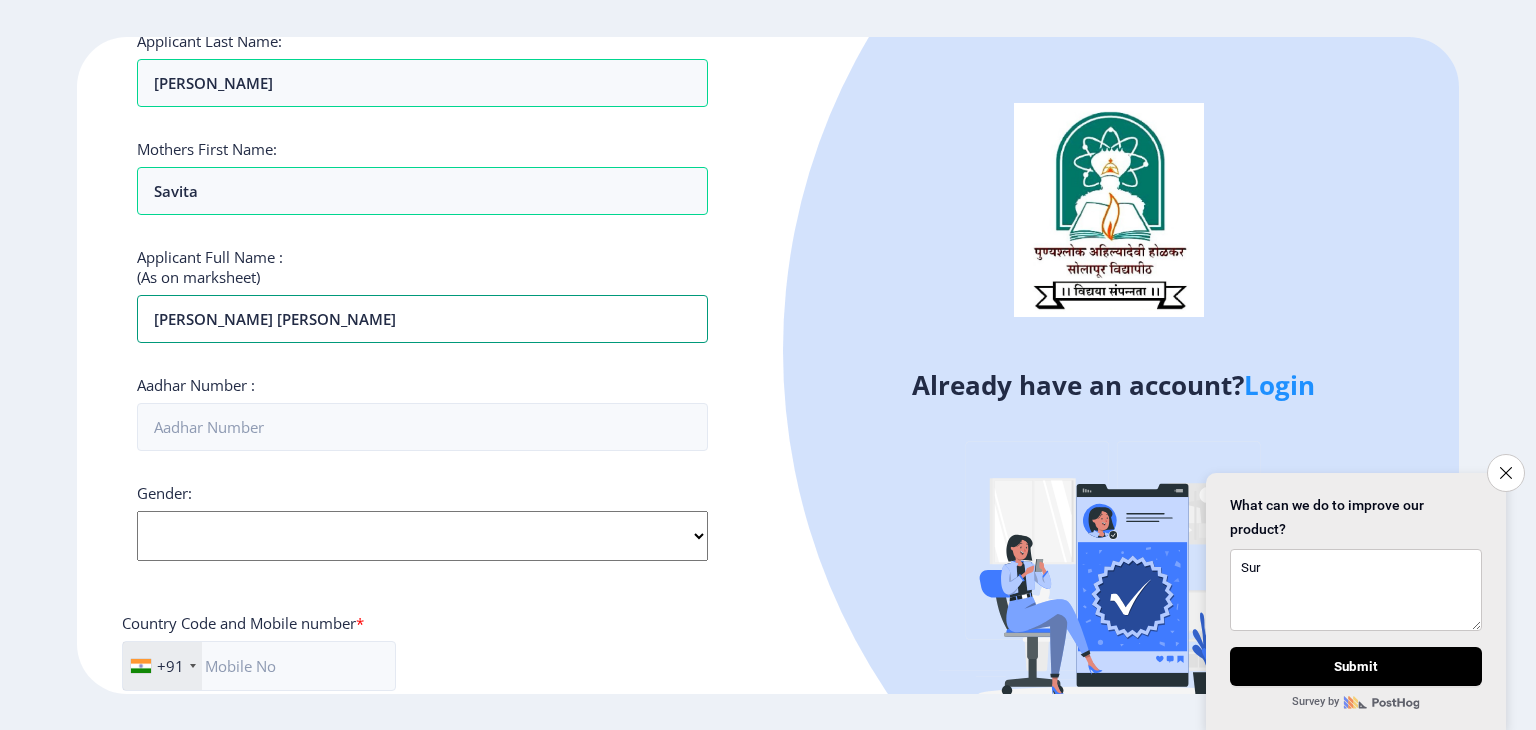 type on "Surabhi Dhananjay Sutar" 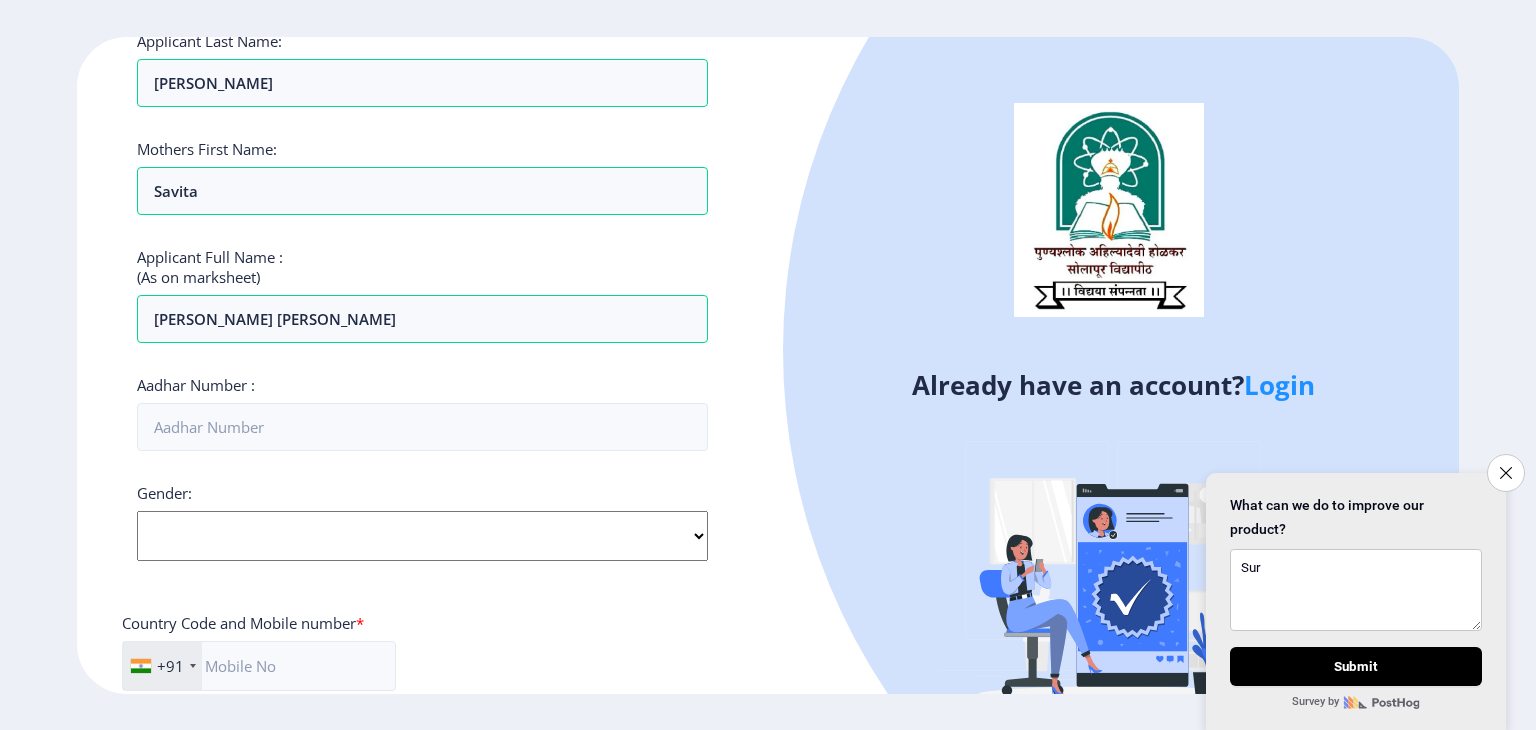 click on "Select Gender [DEMOGRAPHIC_DATA] [DEMOGRAPHIC_DATA] Other" 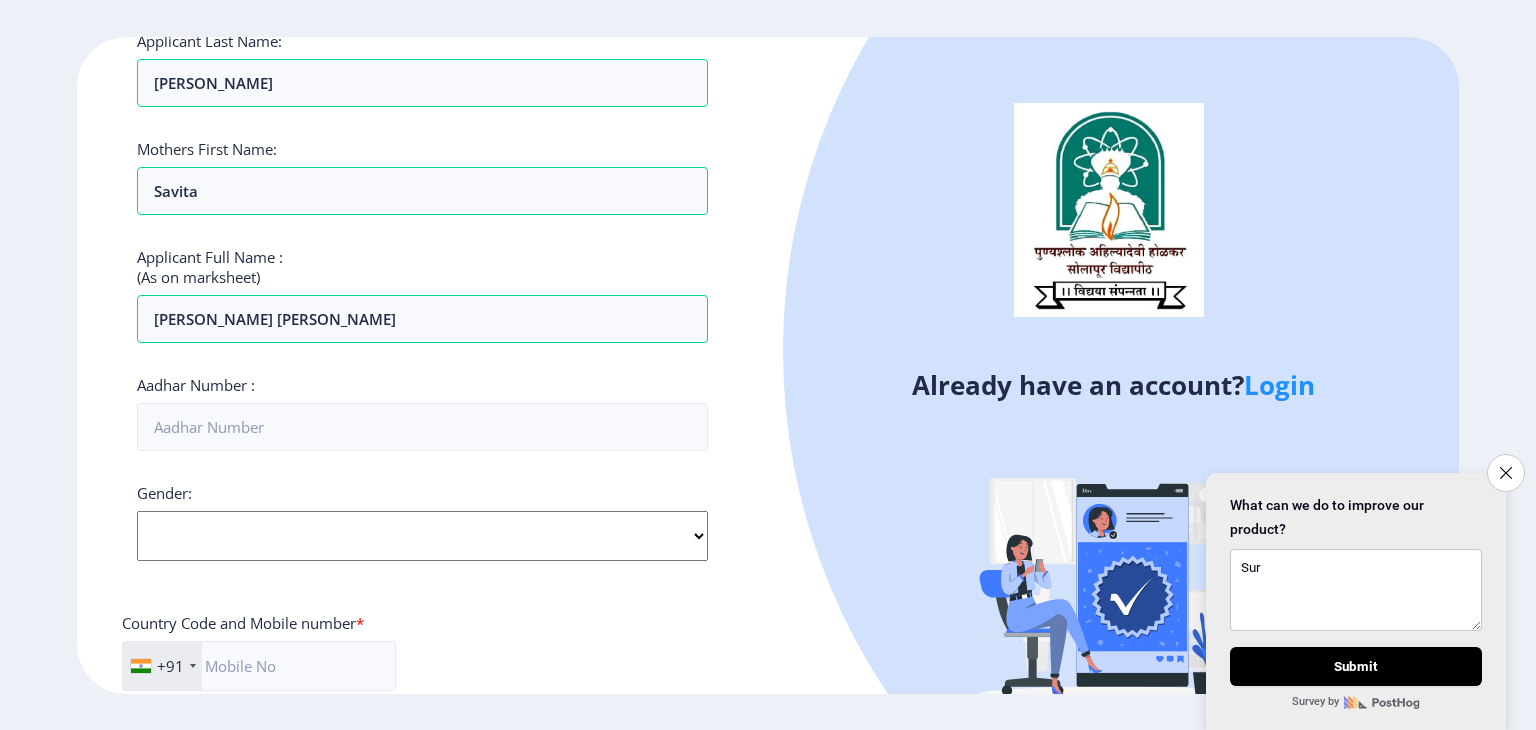 select on "[DEMOGRAPHIC_DATA]" 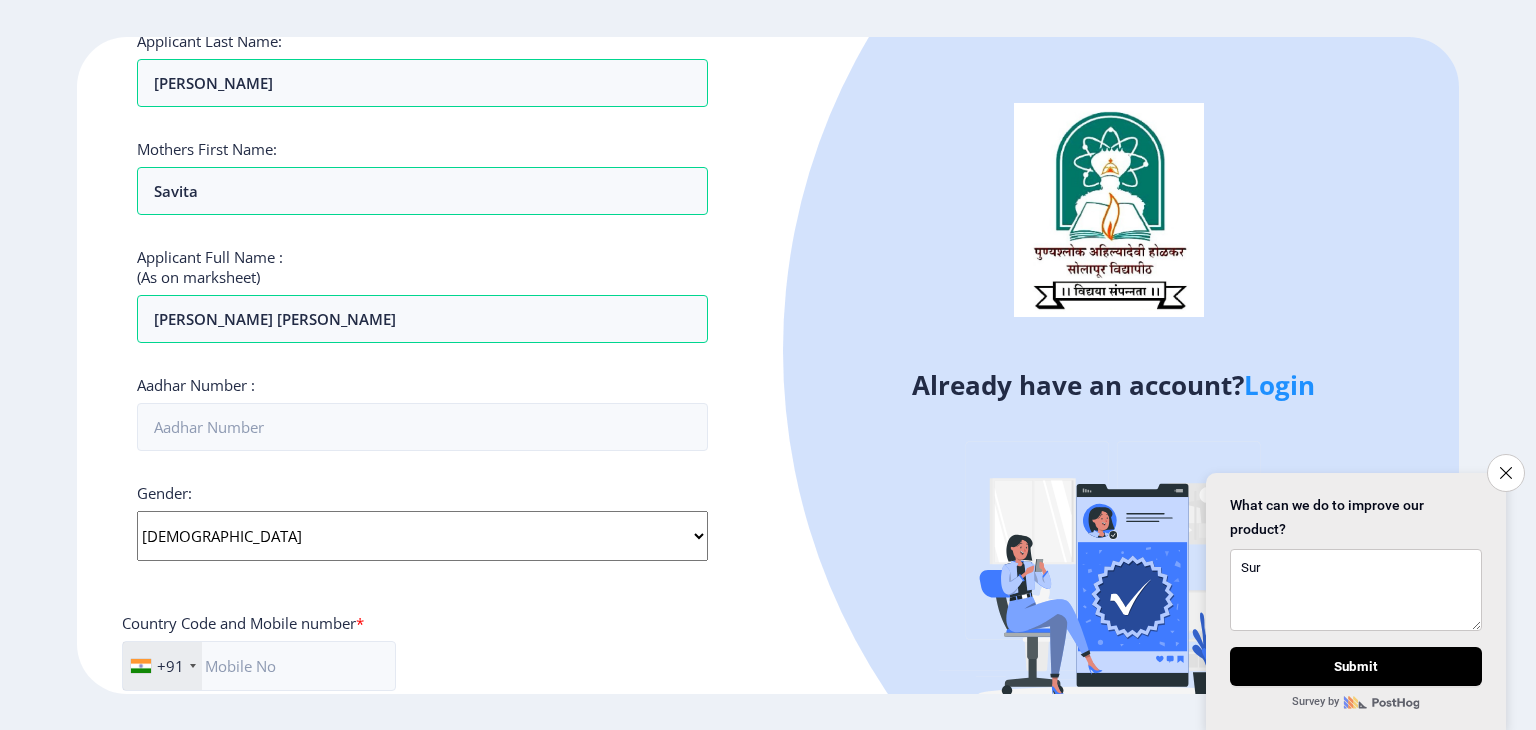 click on "Select Gender [DEMOGRAPHIC_DATA] [DEMOGRAPHIC_DATA] Other" 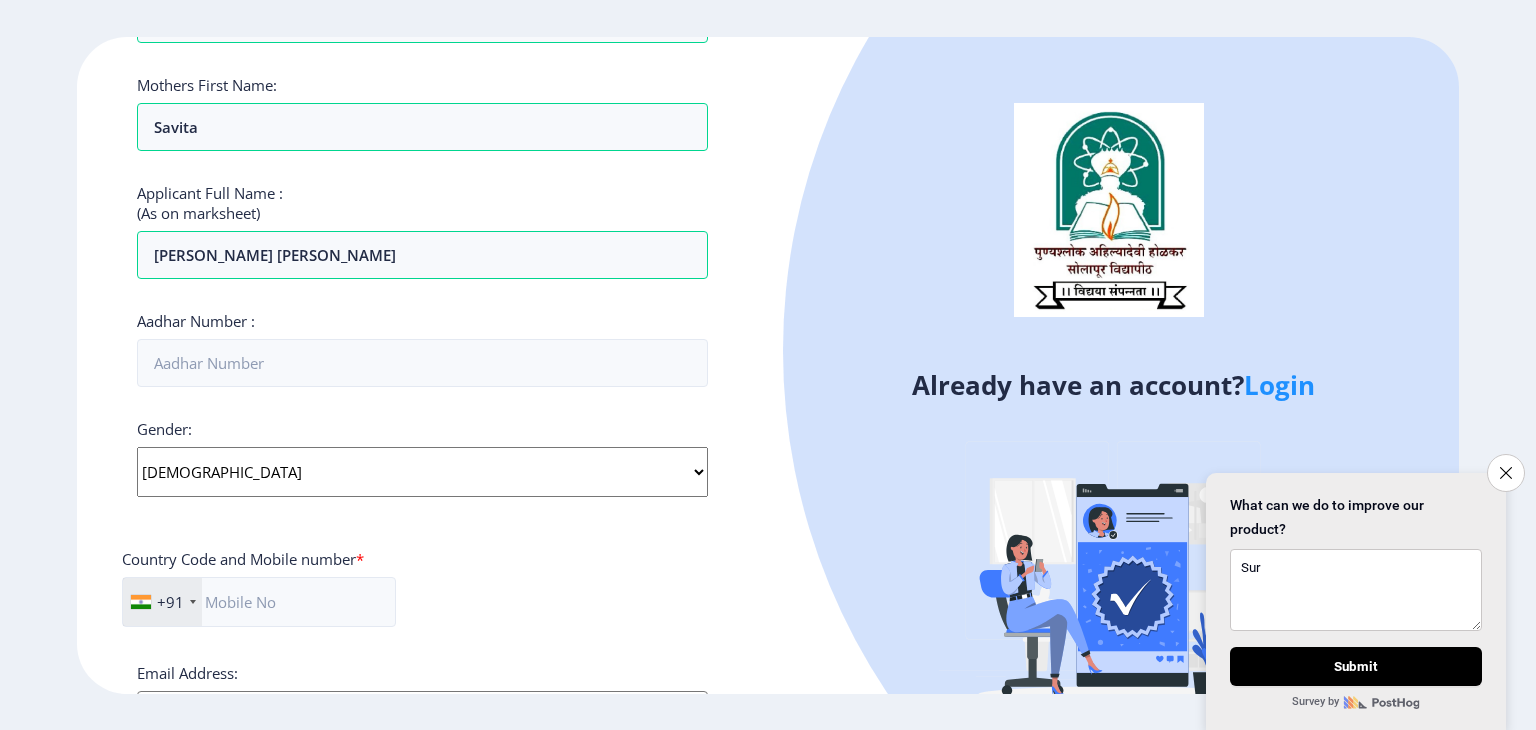 scroll, scrollTop: 412, scrollLeft: 0, axis: vertical 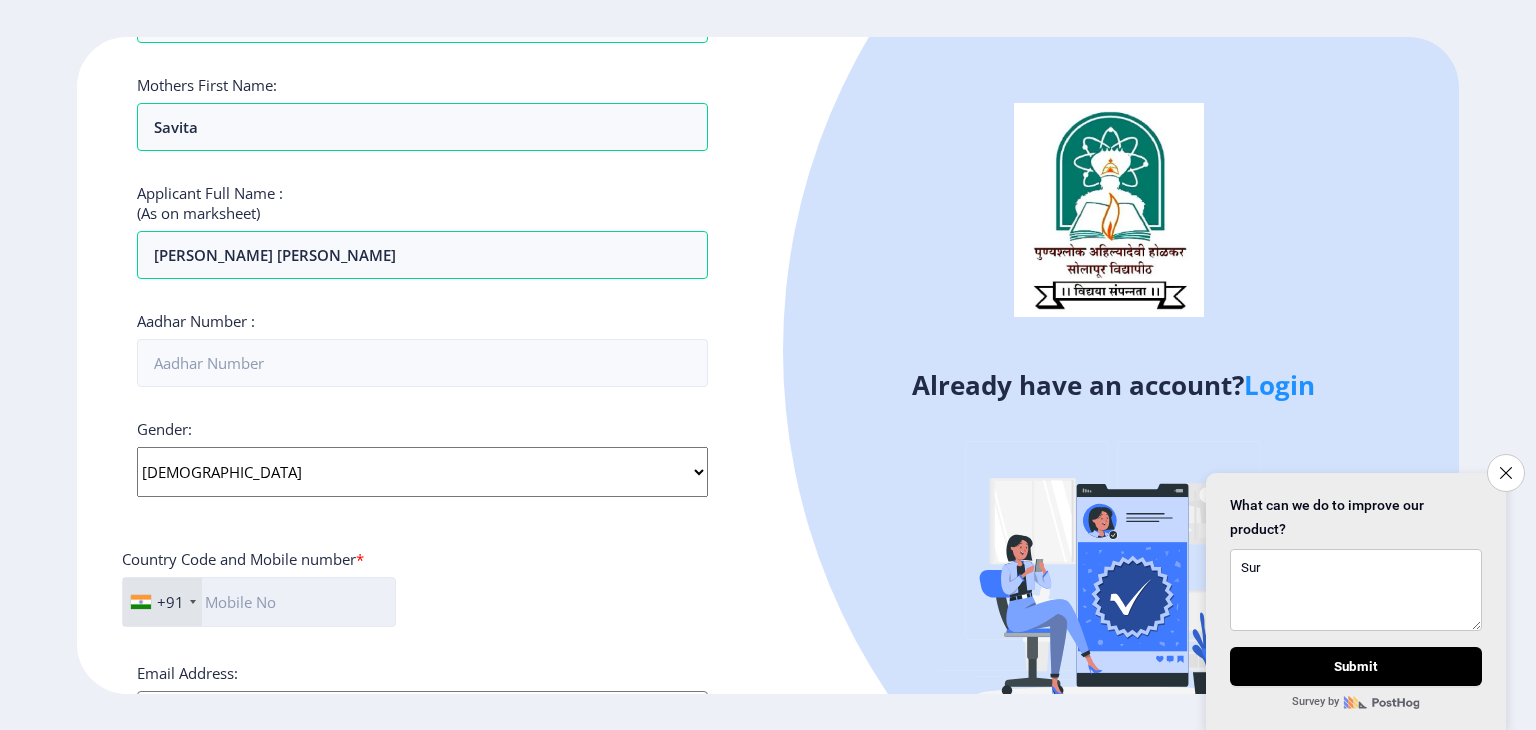 click 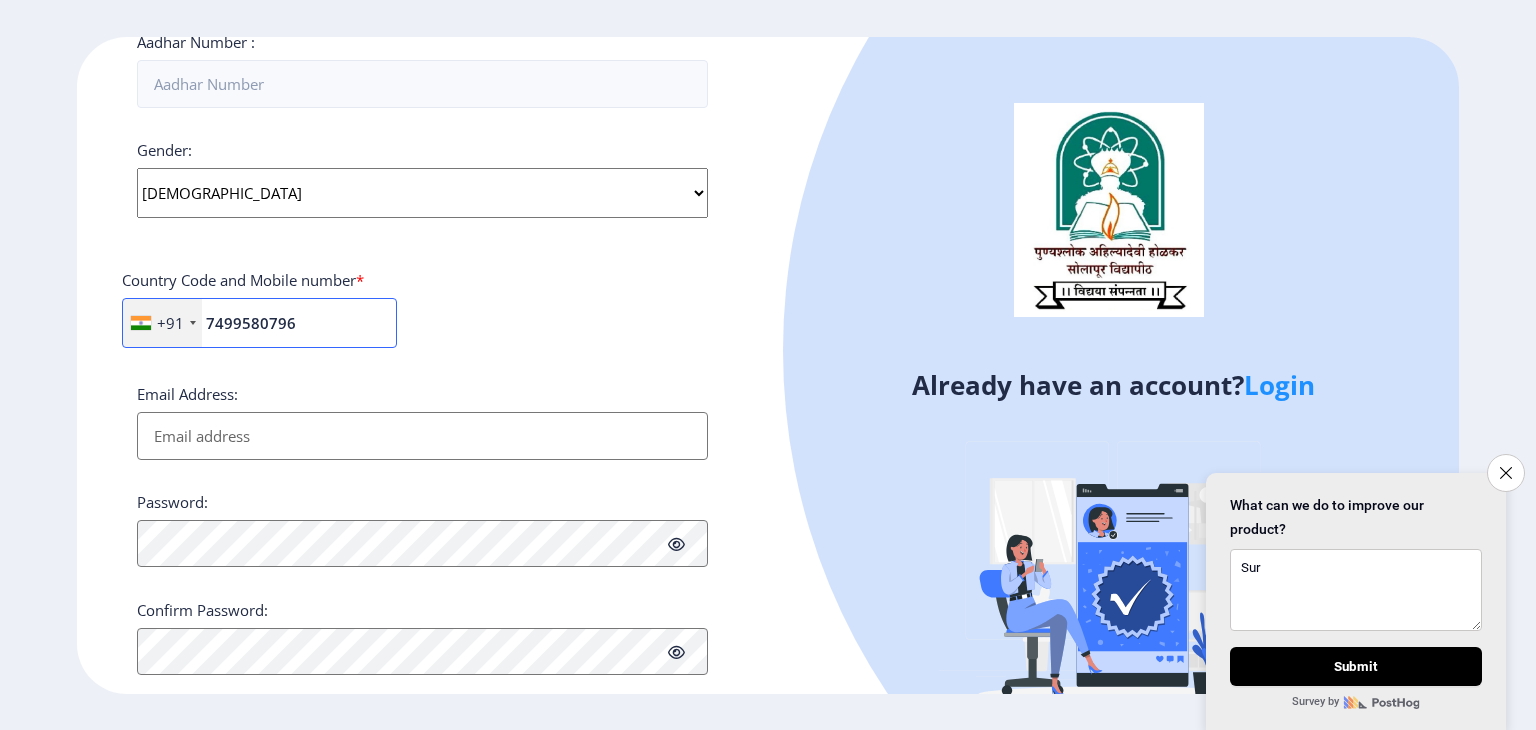 scroll, scrollTop: 708, scrollLeft: 0, axis: vertical 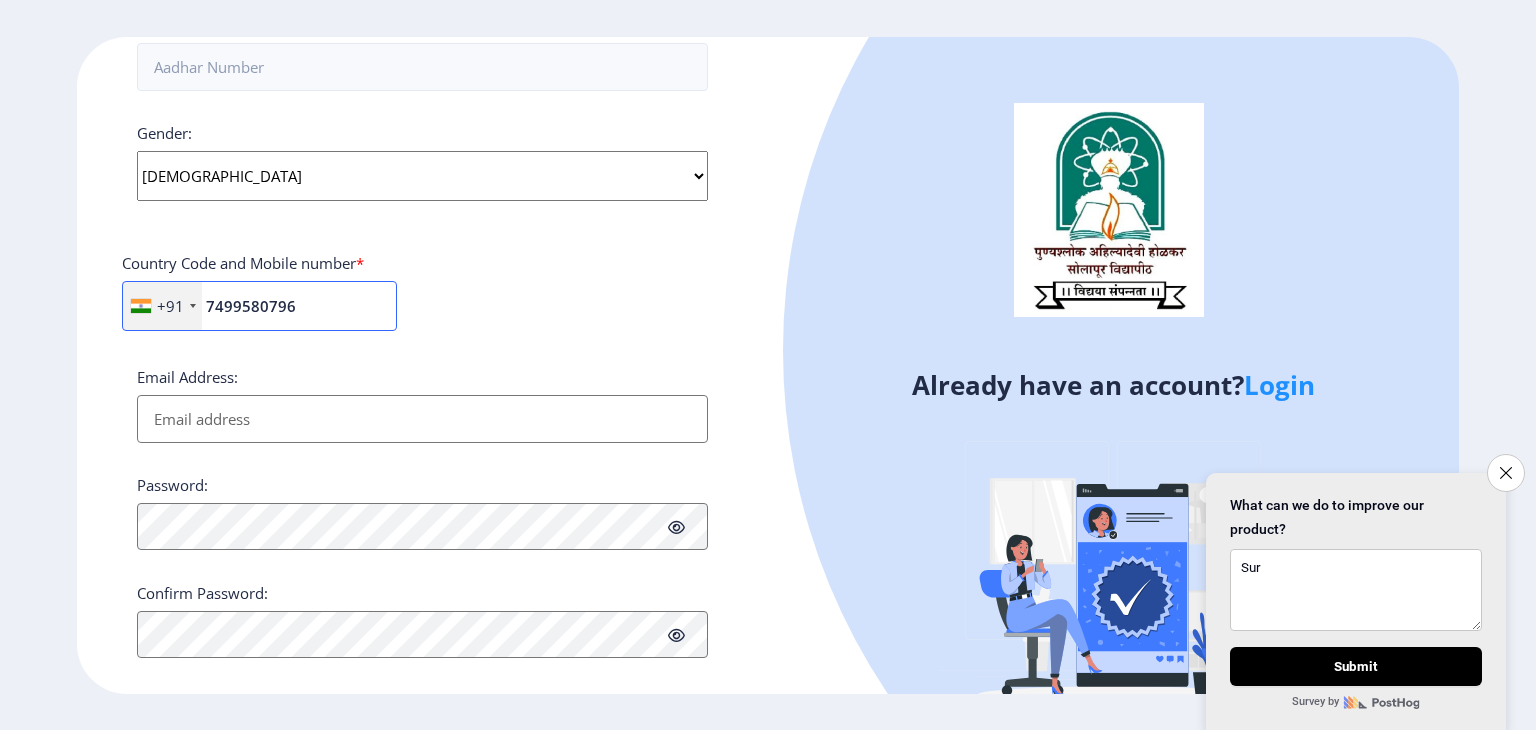 type on "7499580796" 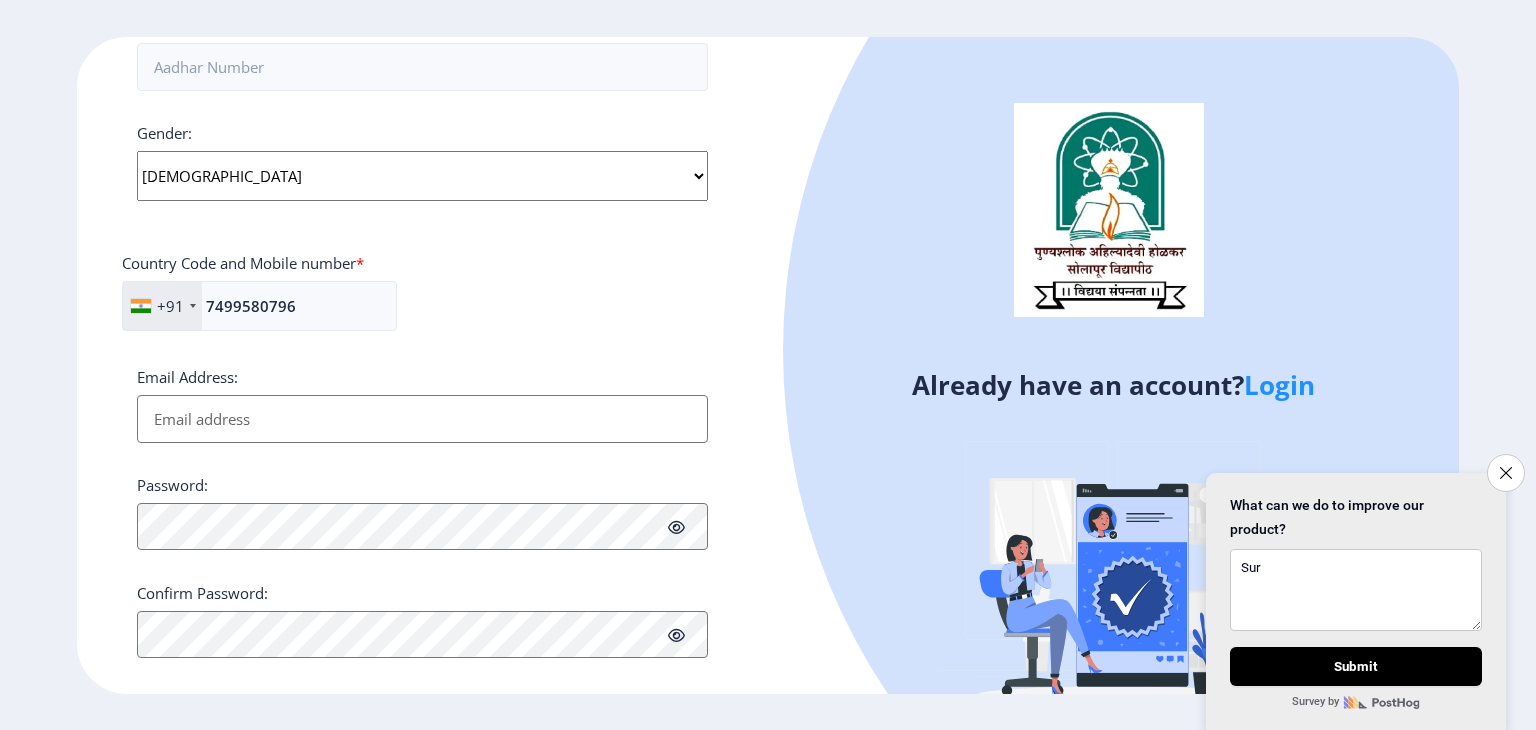 click on "Email Address:" at bounding box center [422, 419] 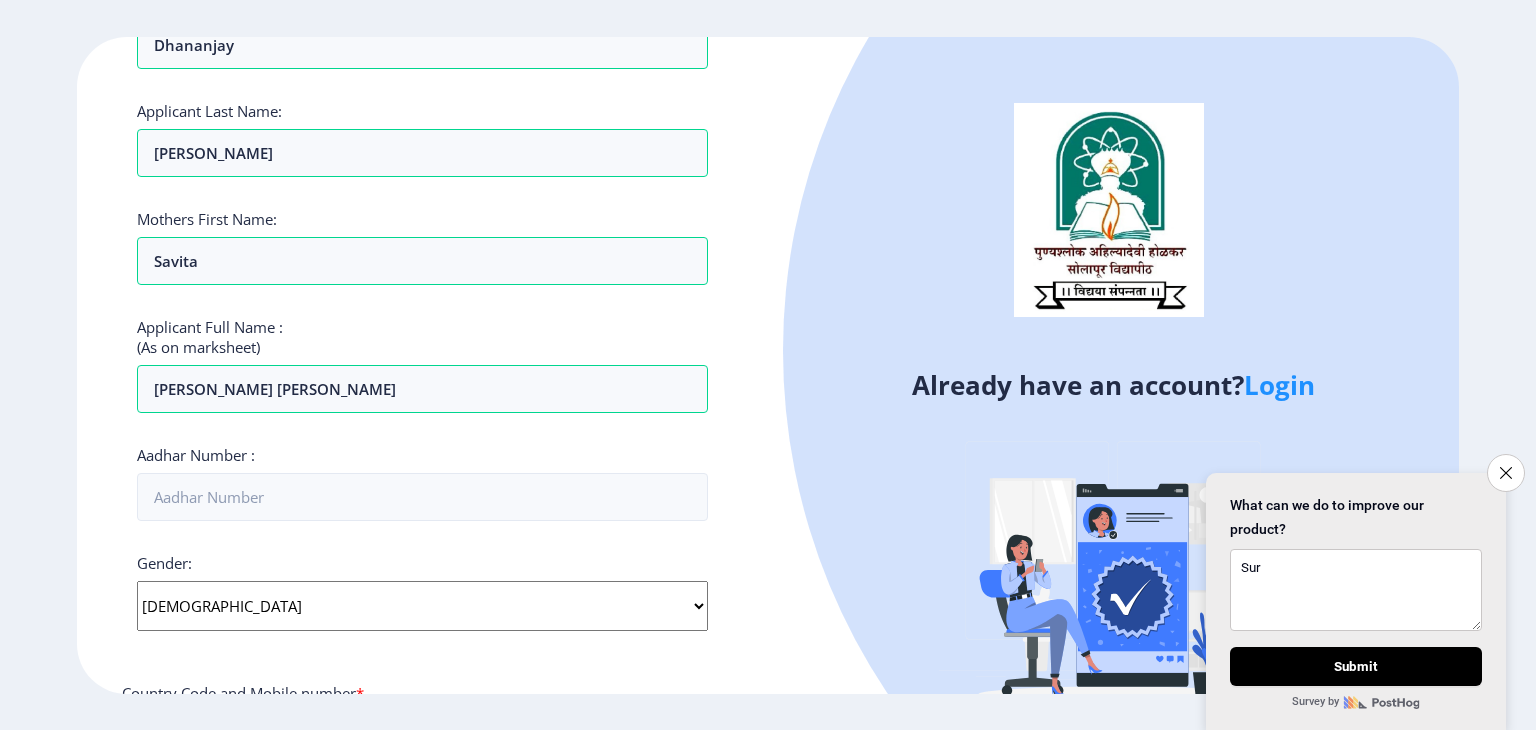 scroll, scrollTop: 228, scrollLeft: 0, axis: vertical 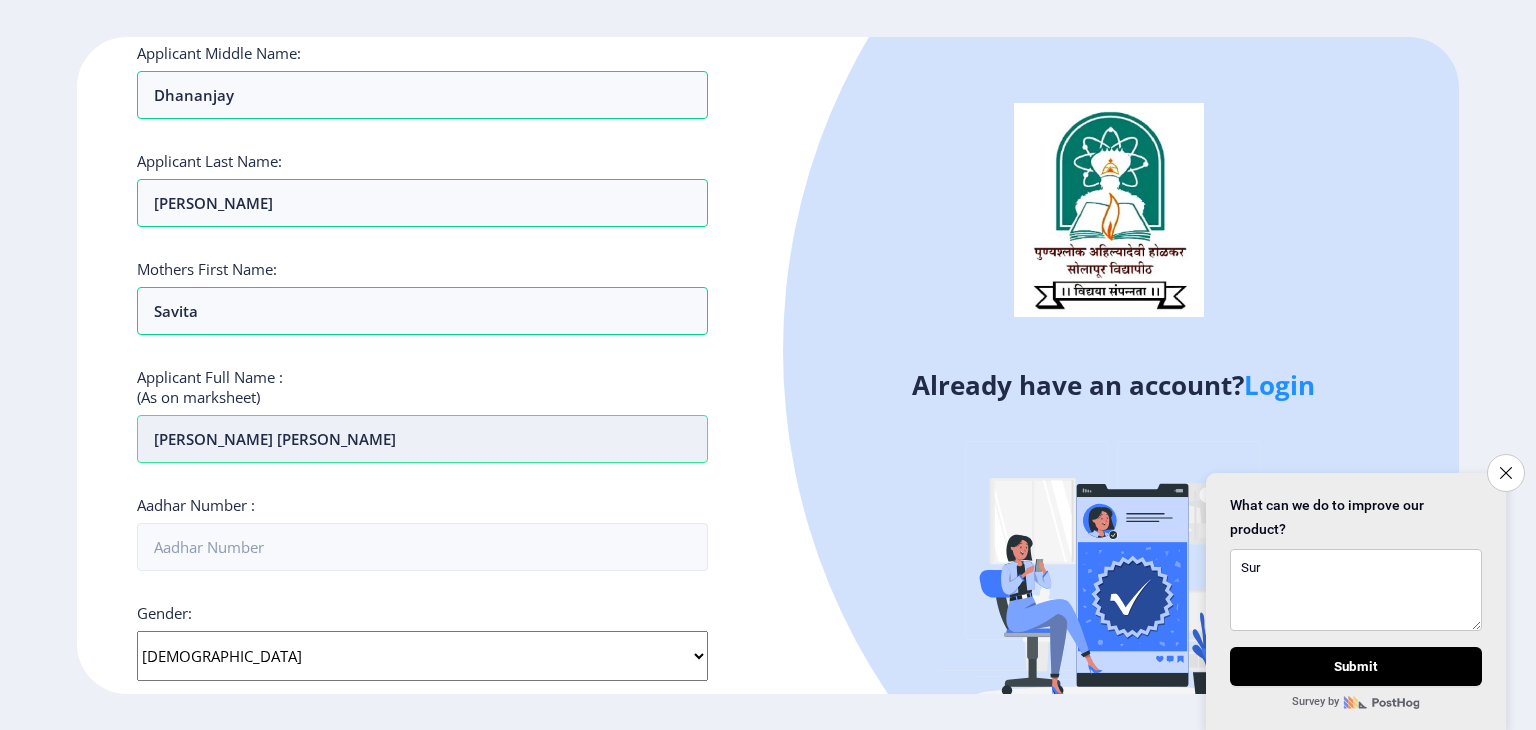 click on "Surabhi Dhananjay Sutar" at bounding box center [422, 439] 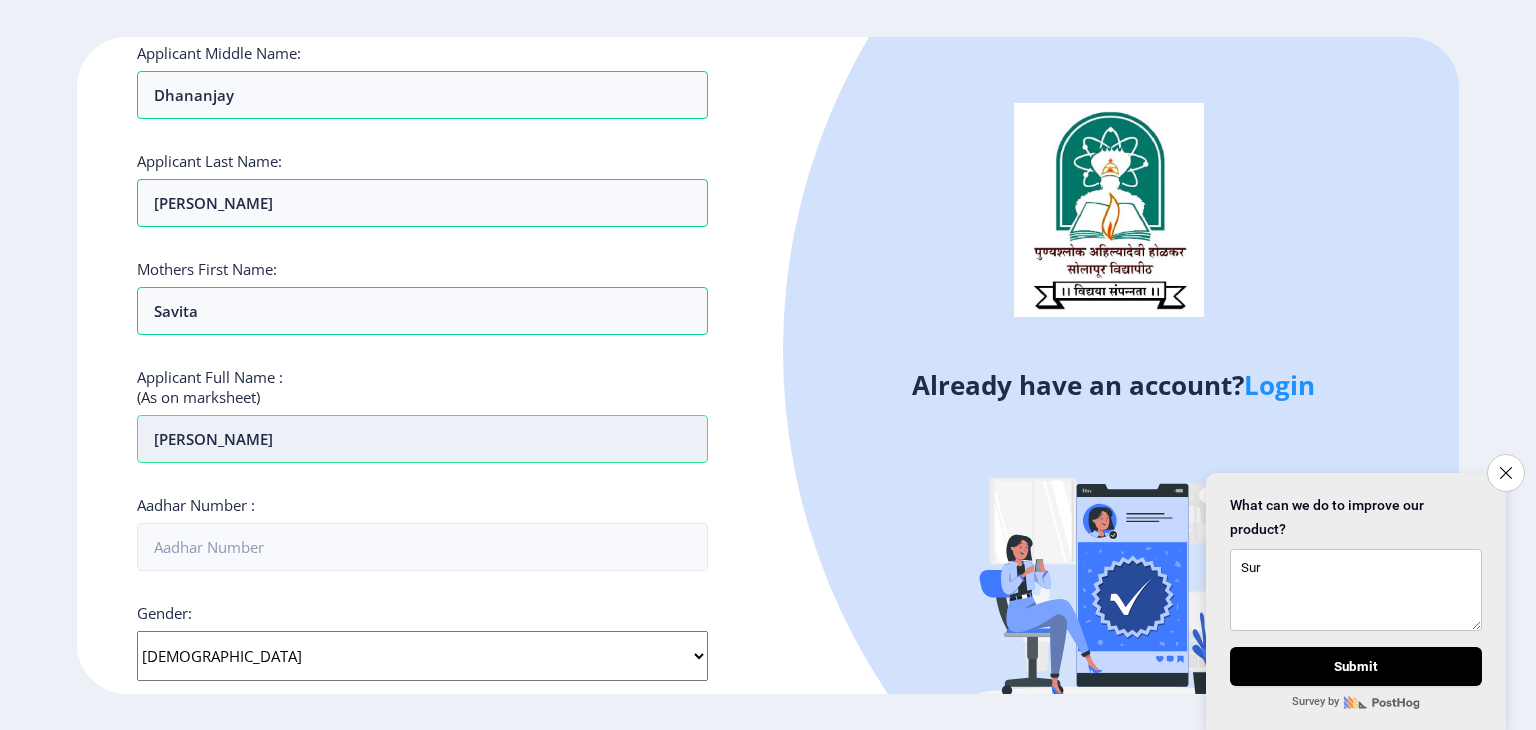 click on "Surabhi Dhananjay" at bounding box center [422, 439] 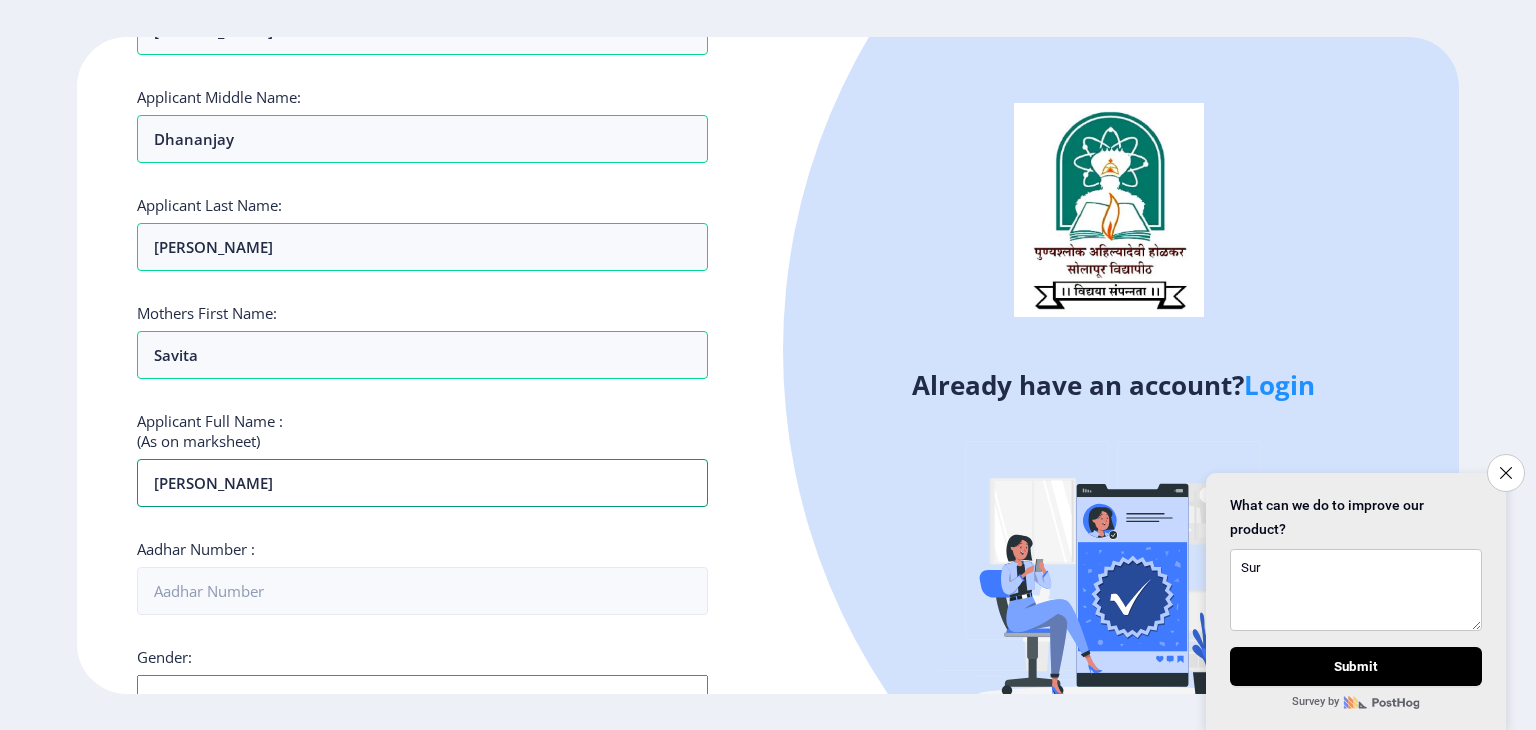 scroll, scrollTop: 185, scrollLeft: 0, axis: vertical 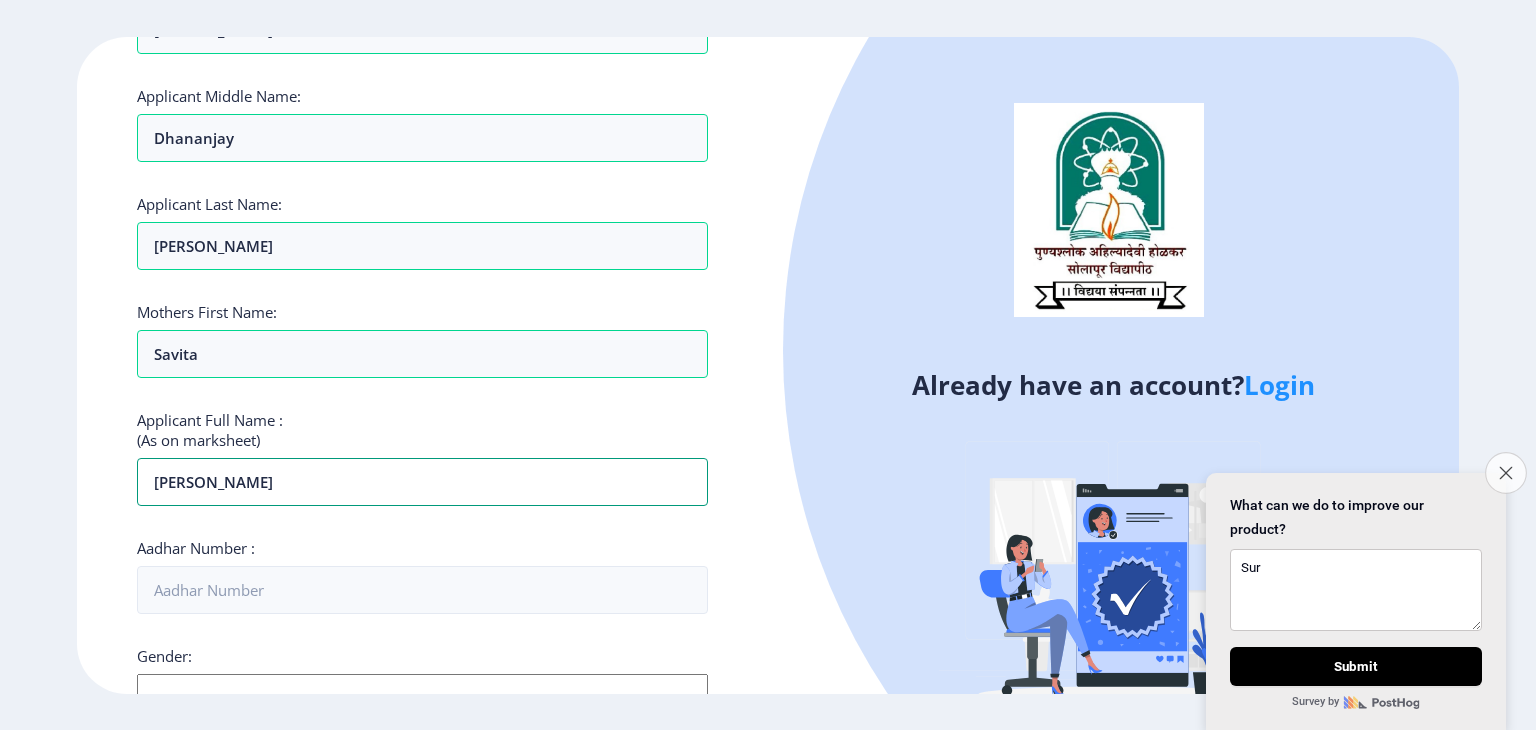 type on "[PERSON_NAME]" 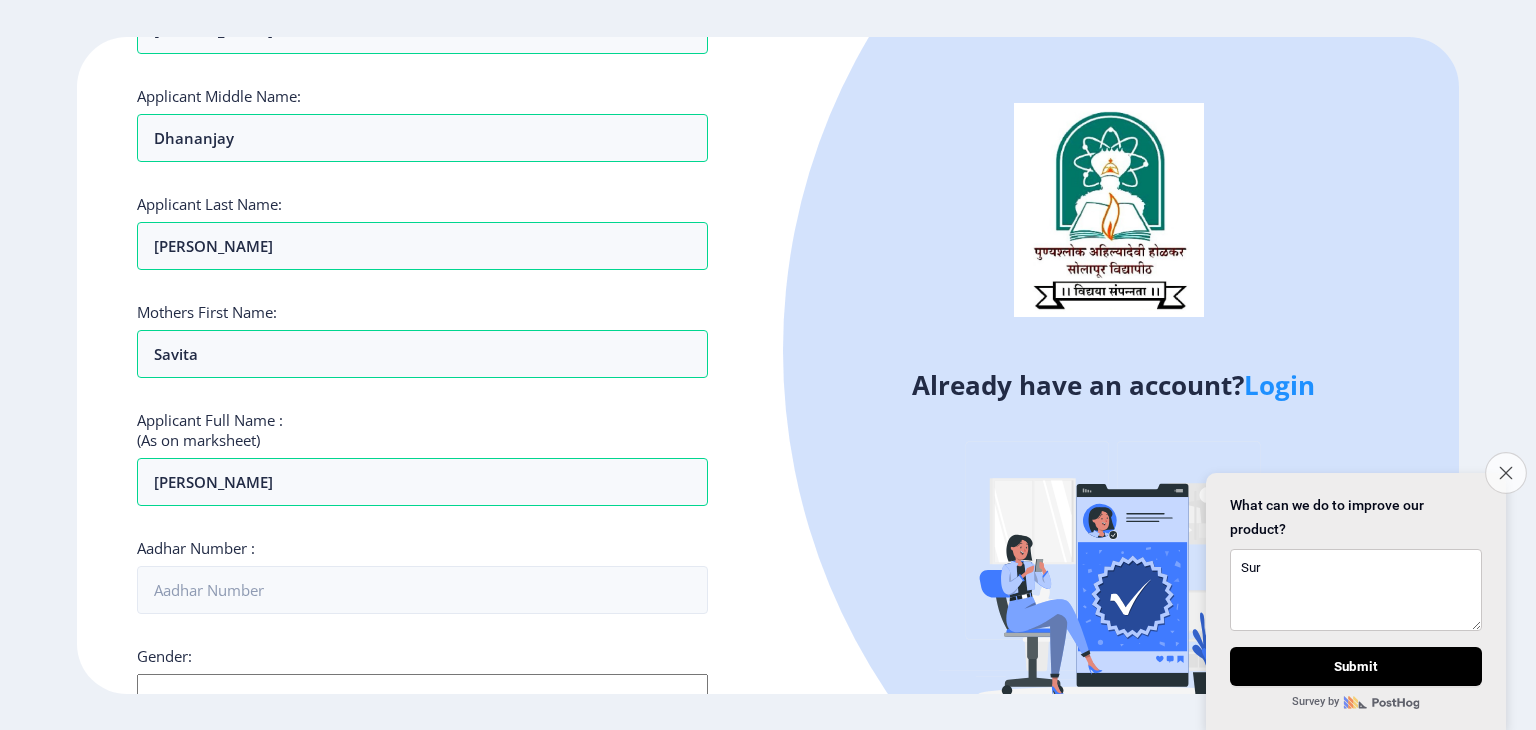 click on "Close survey" 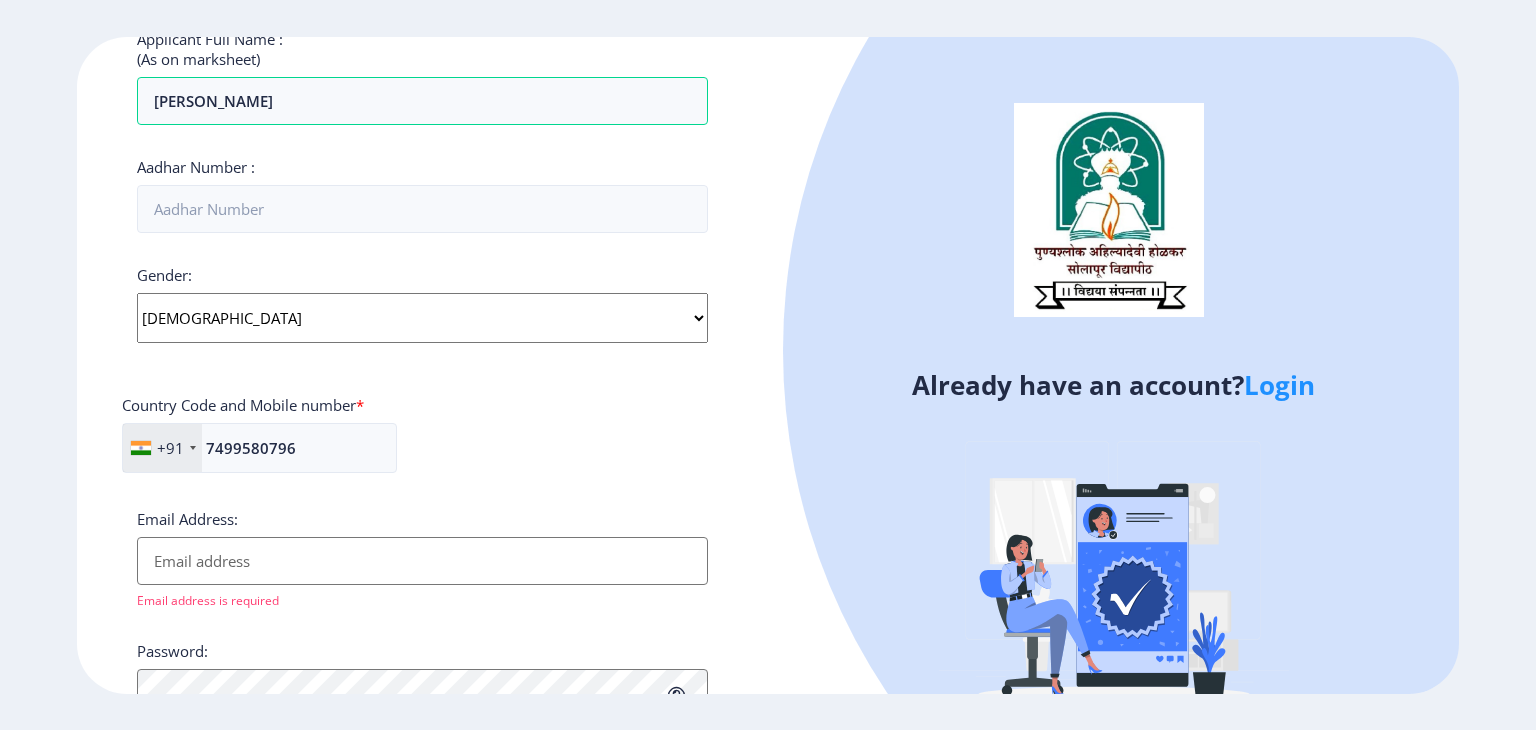 scroll, scrollTop: 580, scrollLeft: 0, axis: vertical 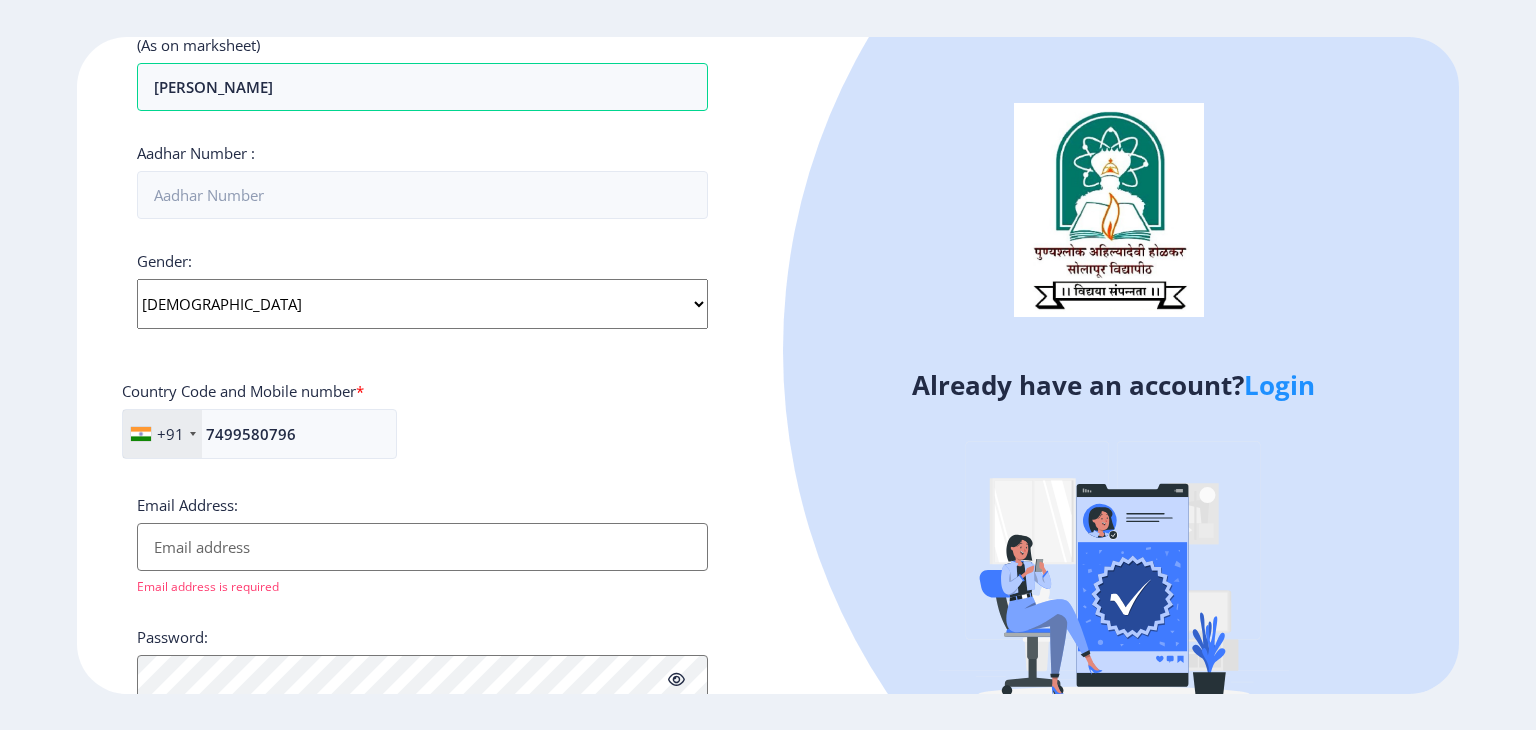 click on "Email Address:" at bounding box center (422, 547) 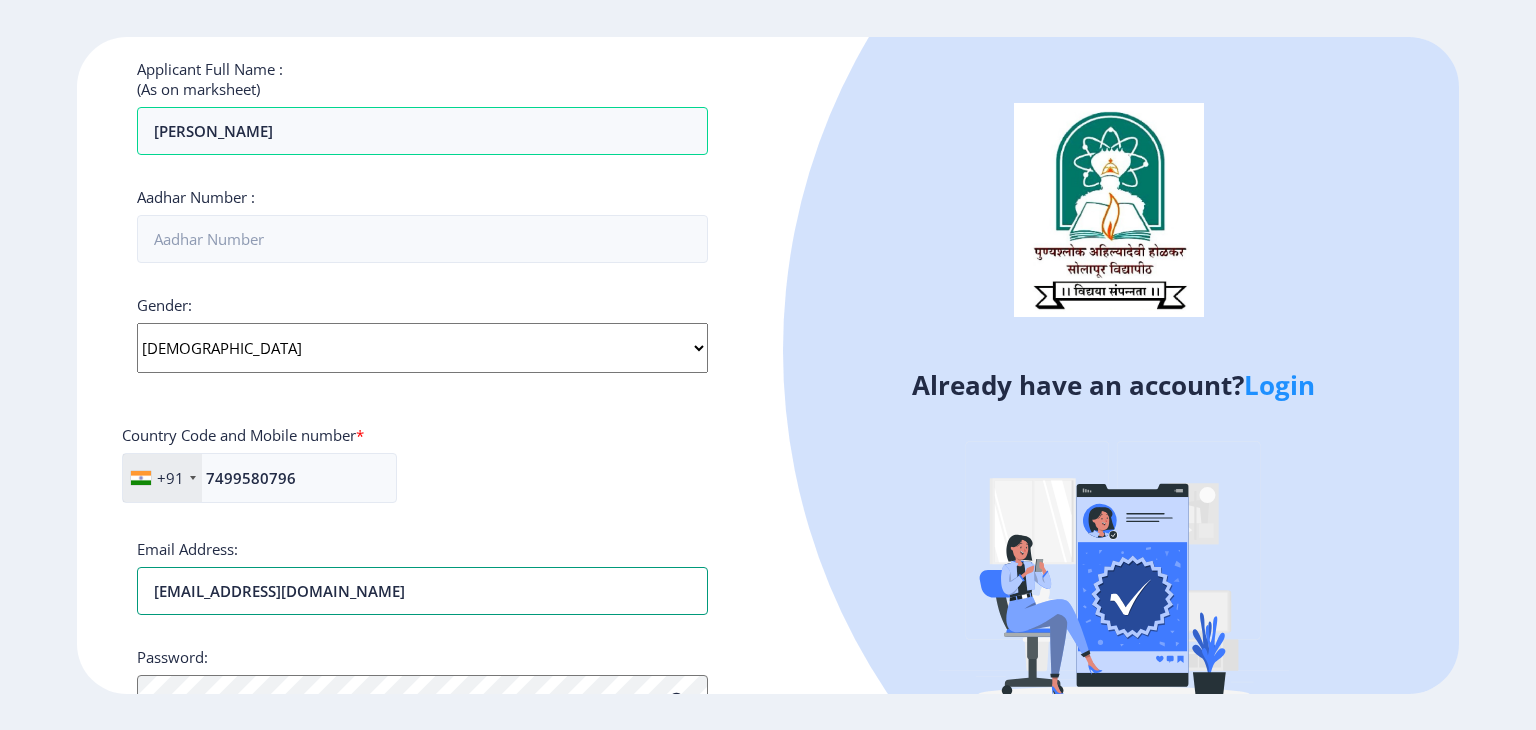 scroll, scrollTop: 523, scrollLeft: 0, axis: vertical 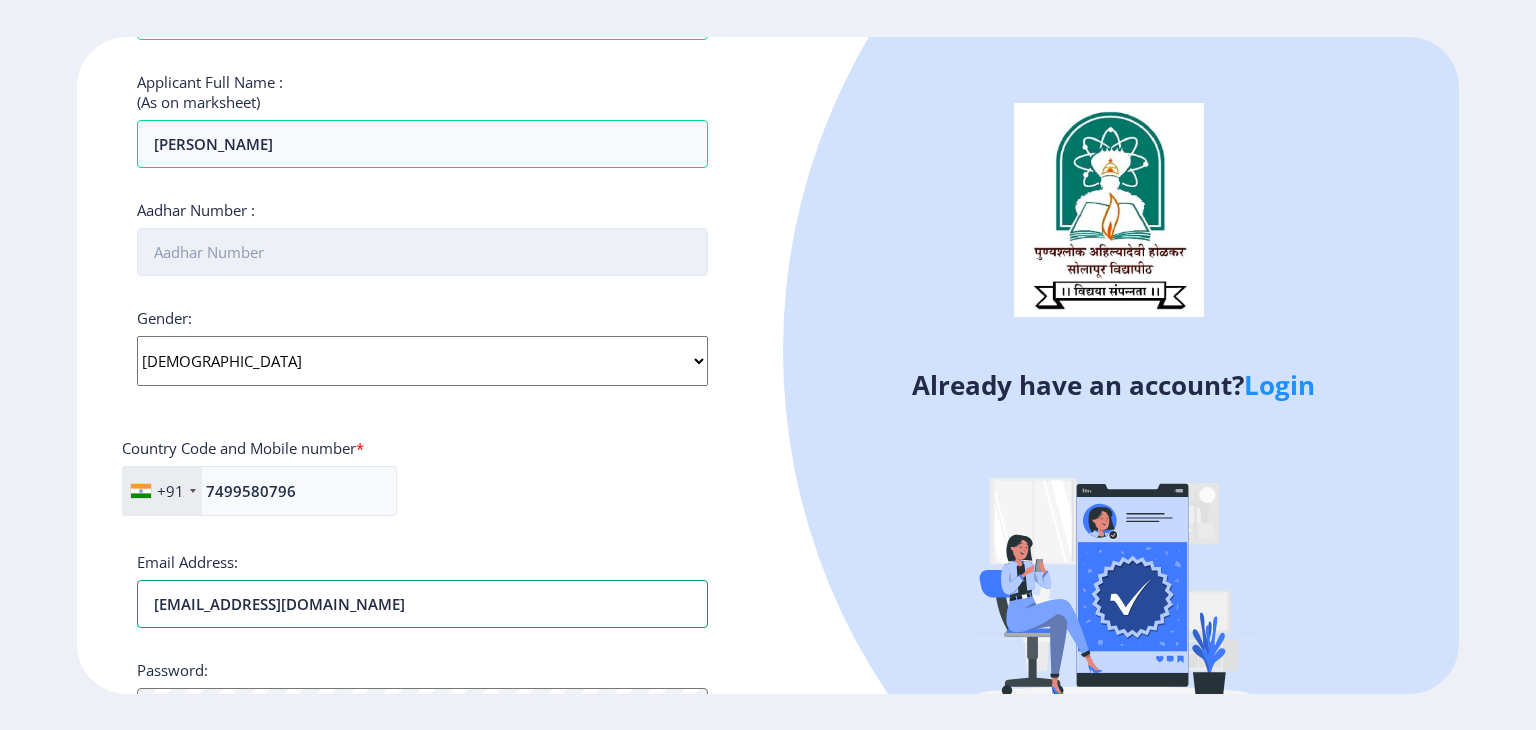 type on "[EMAIL_ADDRESS][DOMAIN_NAME]" 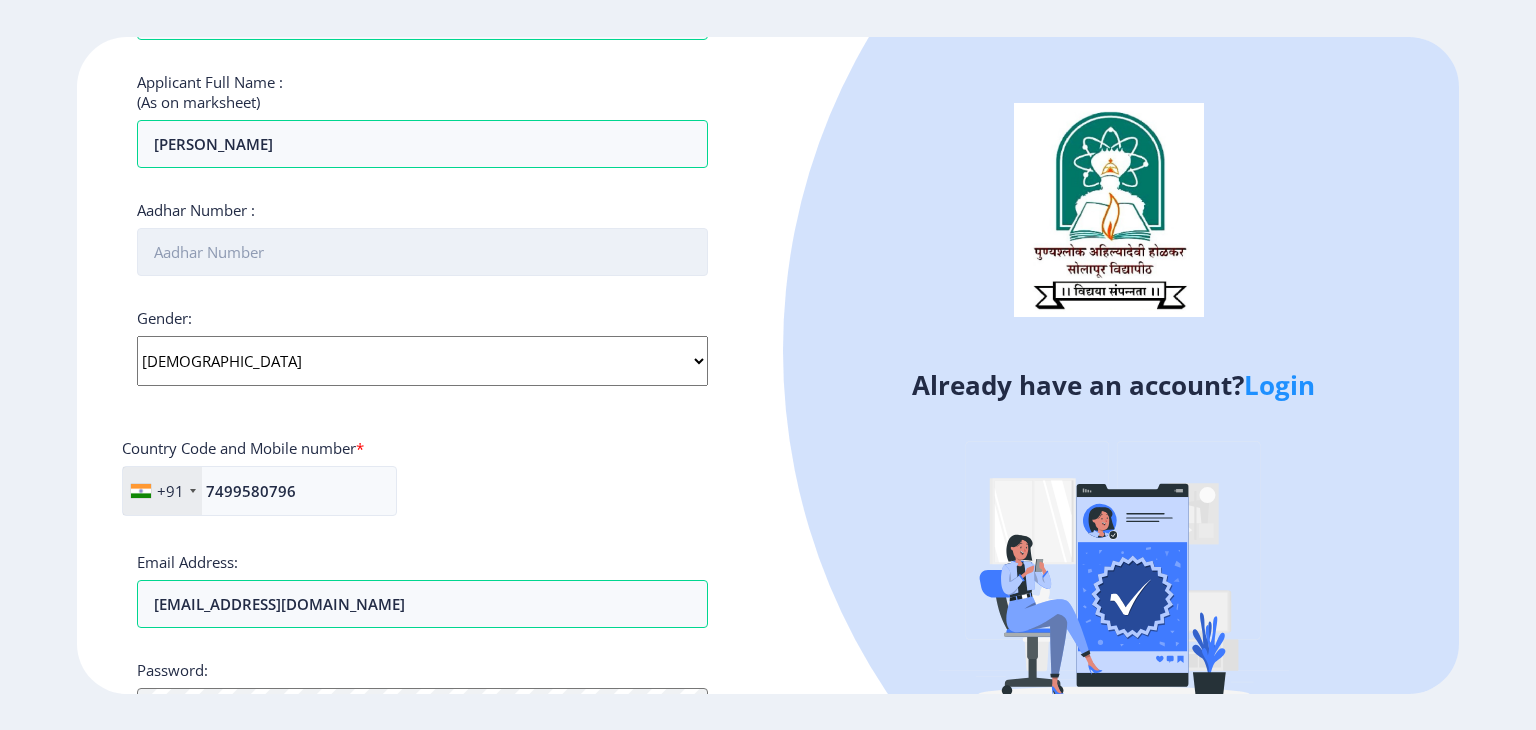 click on "Aadhar Number :" at bounding box center [422, 252] 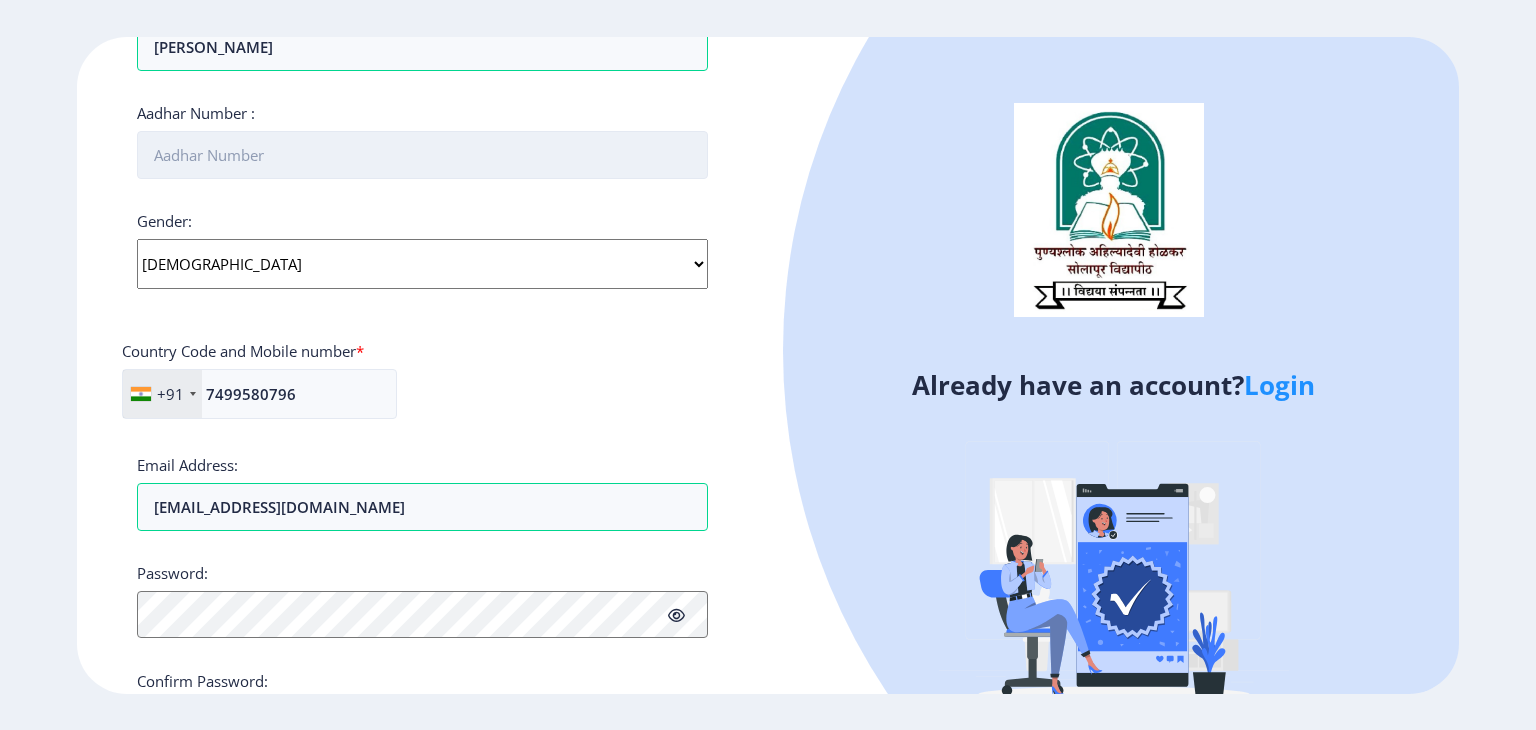 scroll, scrollTop: 621, scrollLeft: 0, axis: vertical 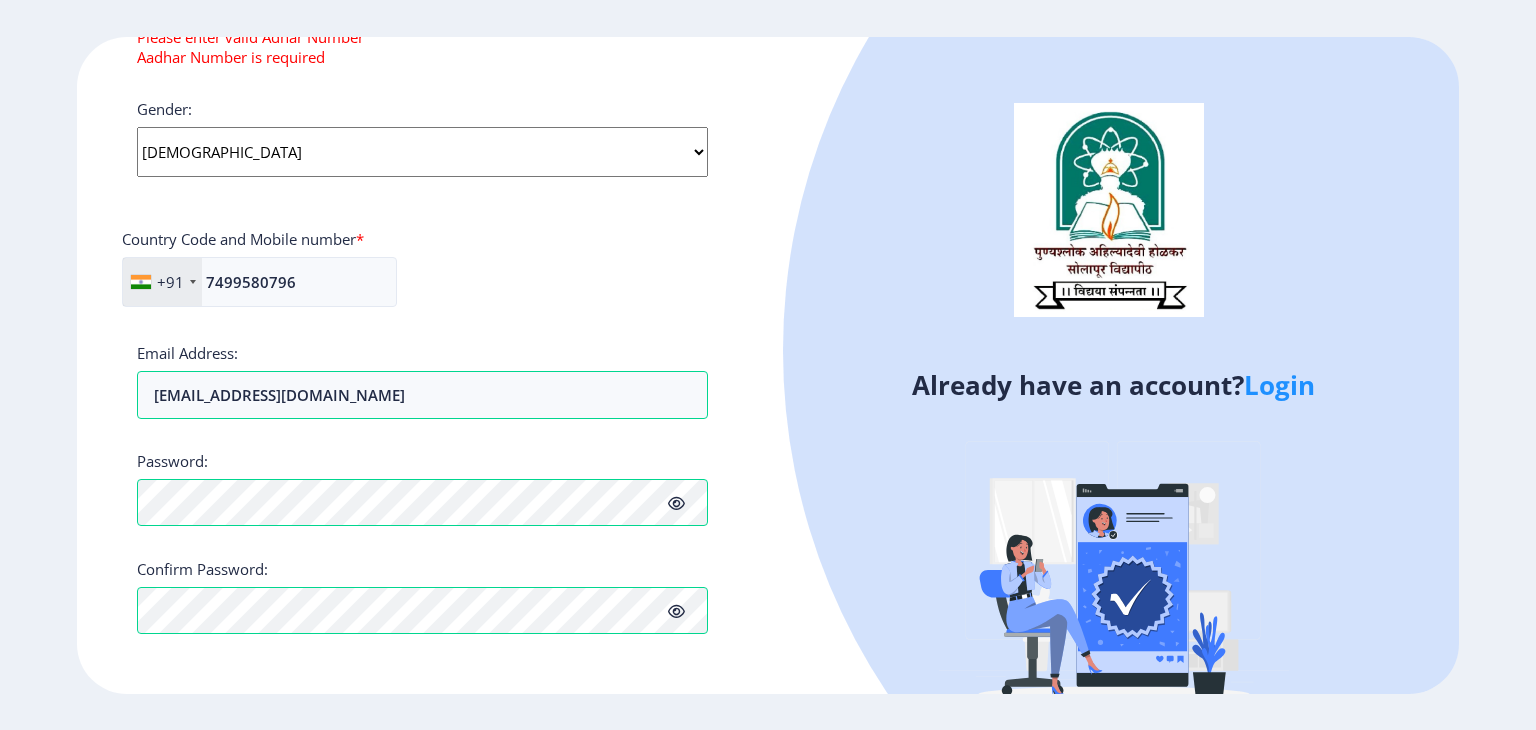 click 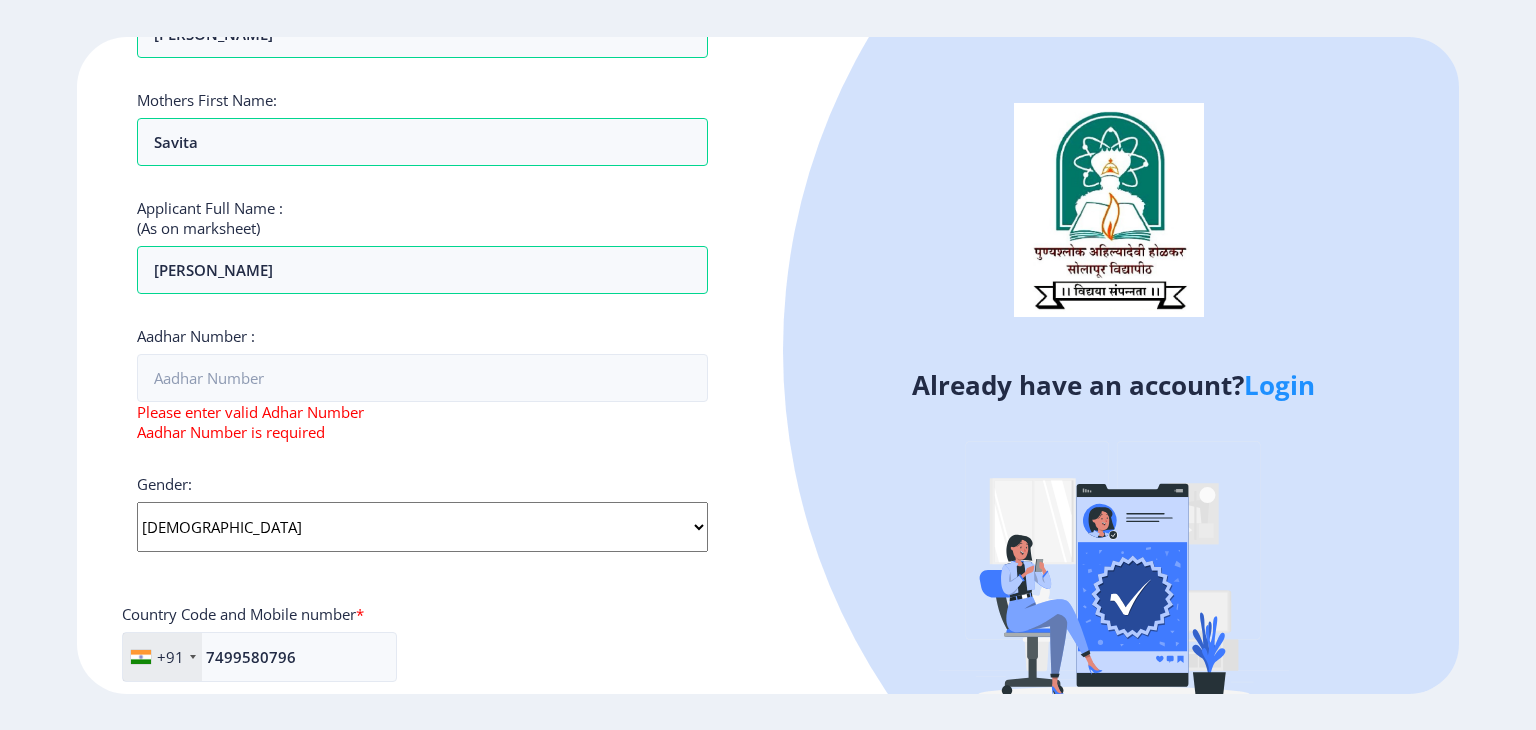 scroll, scrollTop: 364, scrollLeft: 0, axis: vertical 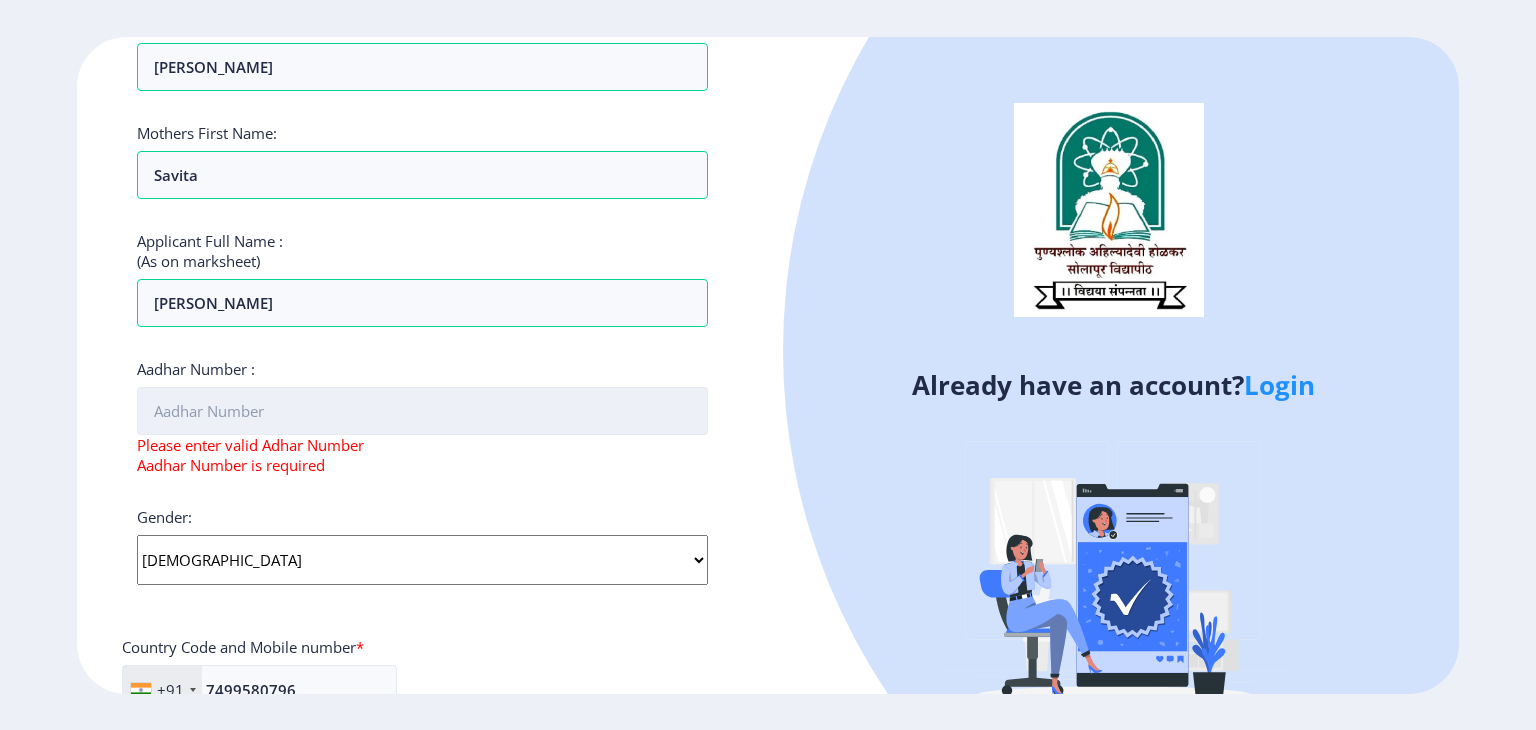 click on "Aadhar Number :" at bounding box center [422, 411] 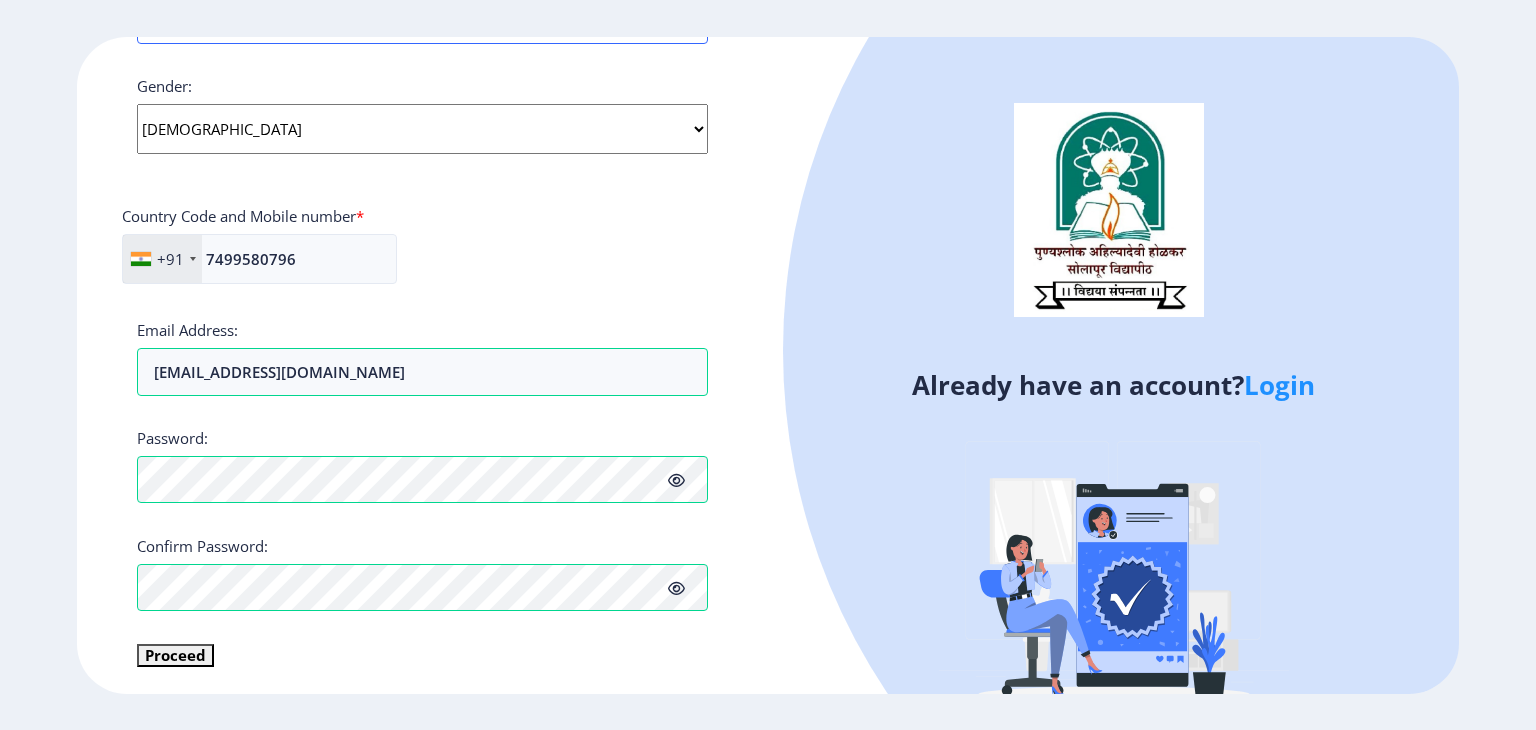 scroll, scrollTop: 756, scrollLeft: 0, axis: vertical 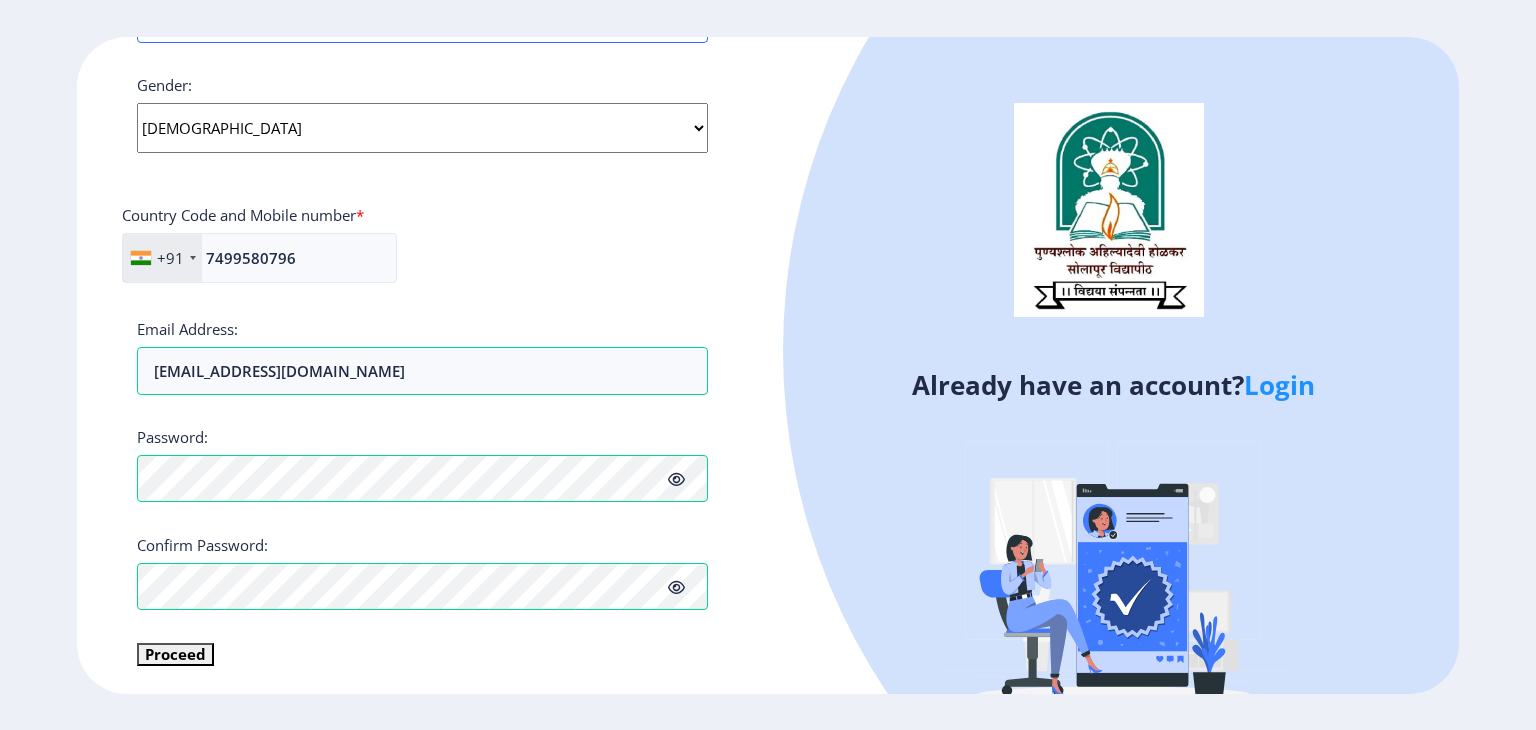 type on "827754455061" 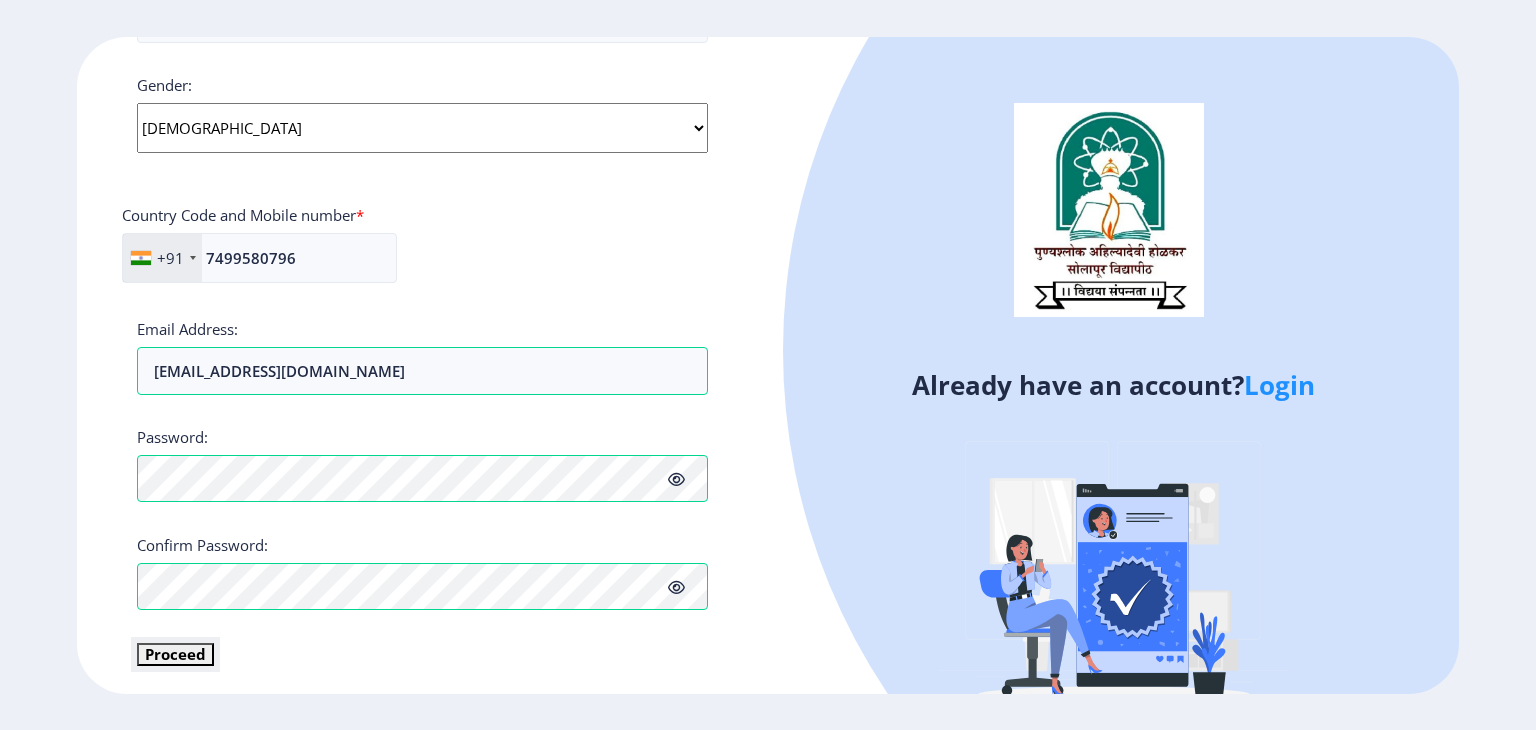 click on "Proceed" 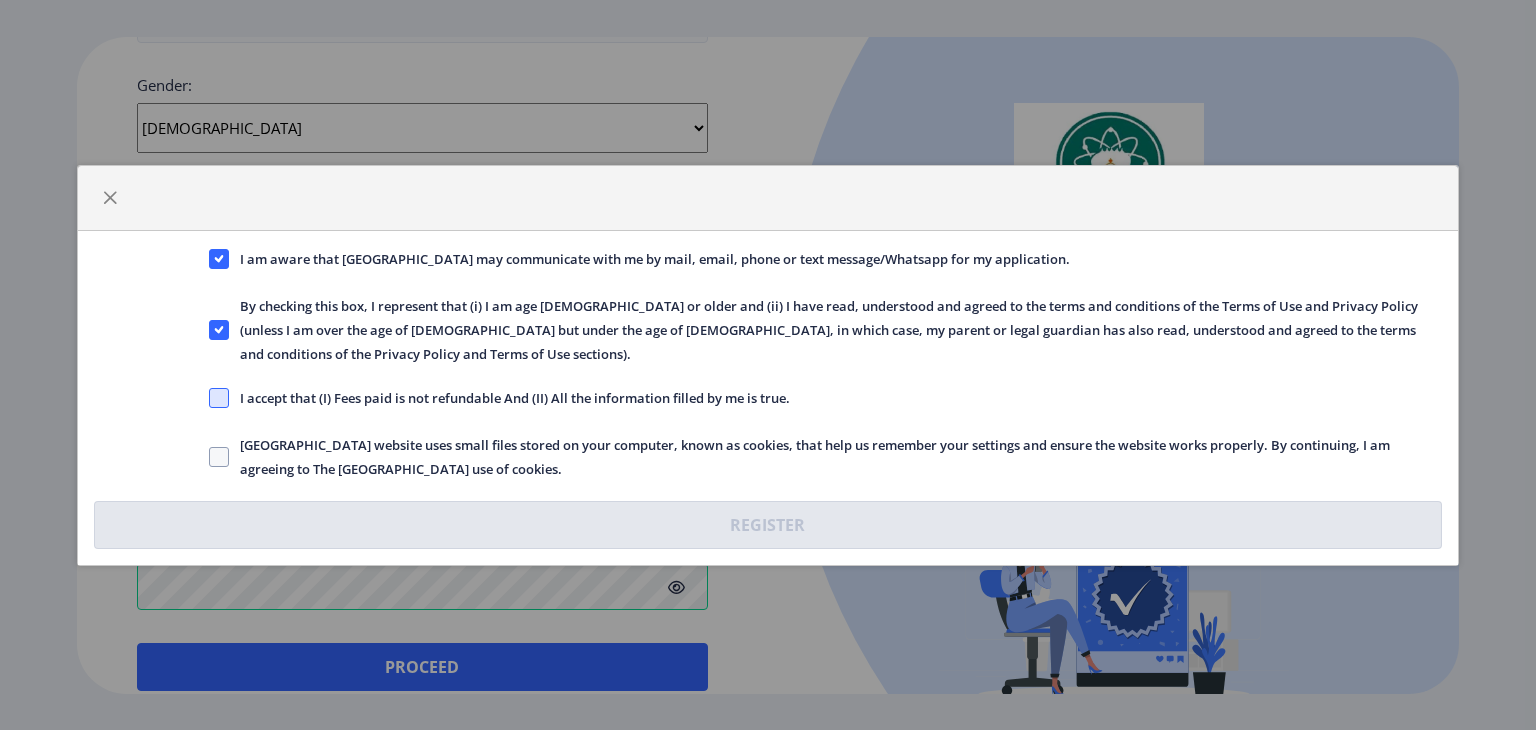 click 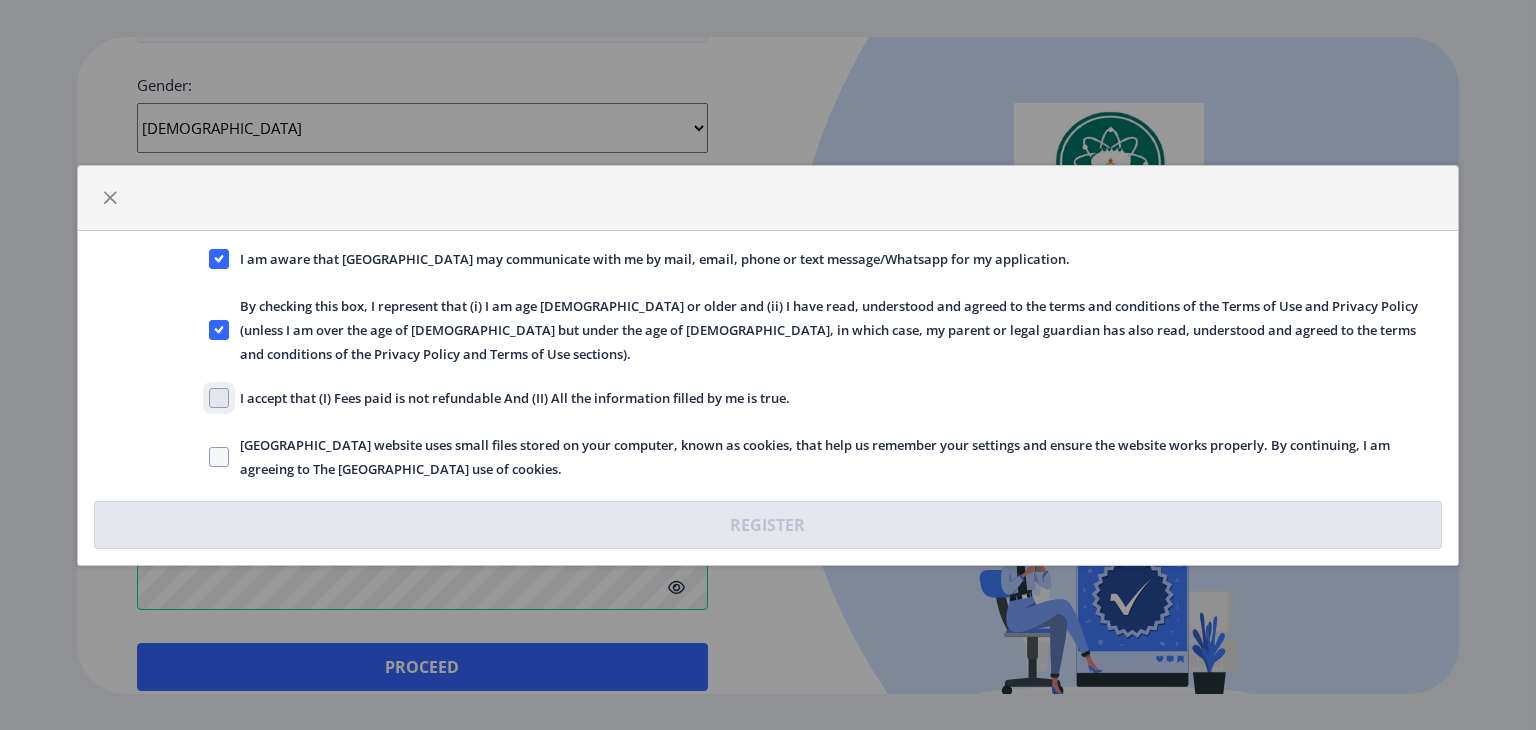 click on "I accept that (I) Fees paid is not refundable And (II) All the information filled by me is true." 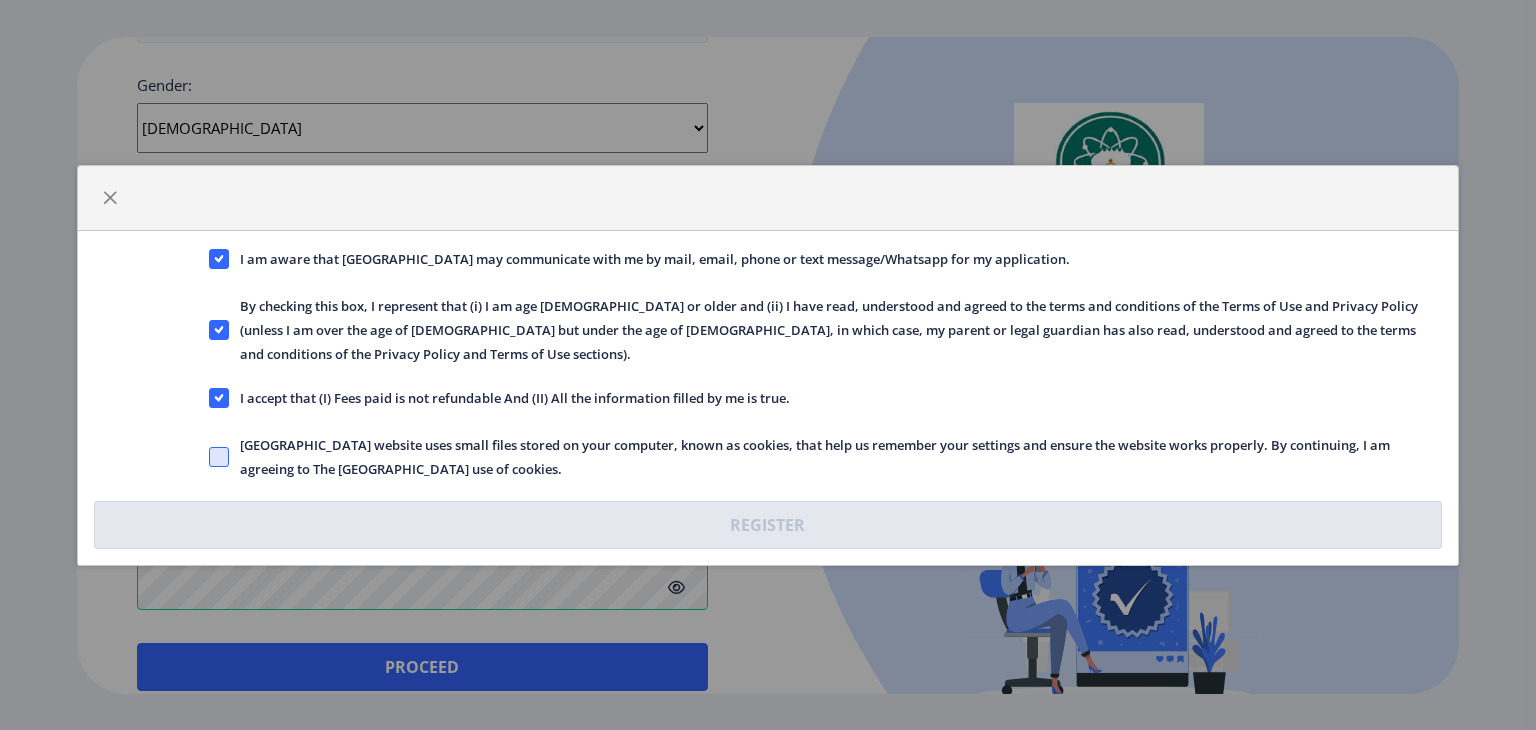 click 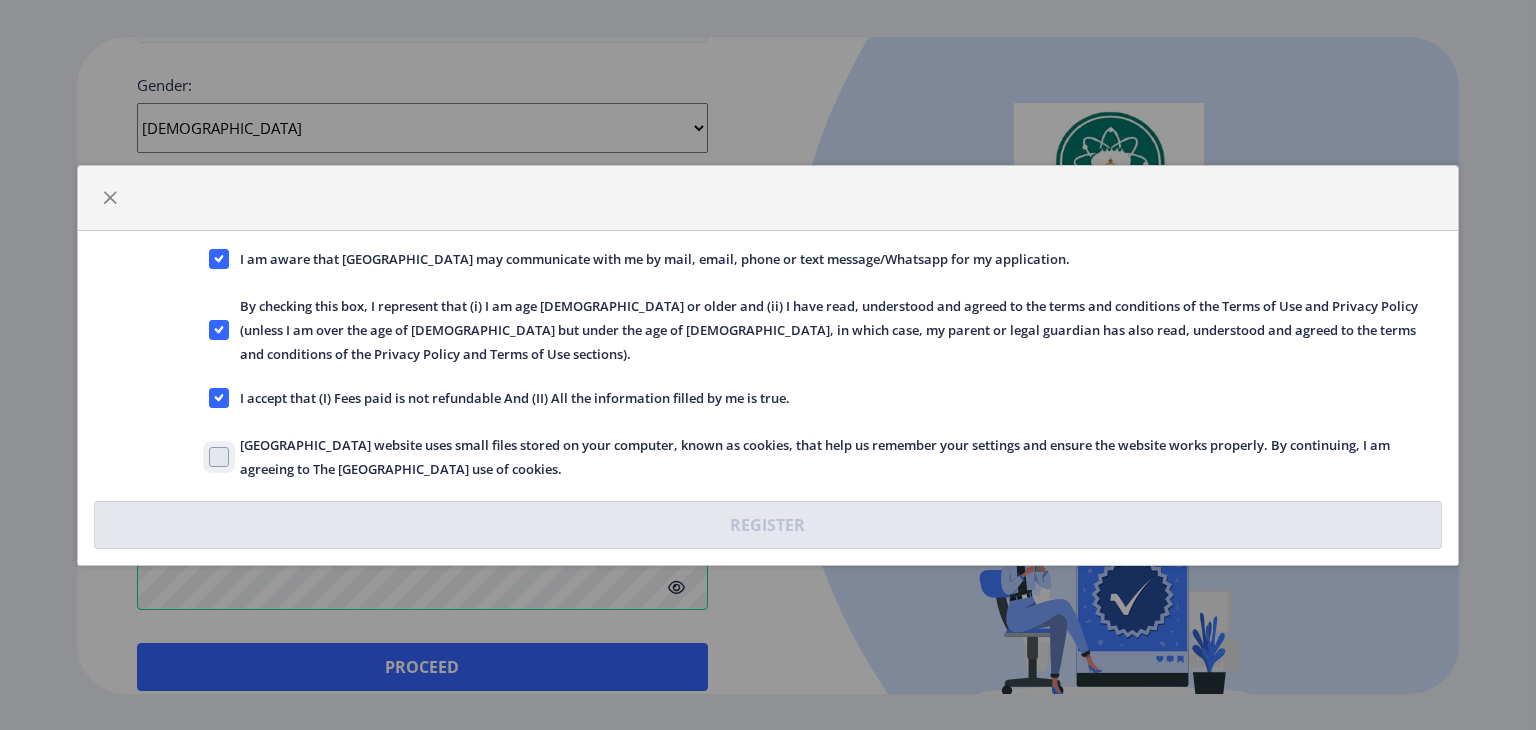 click on "Solapur University website uses small files stored on your computer, known as cookies, that help us remember your settings and ensure the website works properly. By continuing, I am agreeing to The Solapur University use of cookies." 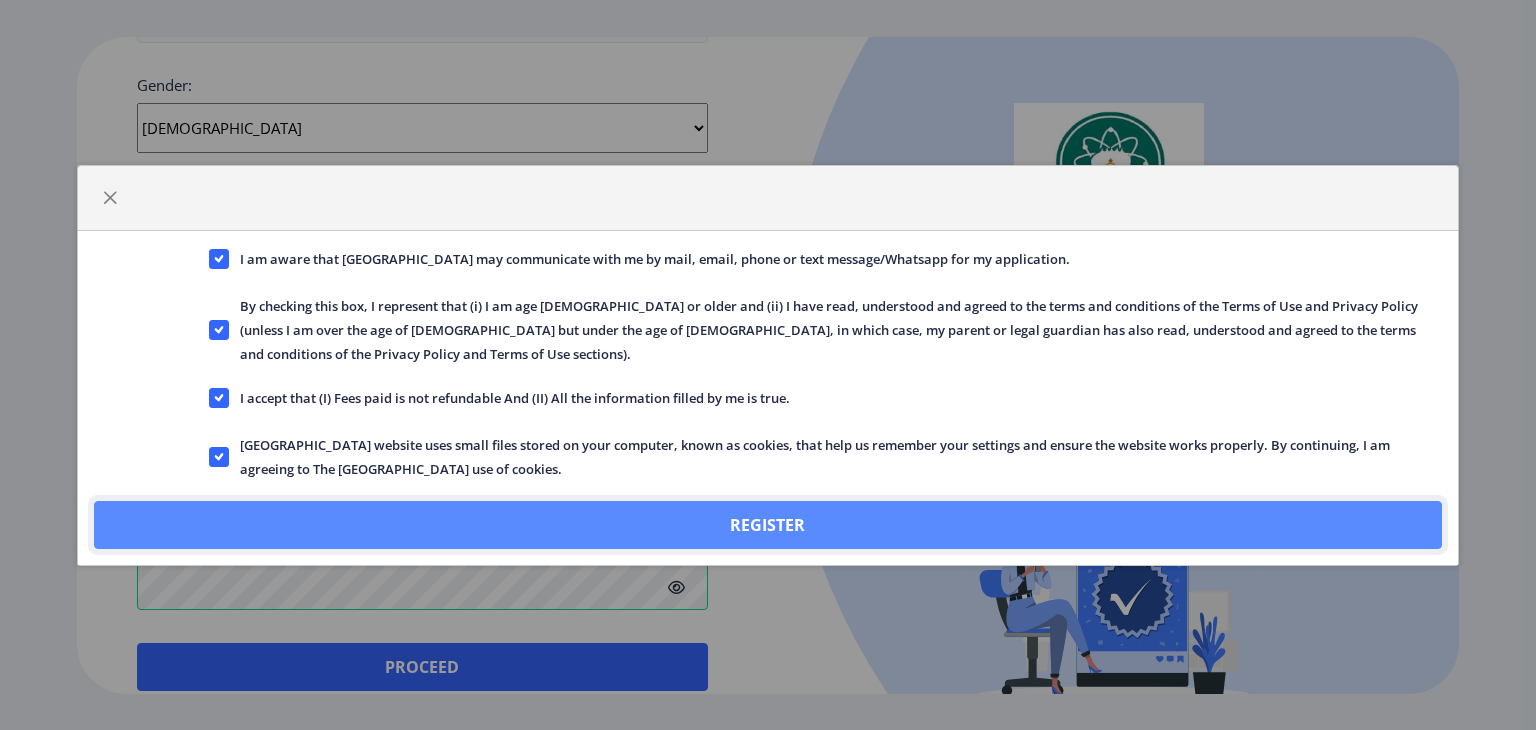 click on "Register" 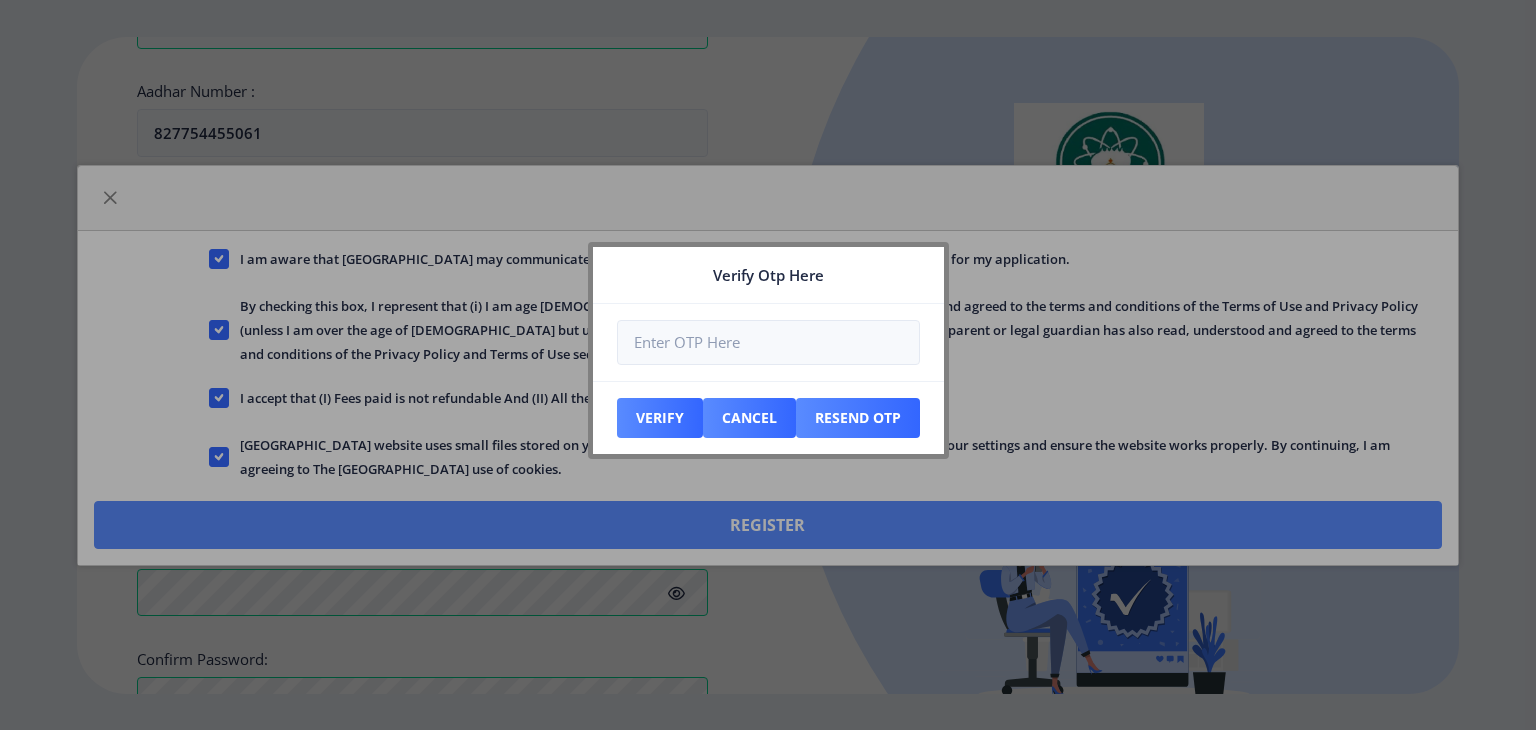 scroll, scrollTop: 869, scrollLeft: 0, axis: vertical 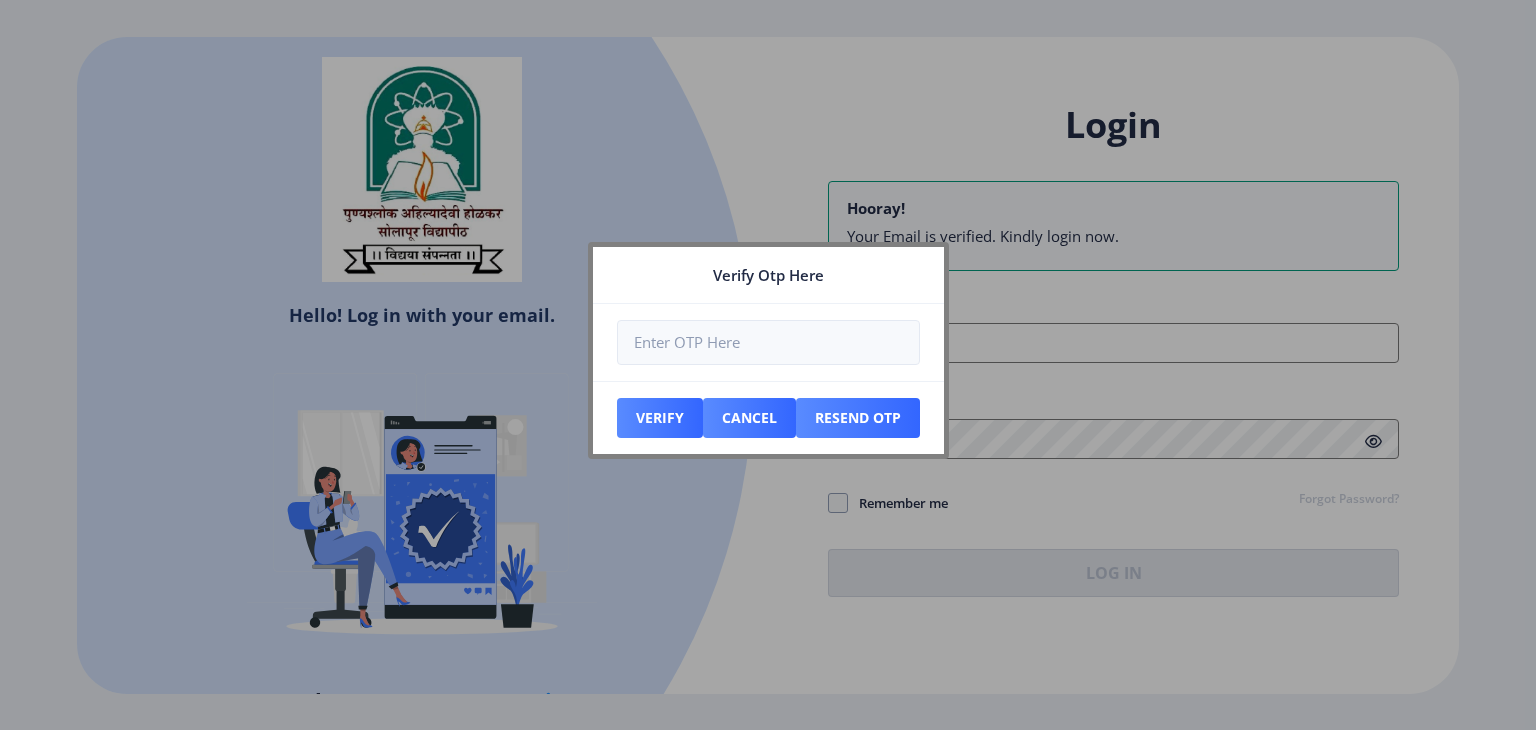 type on "[EMAIL_ADDRESS][DOMAIN_NAME]" 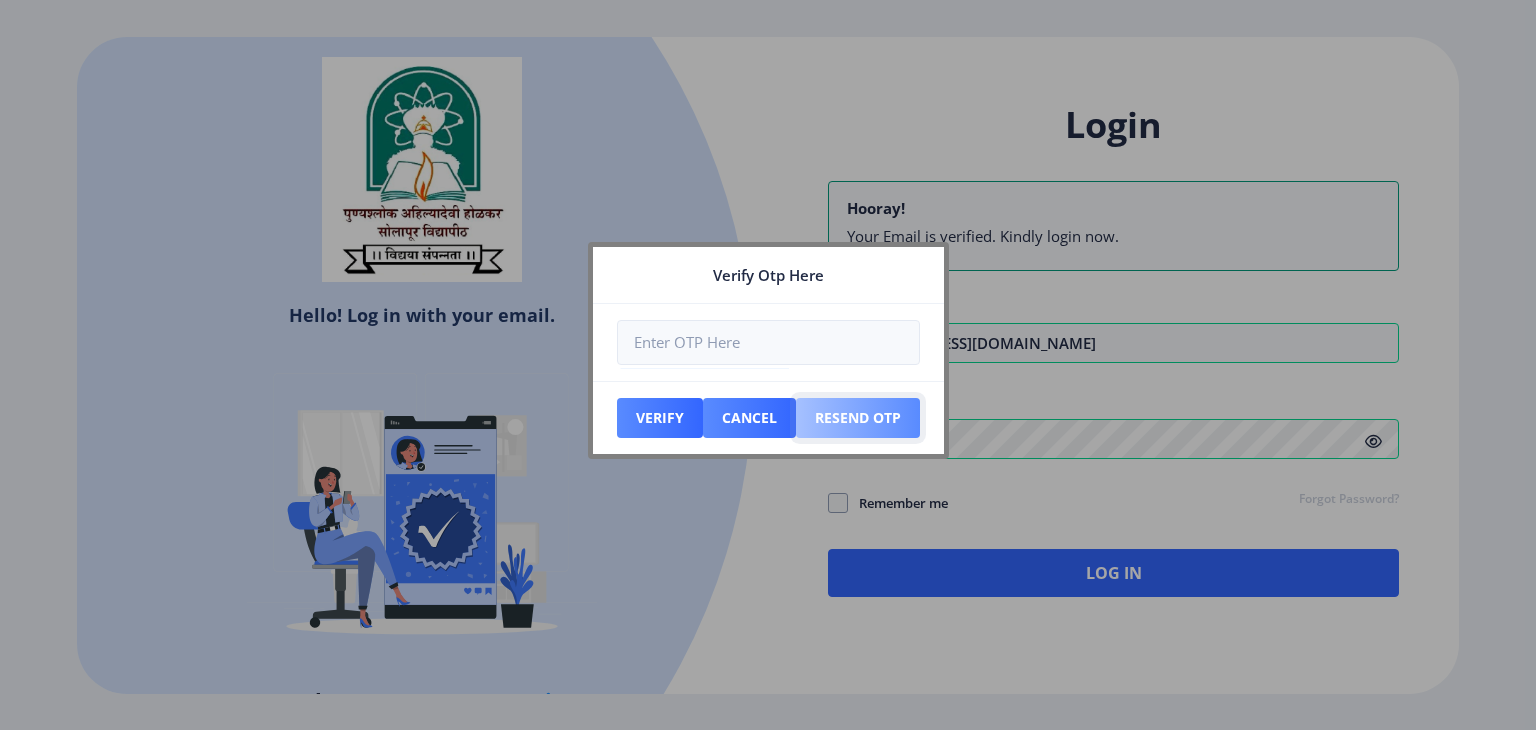 click on "Resend Otp" at bounding box center [660, 418] 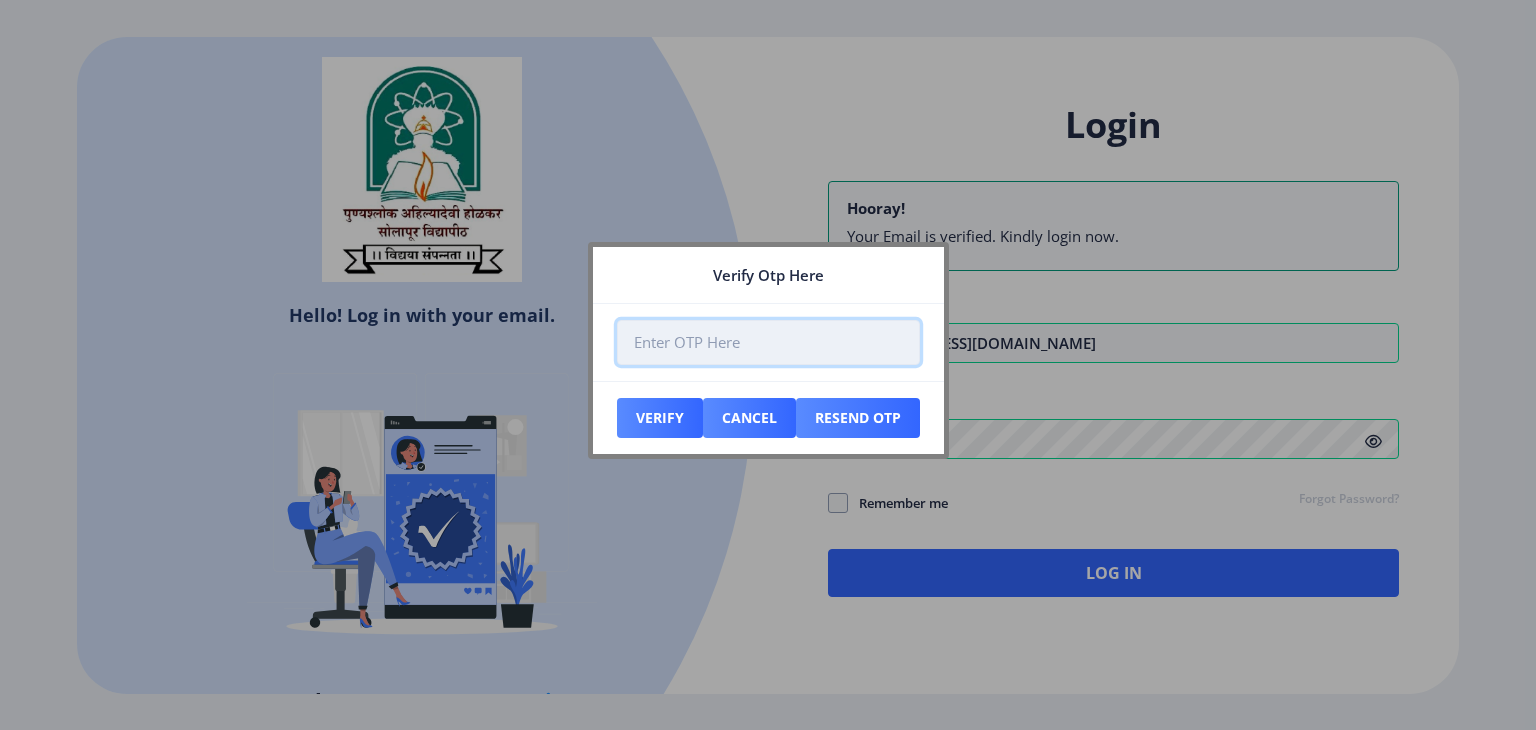 click at bounding box center (768, 342) 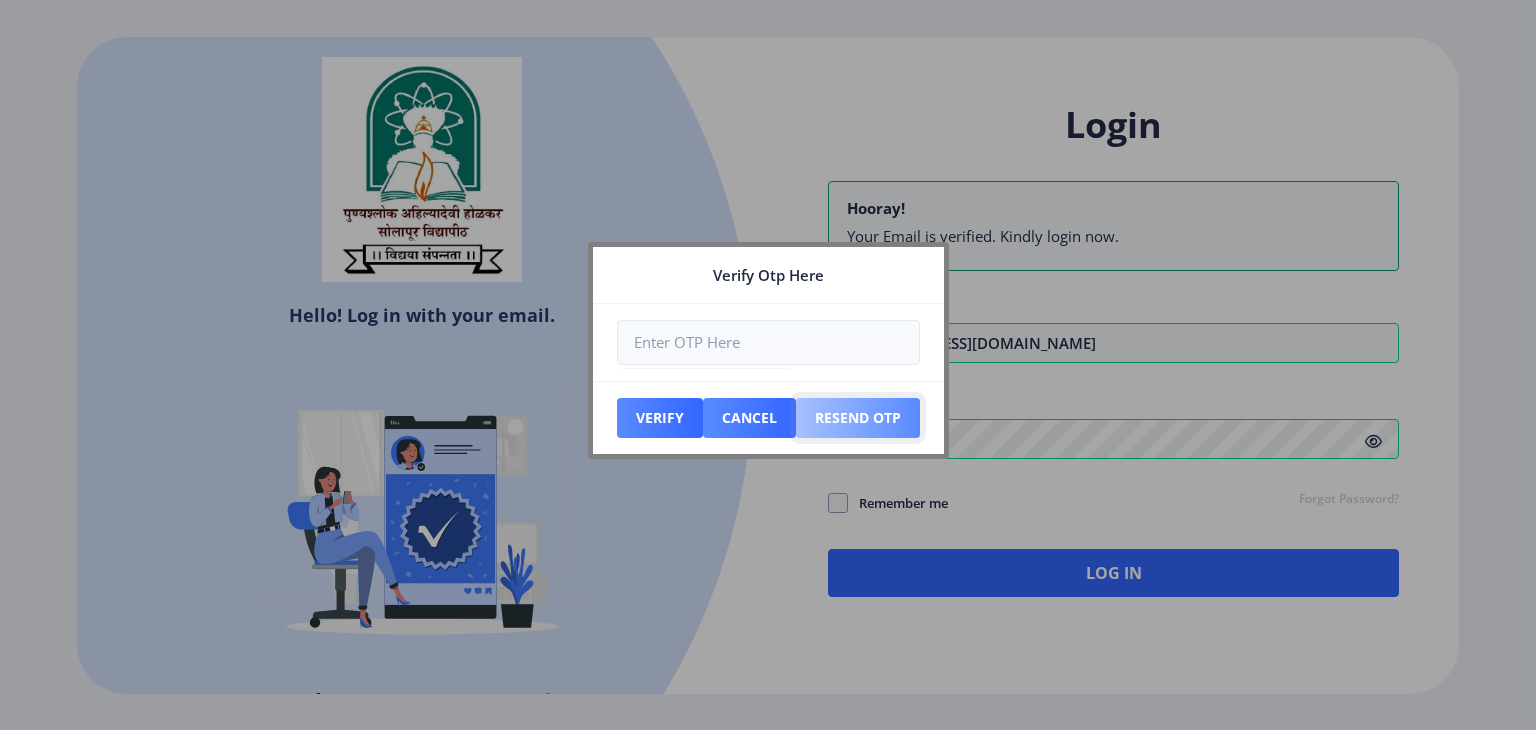 click on "Resend Otp" at bounding box center (660, 418) 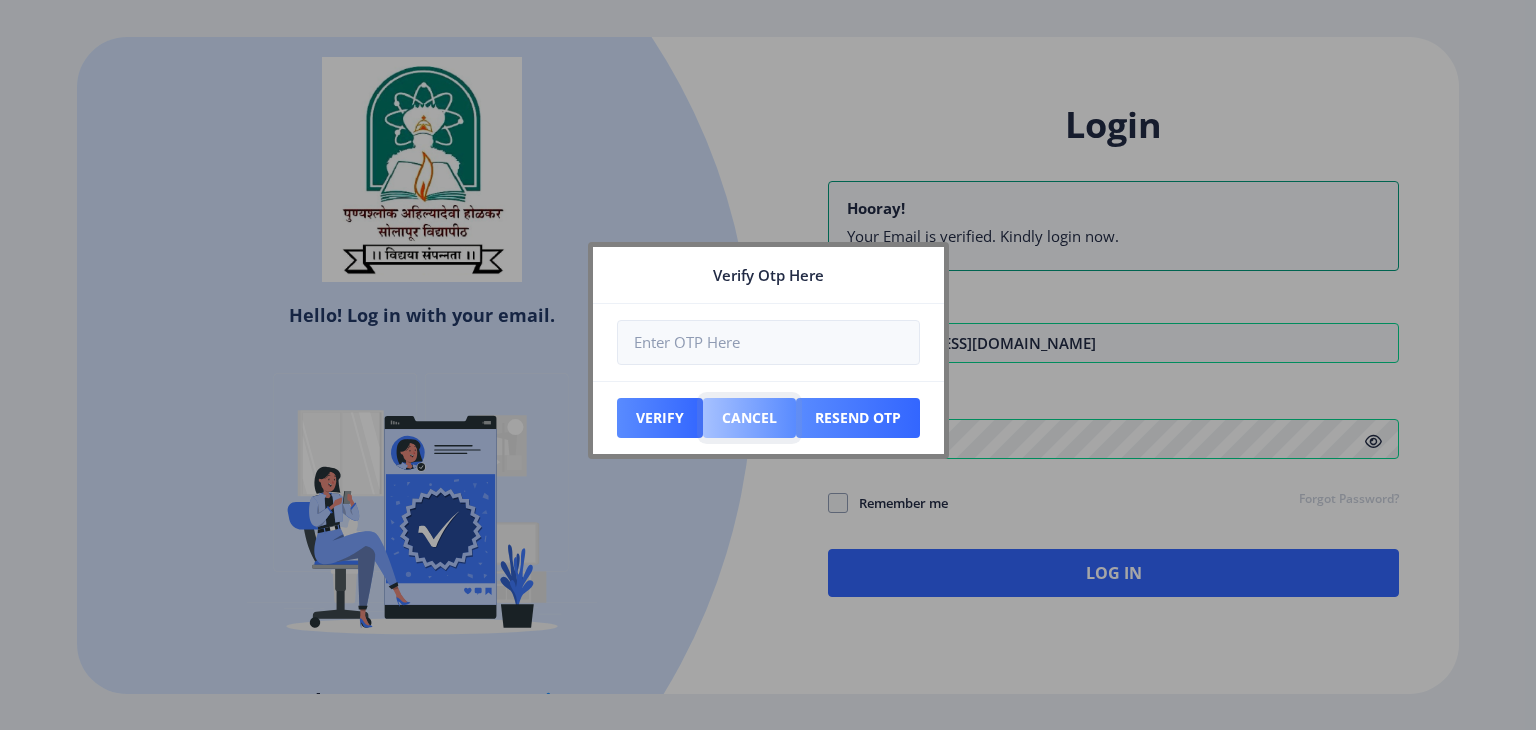 click on "Cancel" at bounding box center [660, 418] 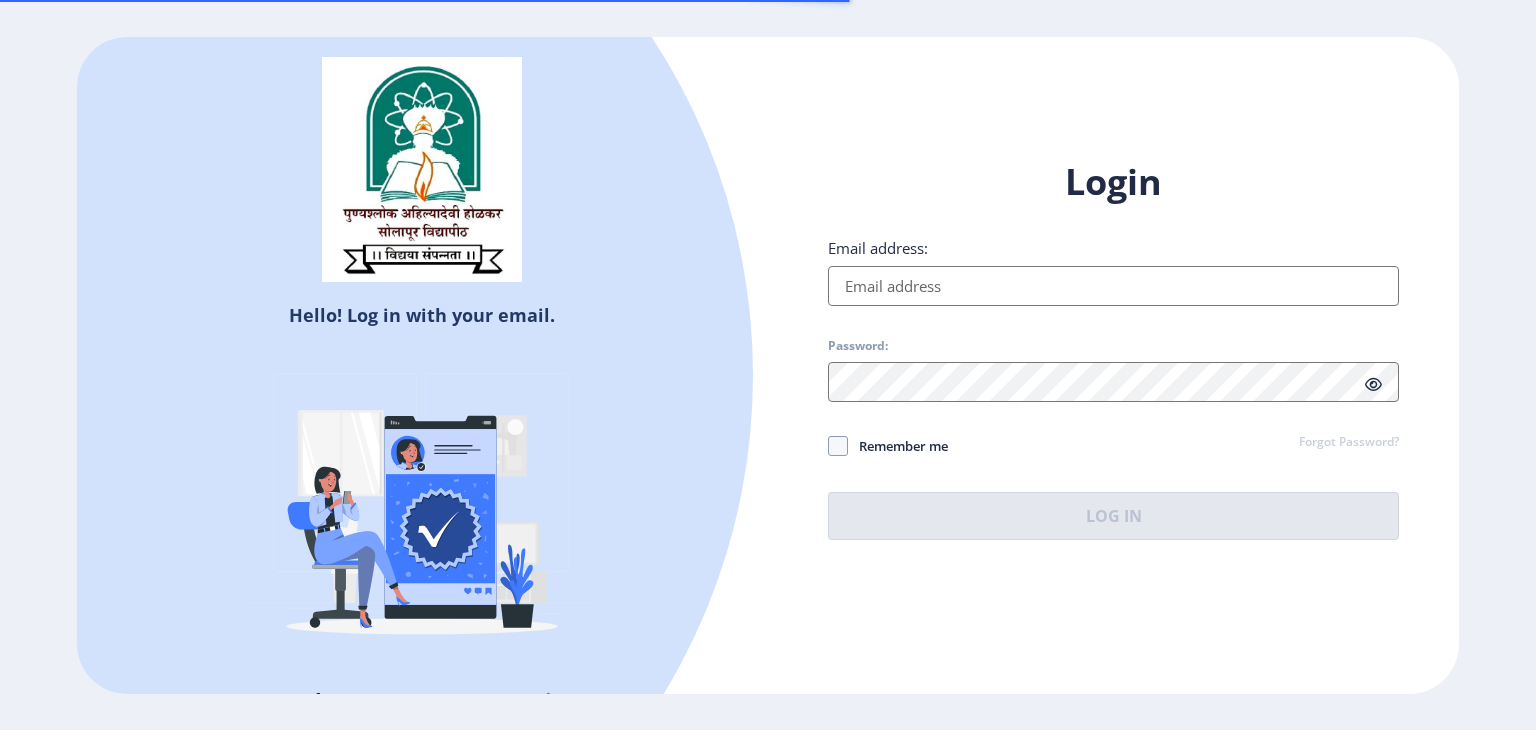 type on "[EMAIL_ADDRESS][DOMAIN_NAME]" 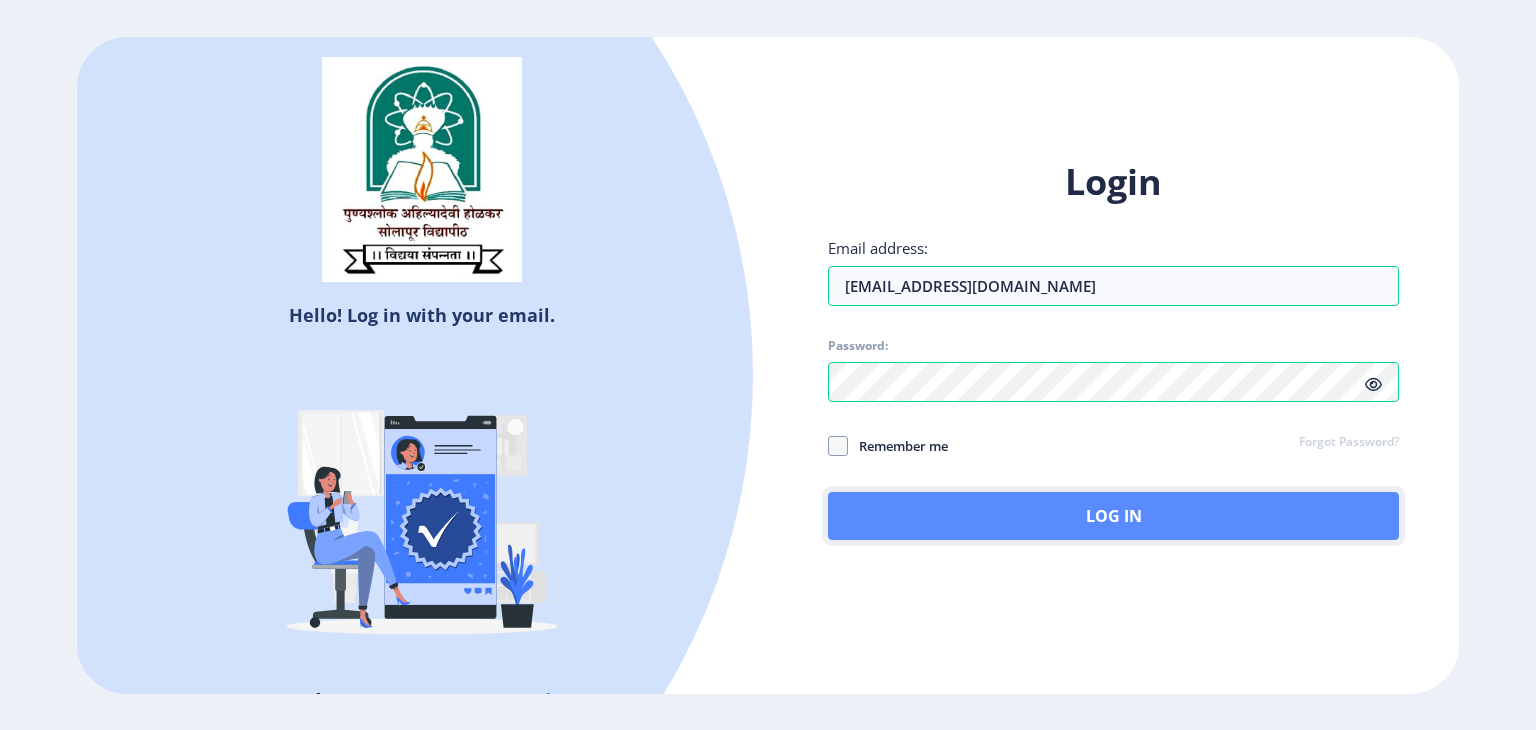 click on "Log In" 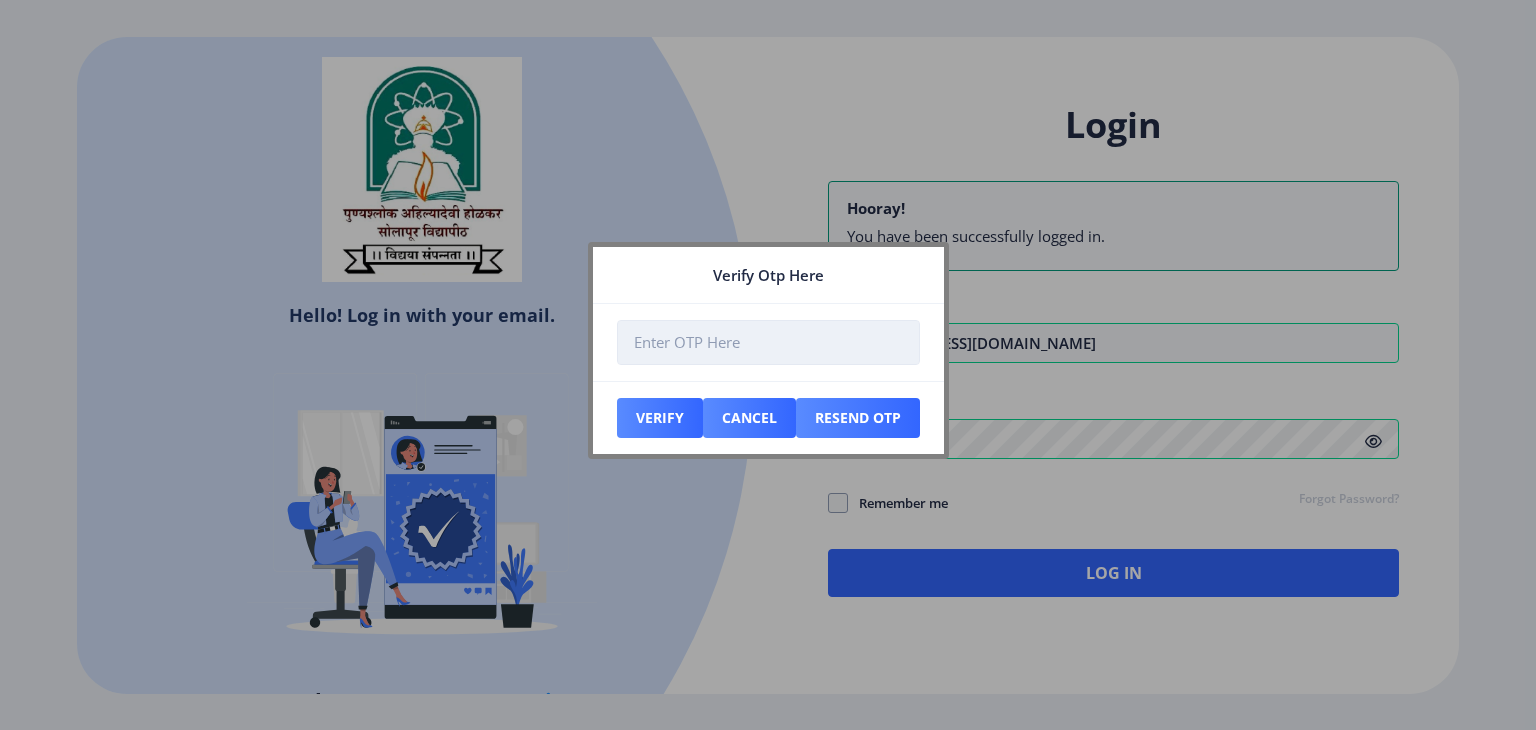 click at bounding box center (768, 342) 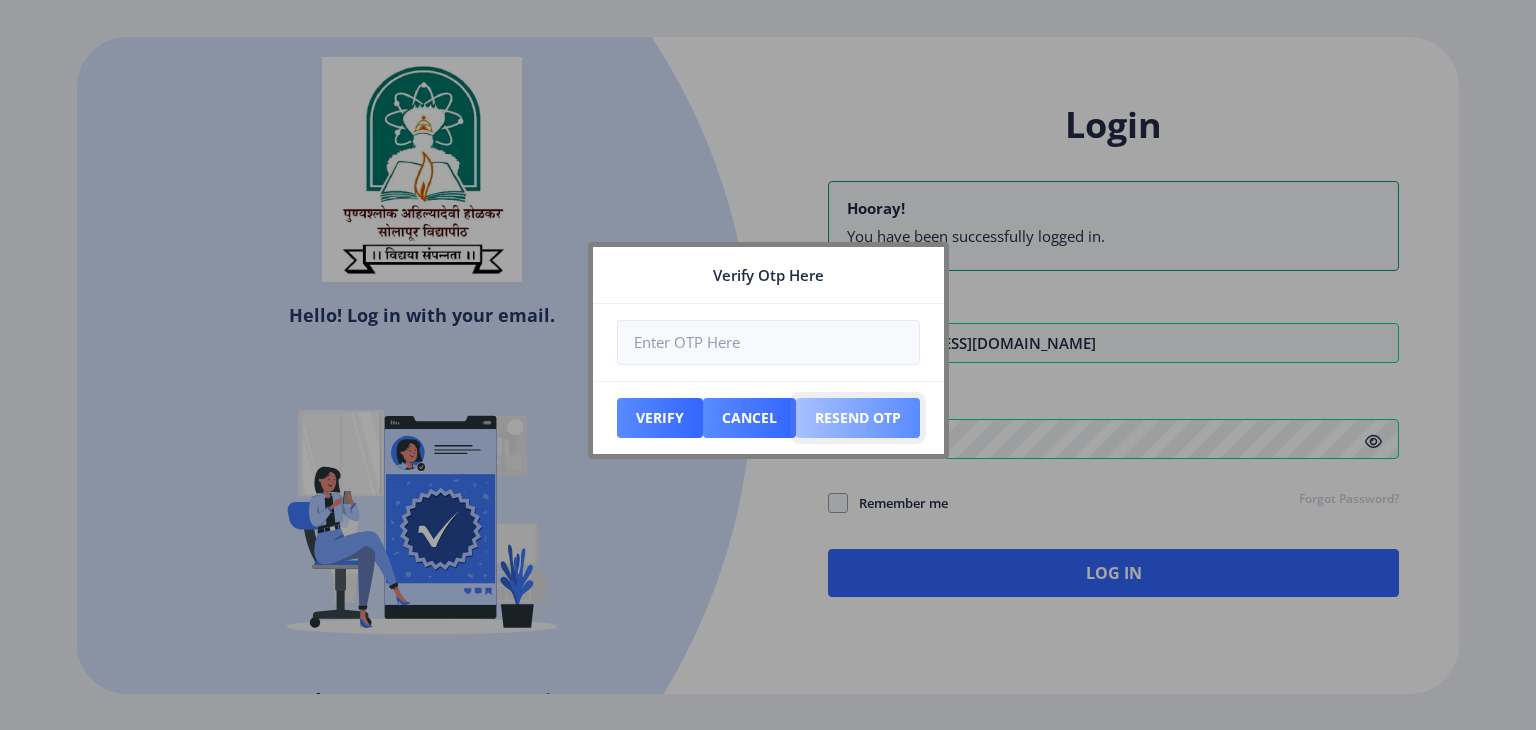 click on "Resend Otp" at bounding box center [660, 418] 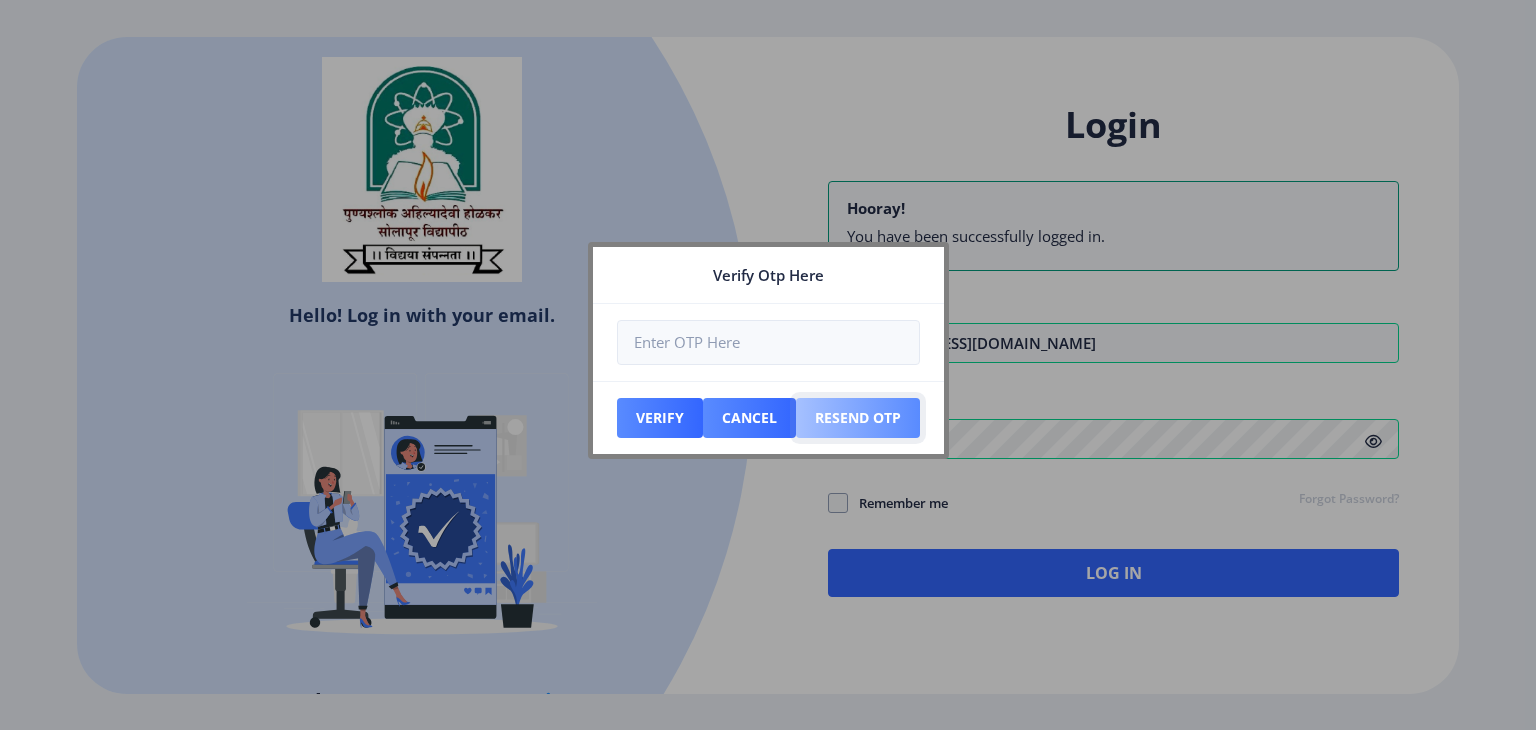 type 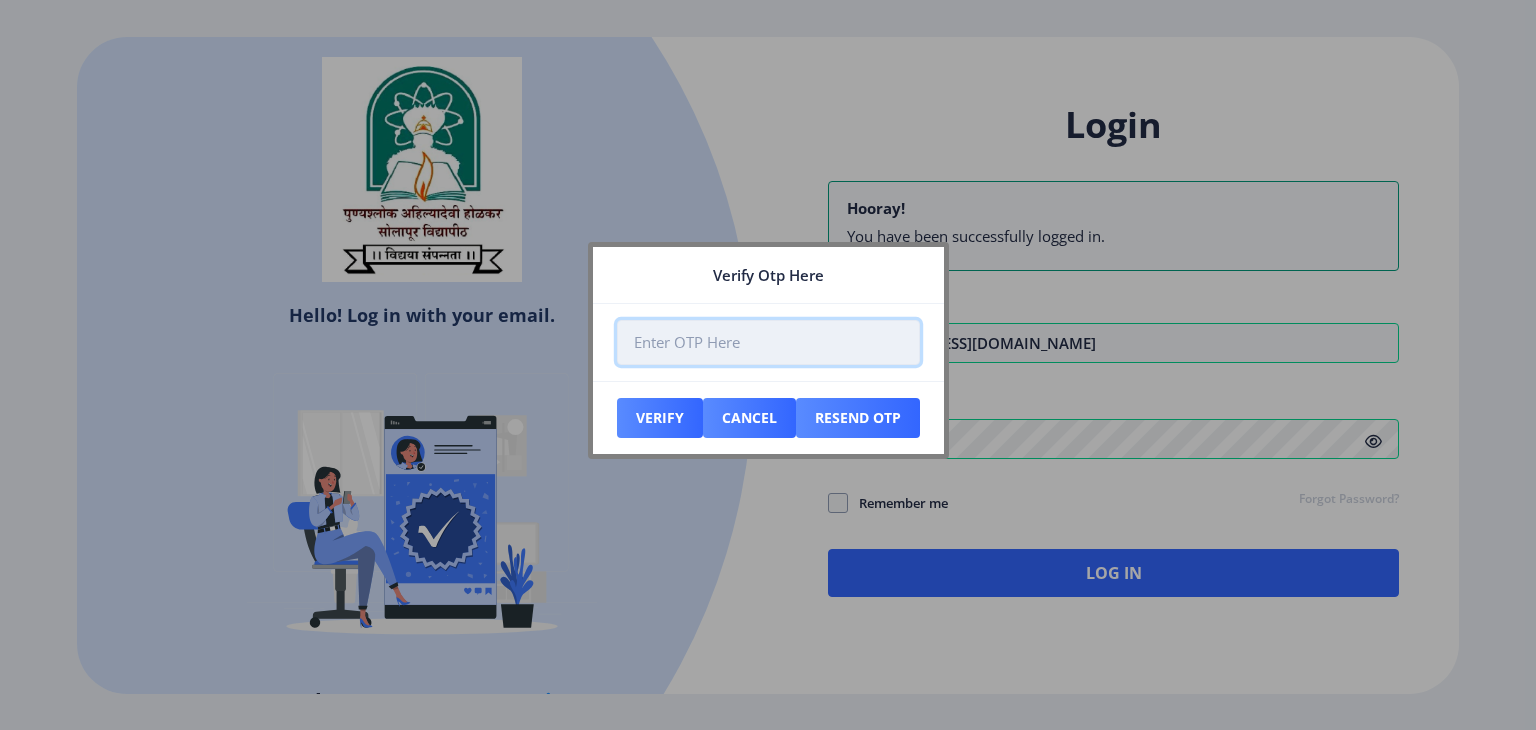 click at bounding box center (768, 342) 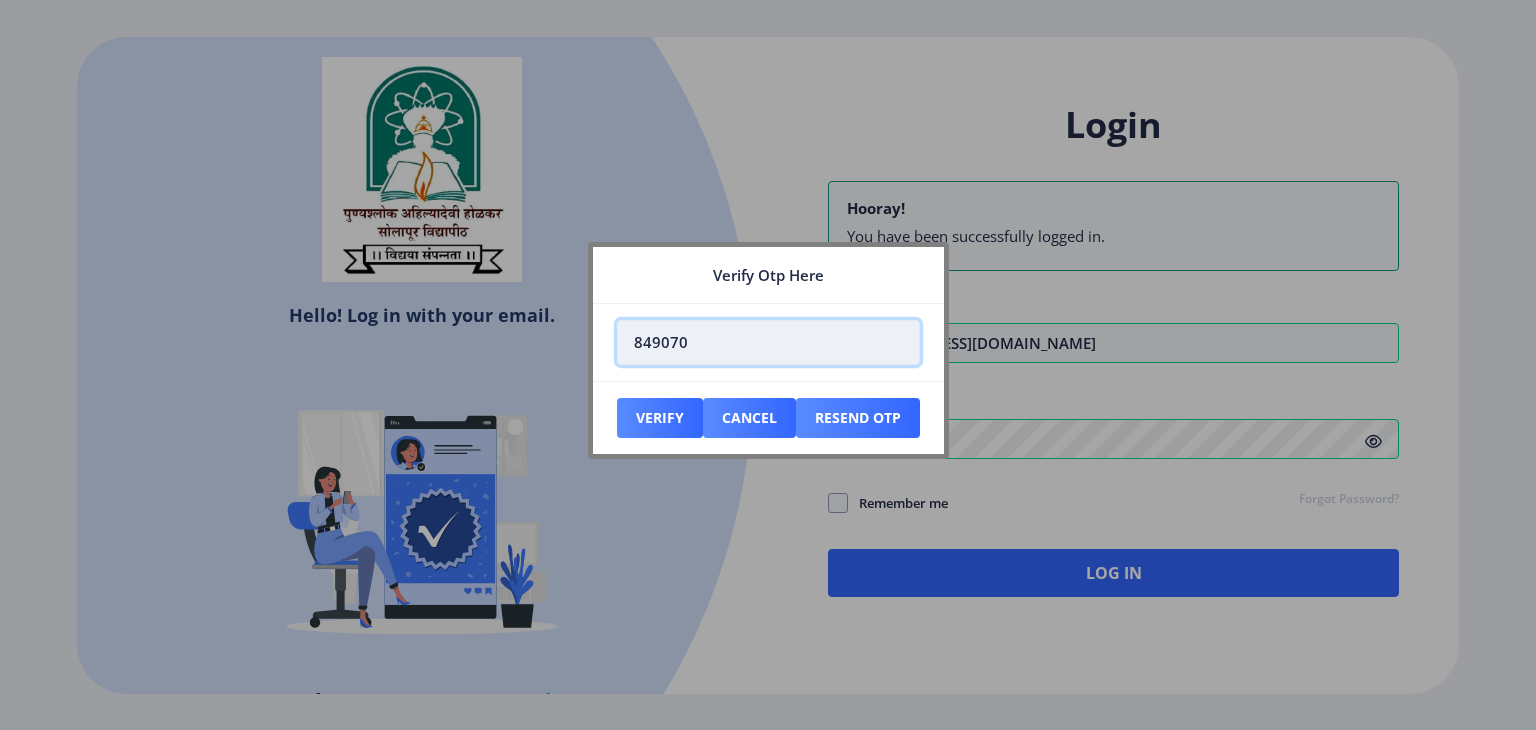 type on "849070" 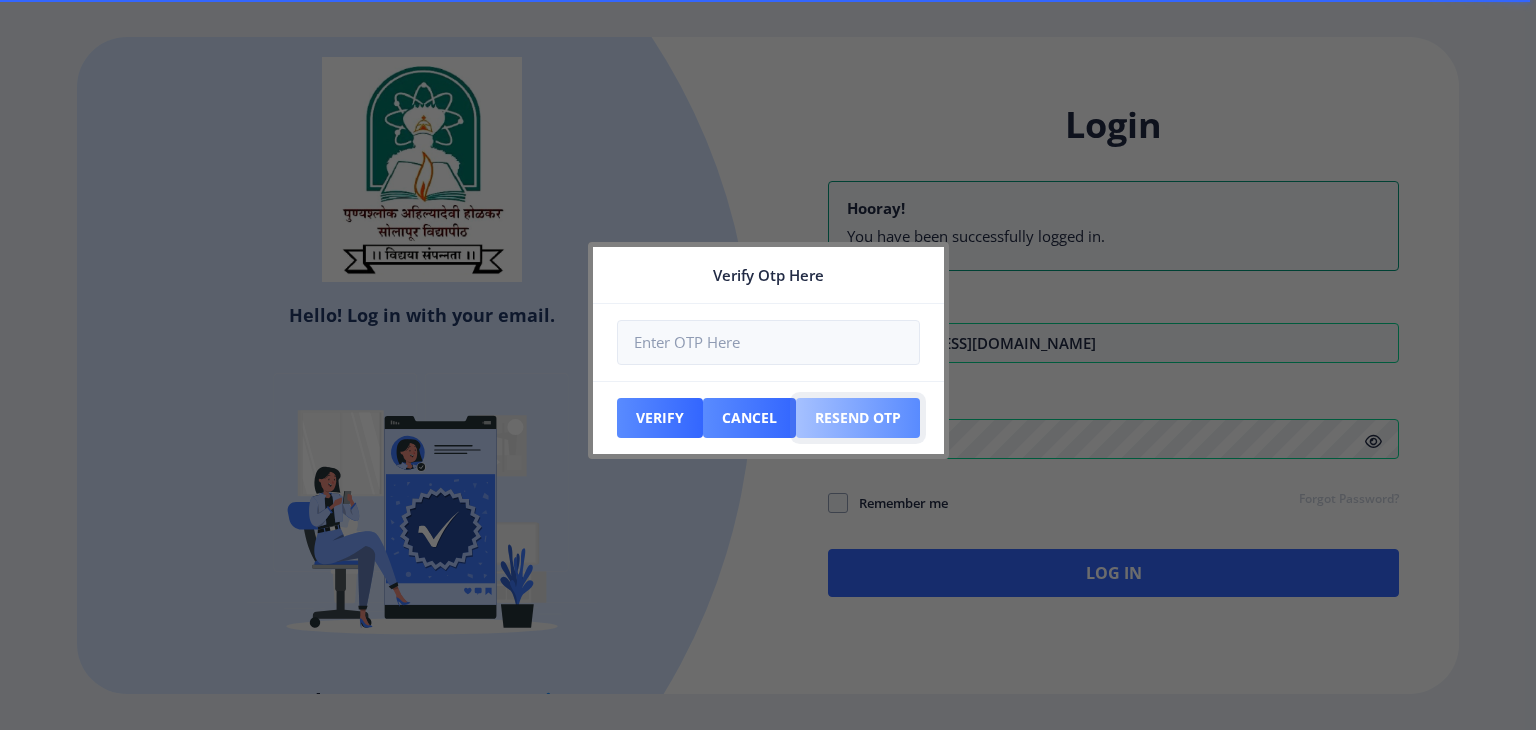 click on "Resend Otp" at bounding box center (660, 418) 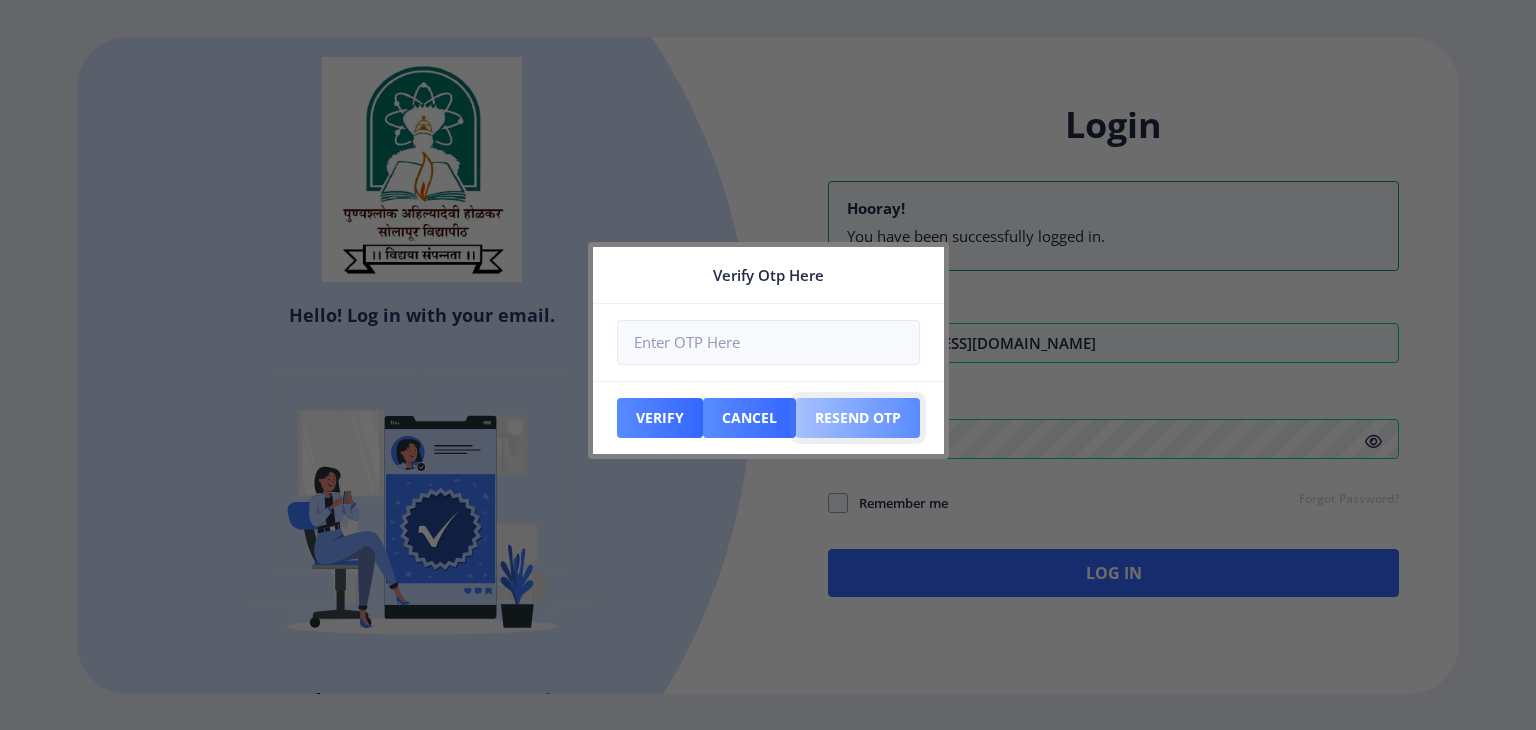 type 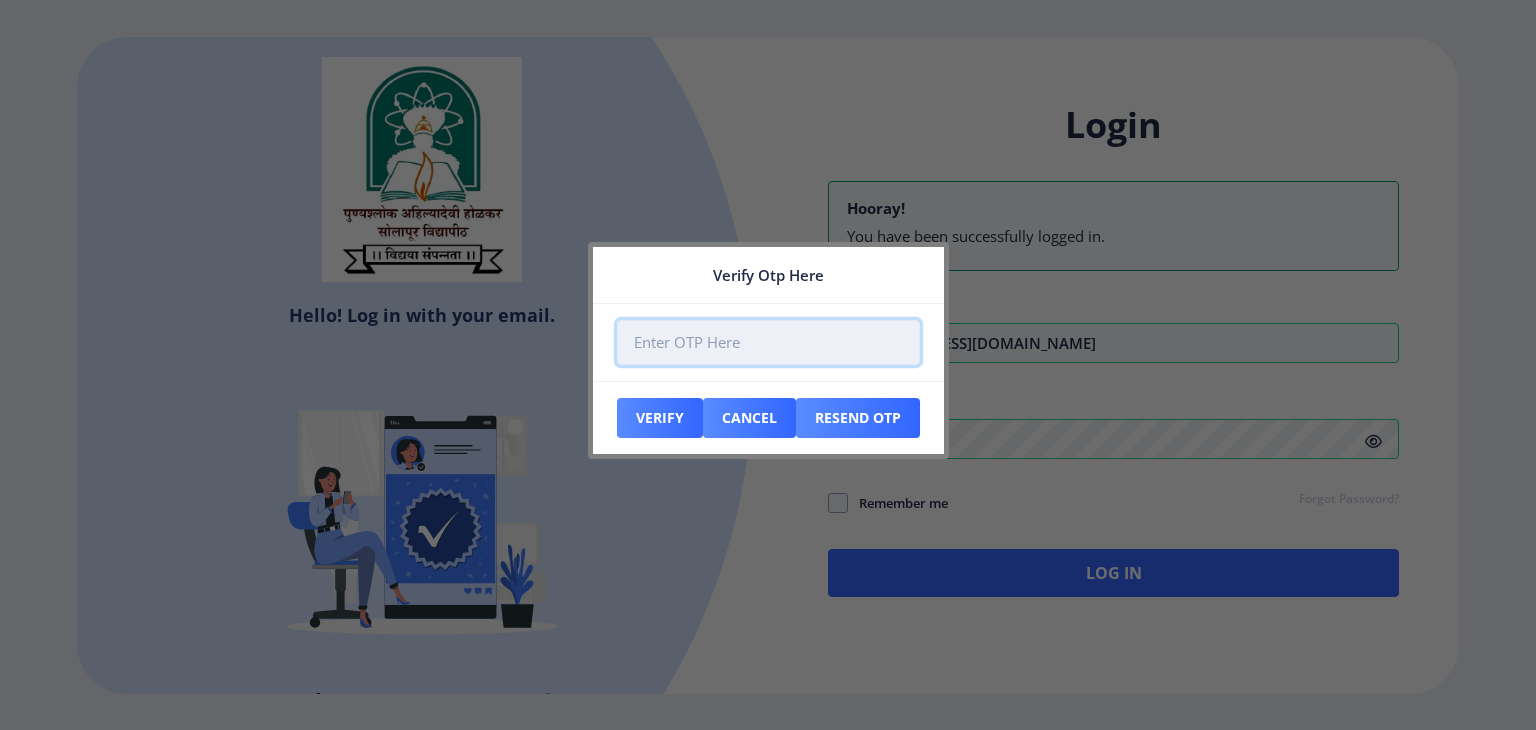 click at bounding box center [768, 342] 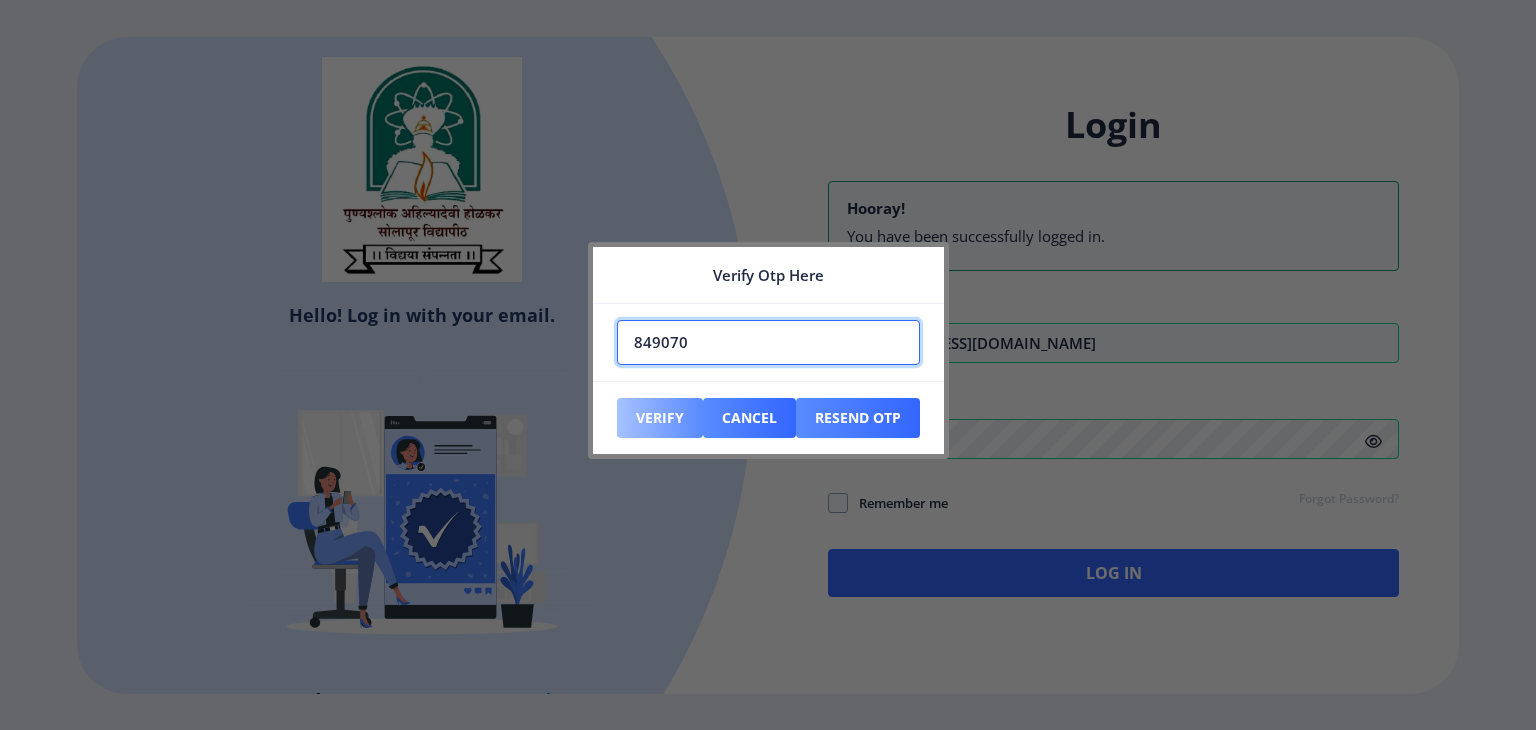 type on "849070" 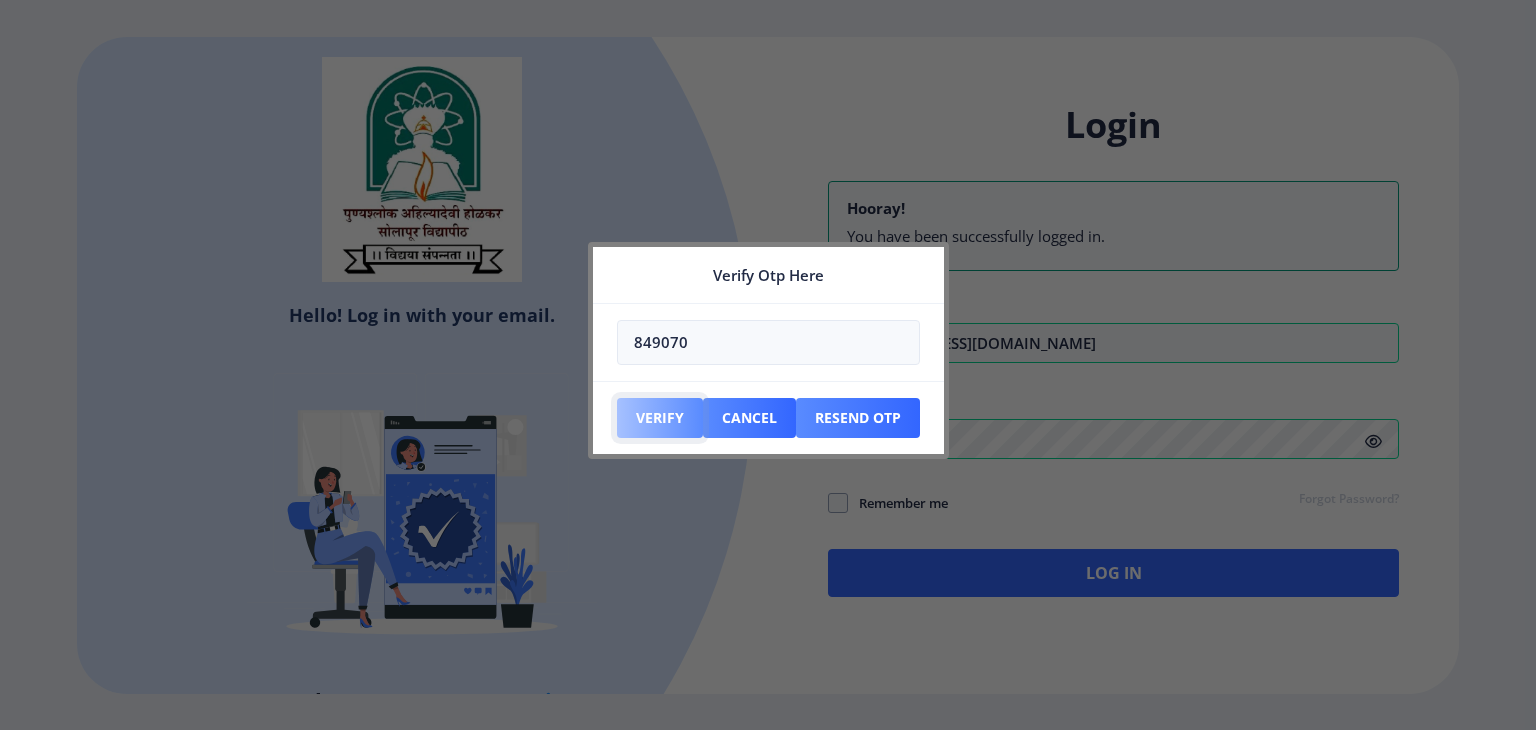 click on "Verify" at bounding box center (660, 418) 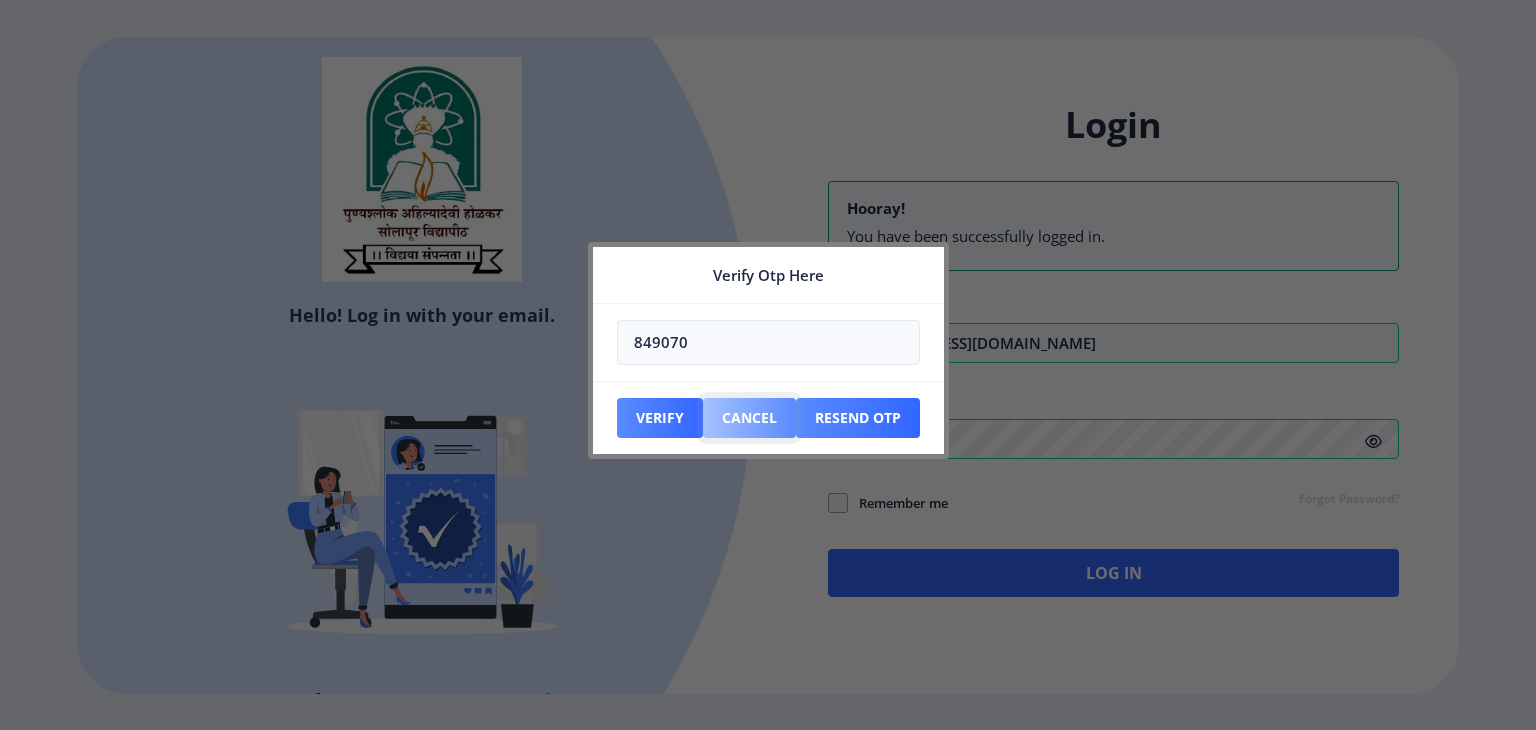 click on "Cancel" at bounding box center (660, 418) 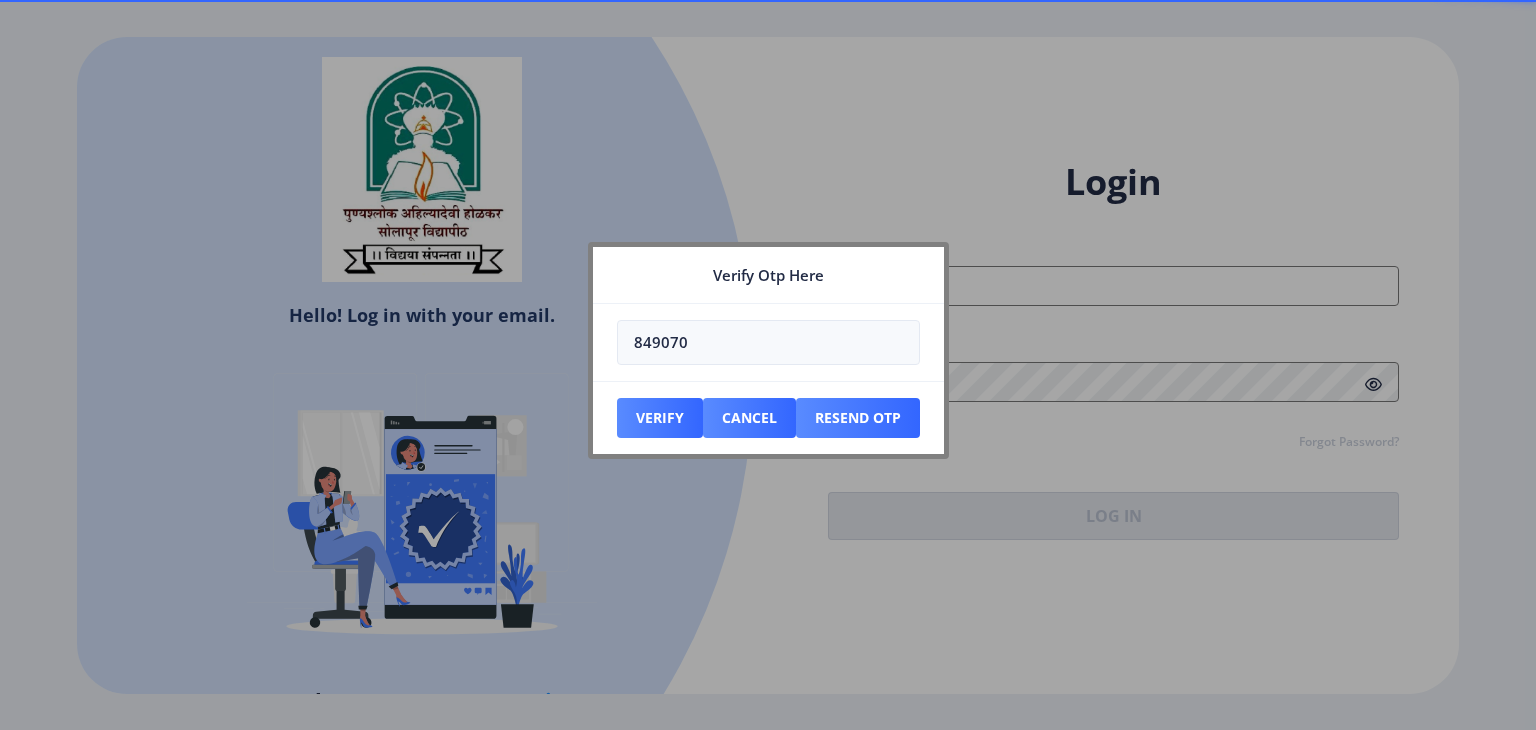 type on "[EMAIL_ADDRESS][DOMAIN_NAME]" 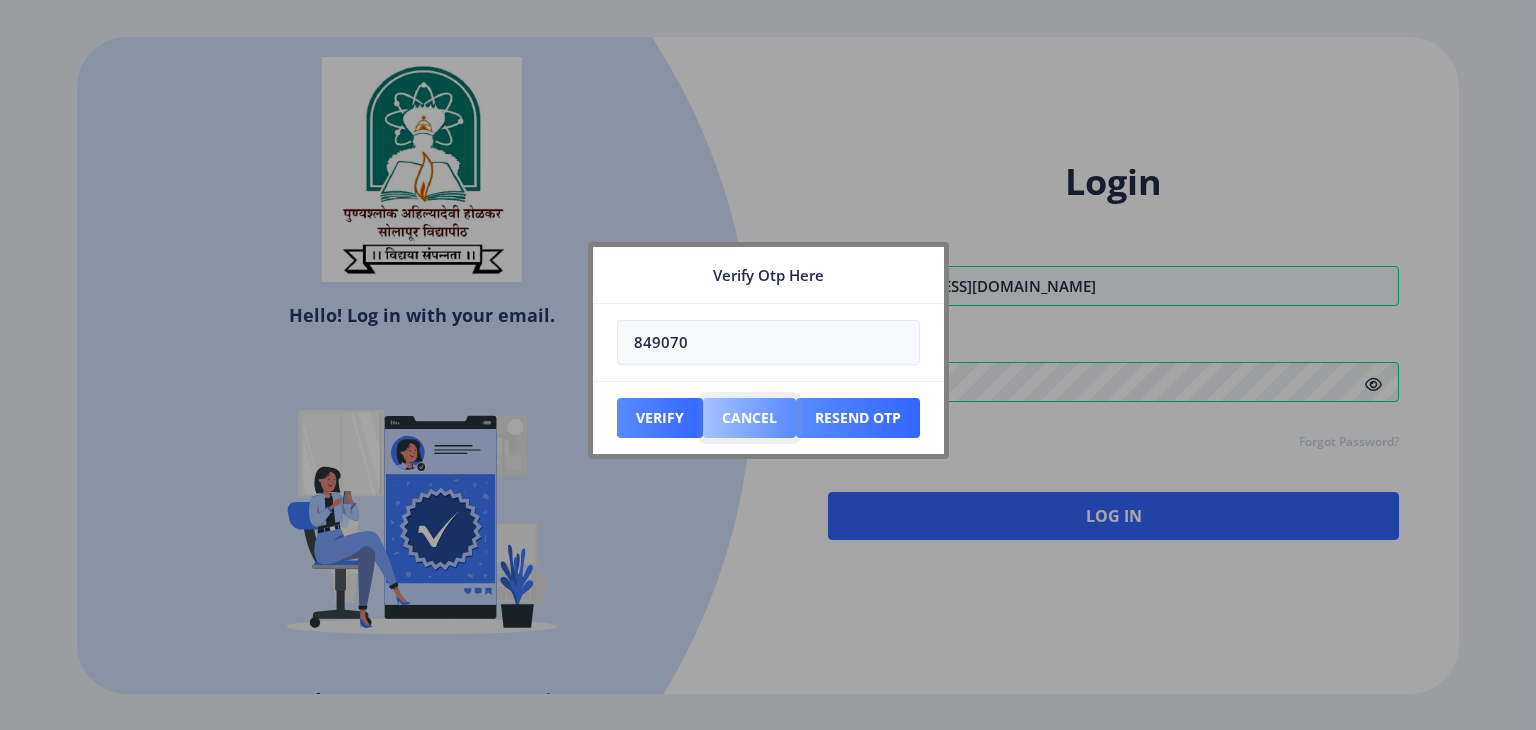 click on "Cancel" at bounding box center (660, 418) 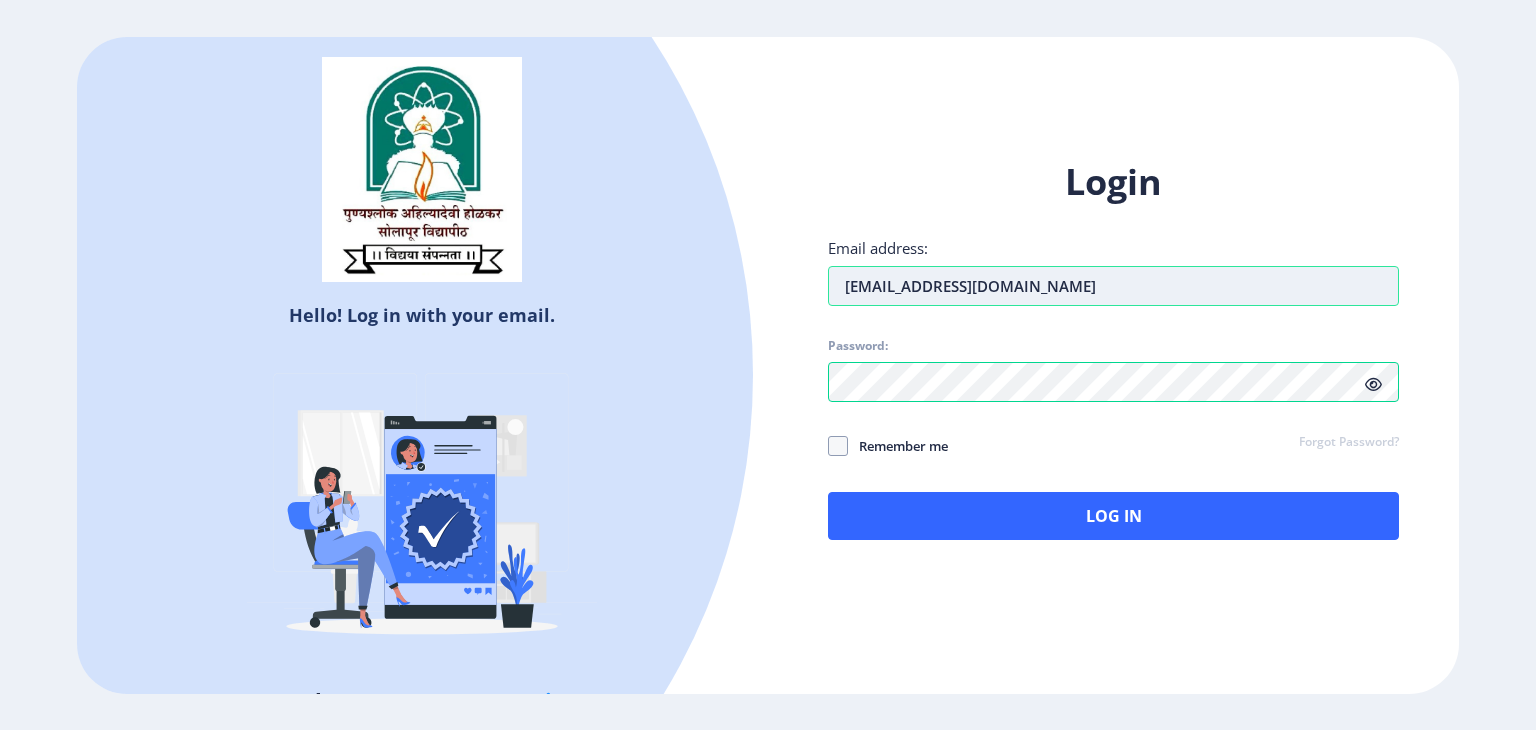 click on "[EMAIL_ADDRESS][DOMAIN_NAME]" at bounding box center (1113, 286) 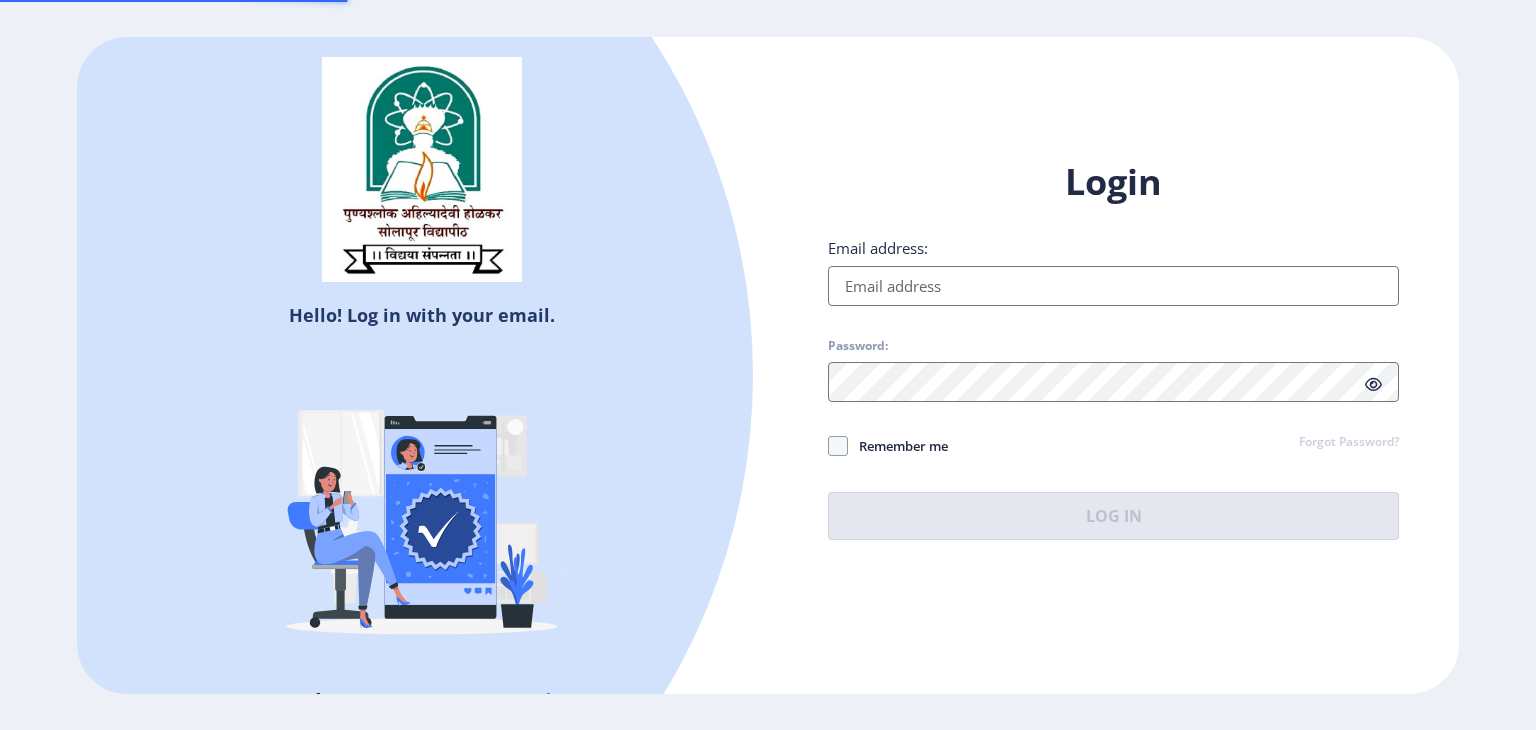 type on "[EMAIL_ADDRESS][DOMAIN_NAME]" 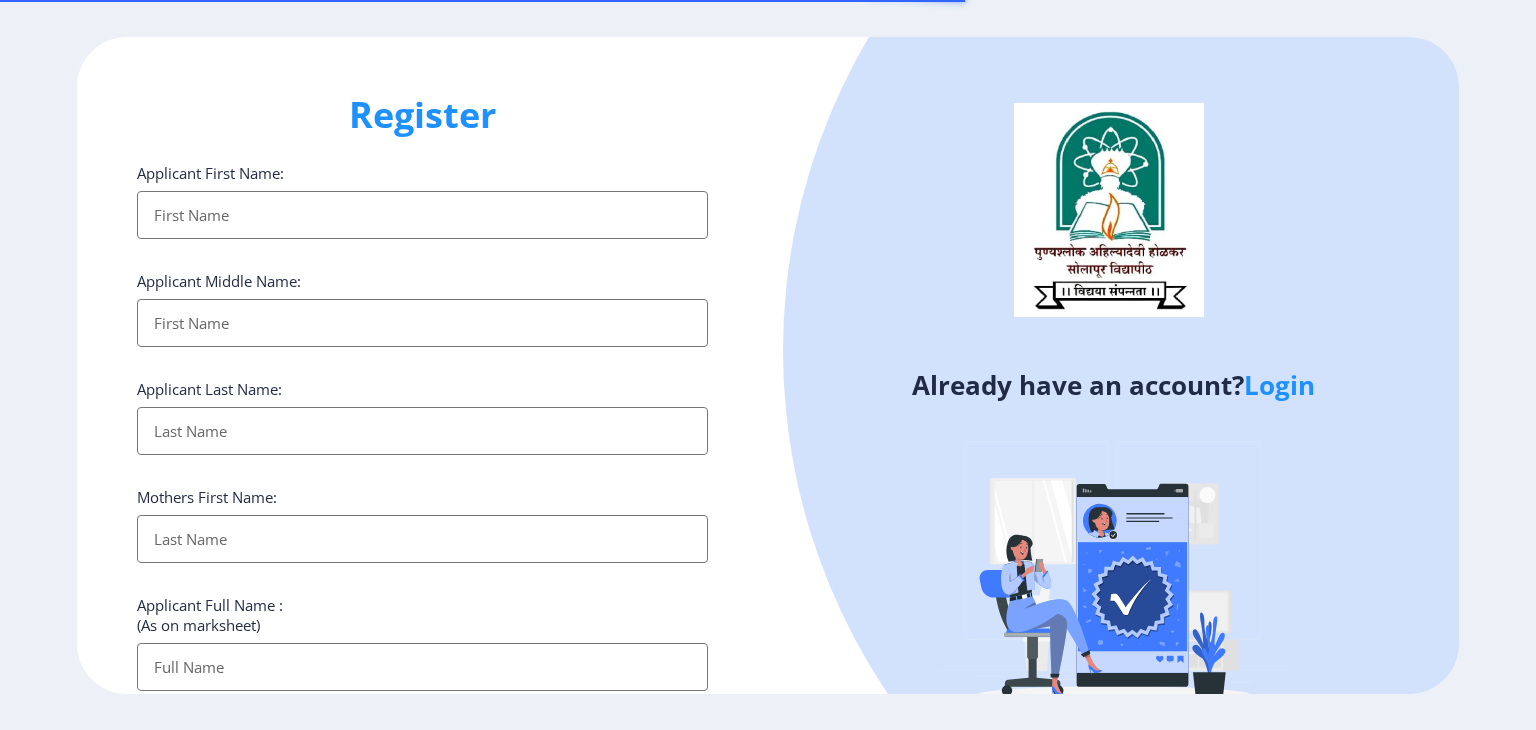 select 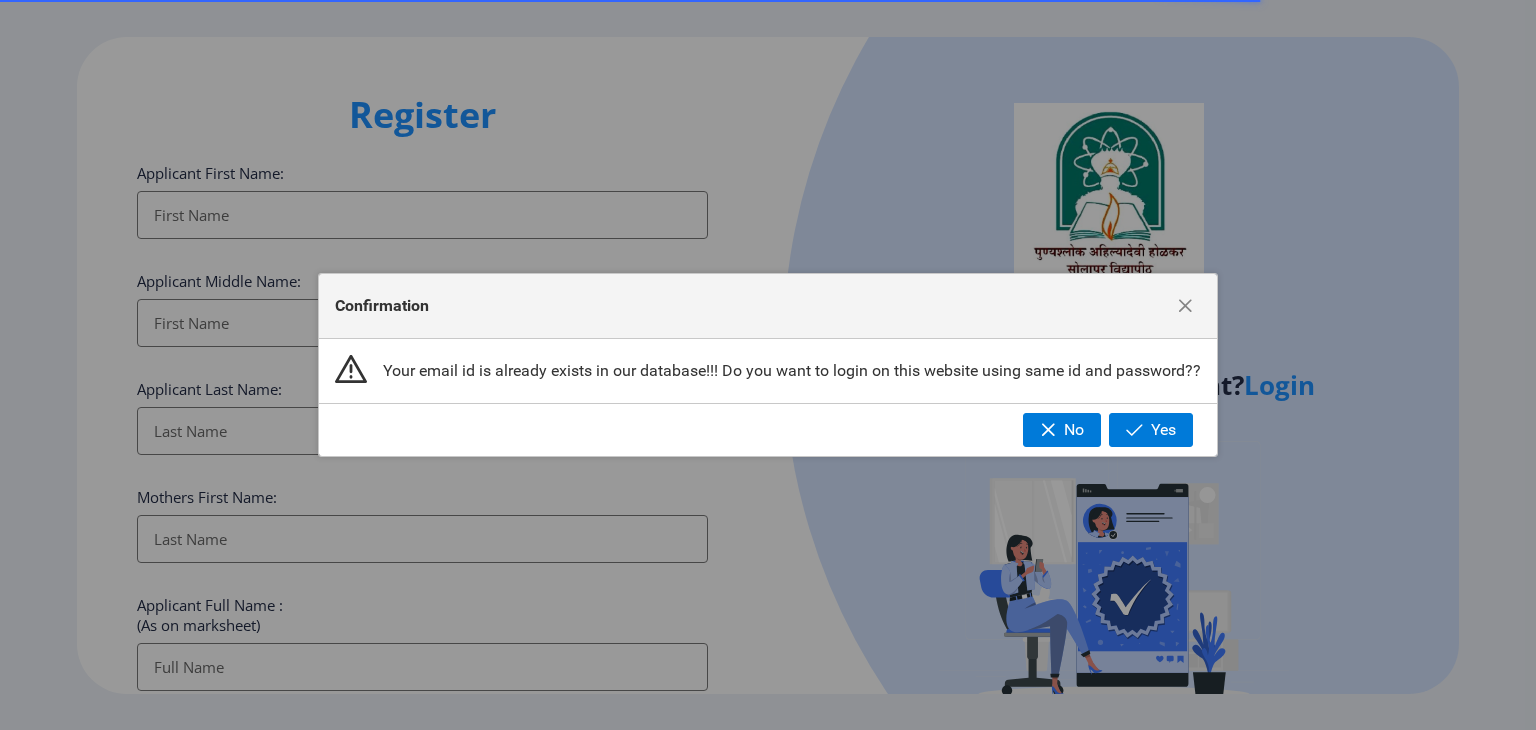 type 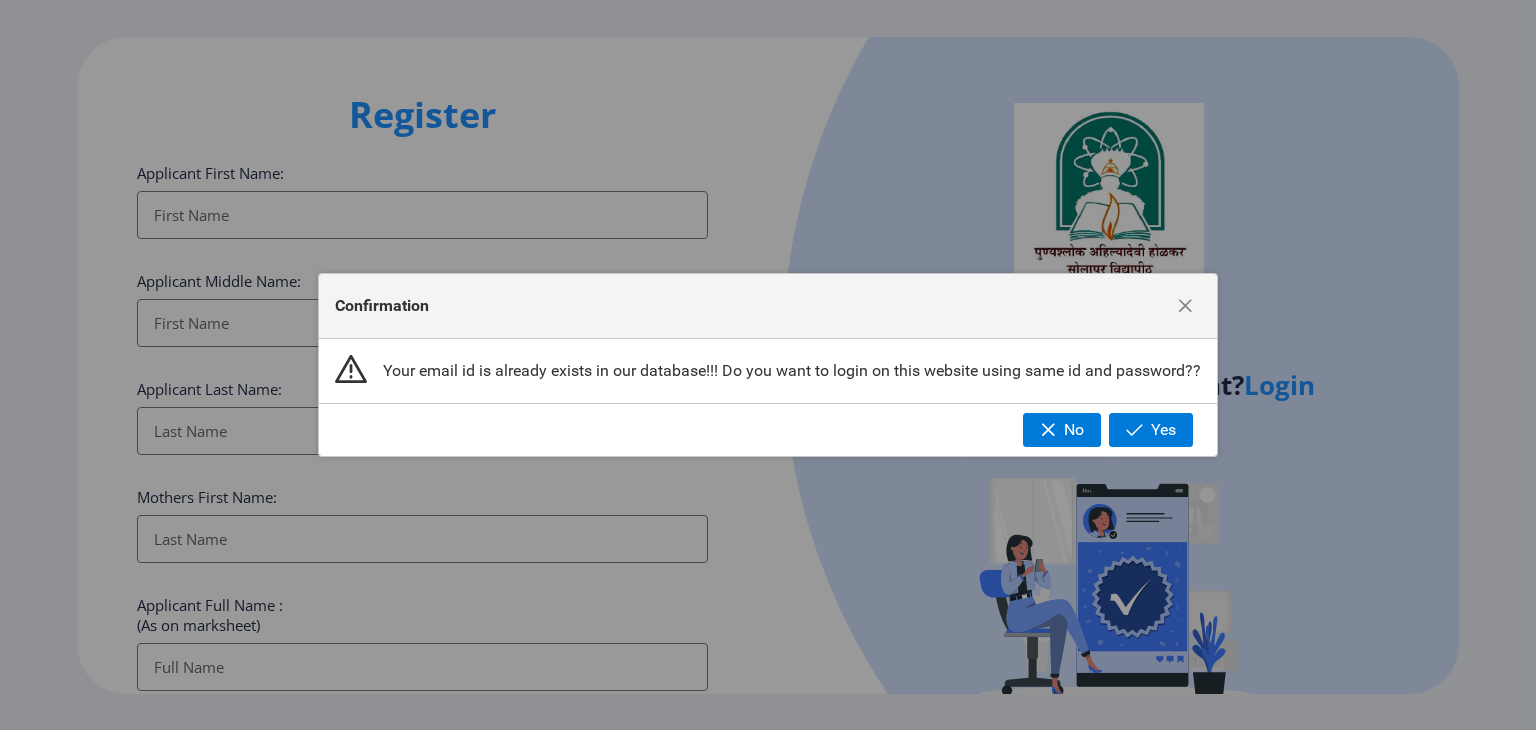 click 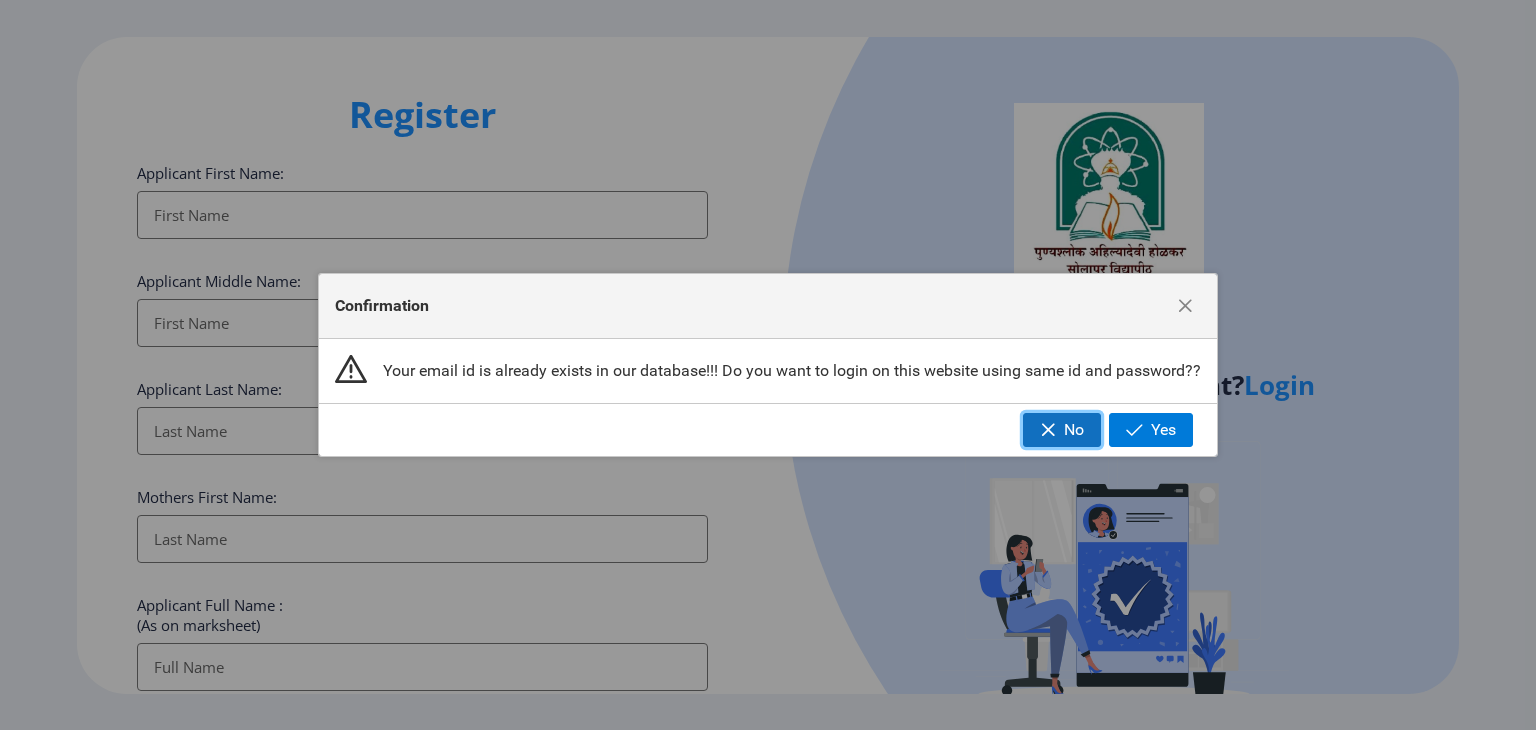 click on "No" 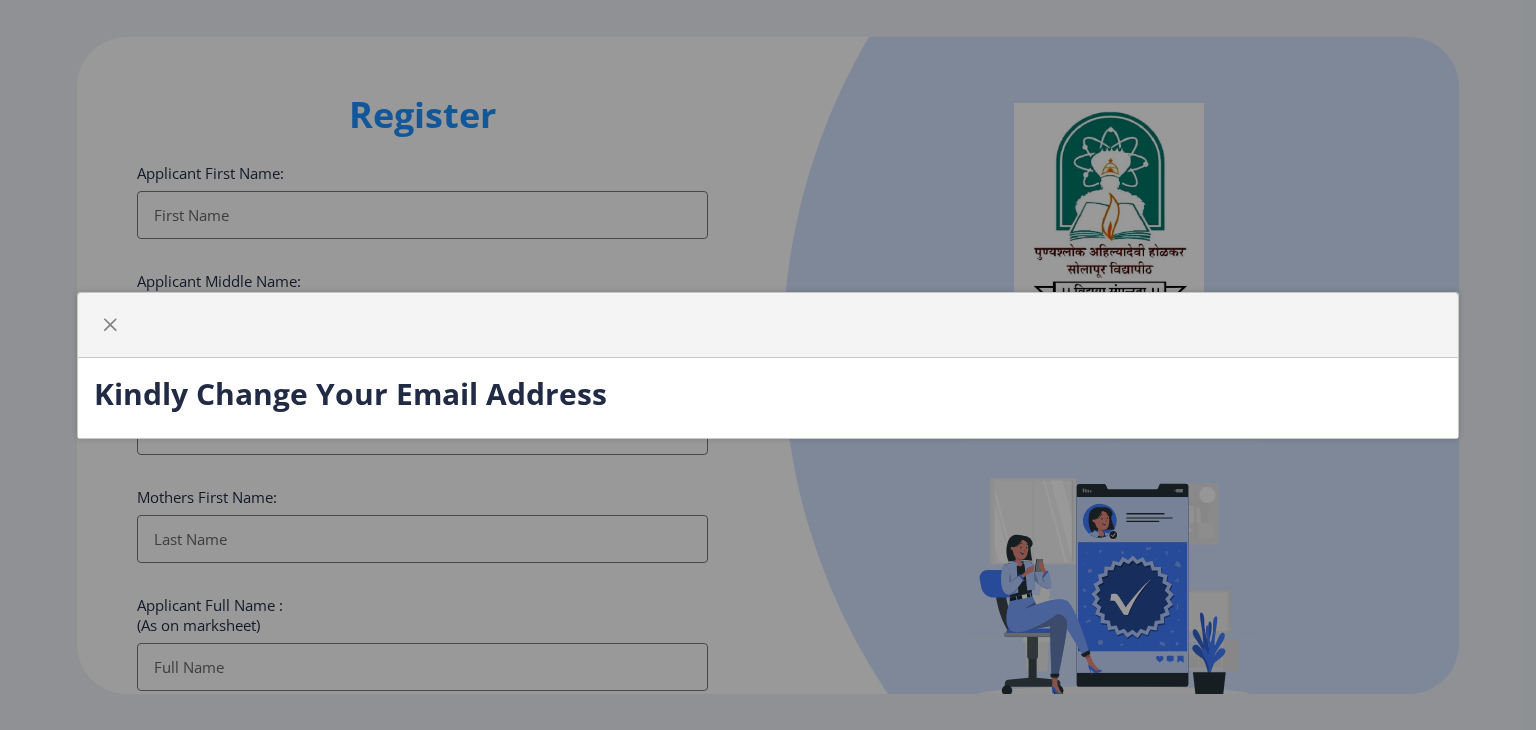 click on "Kindly Change Your Email Address" 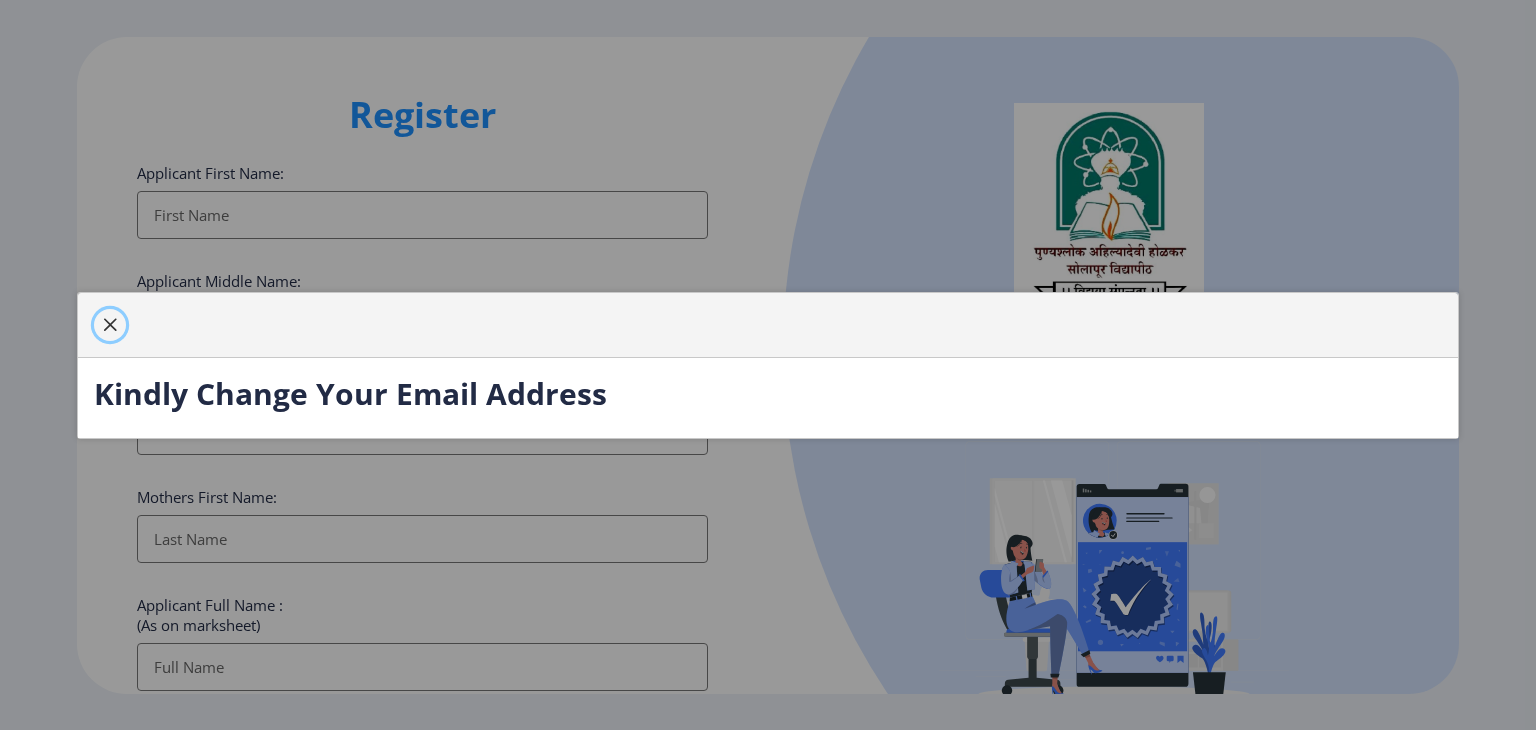 click 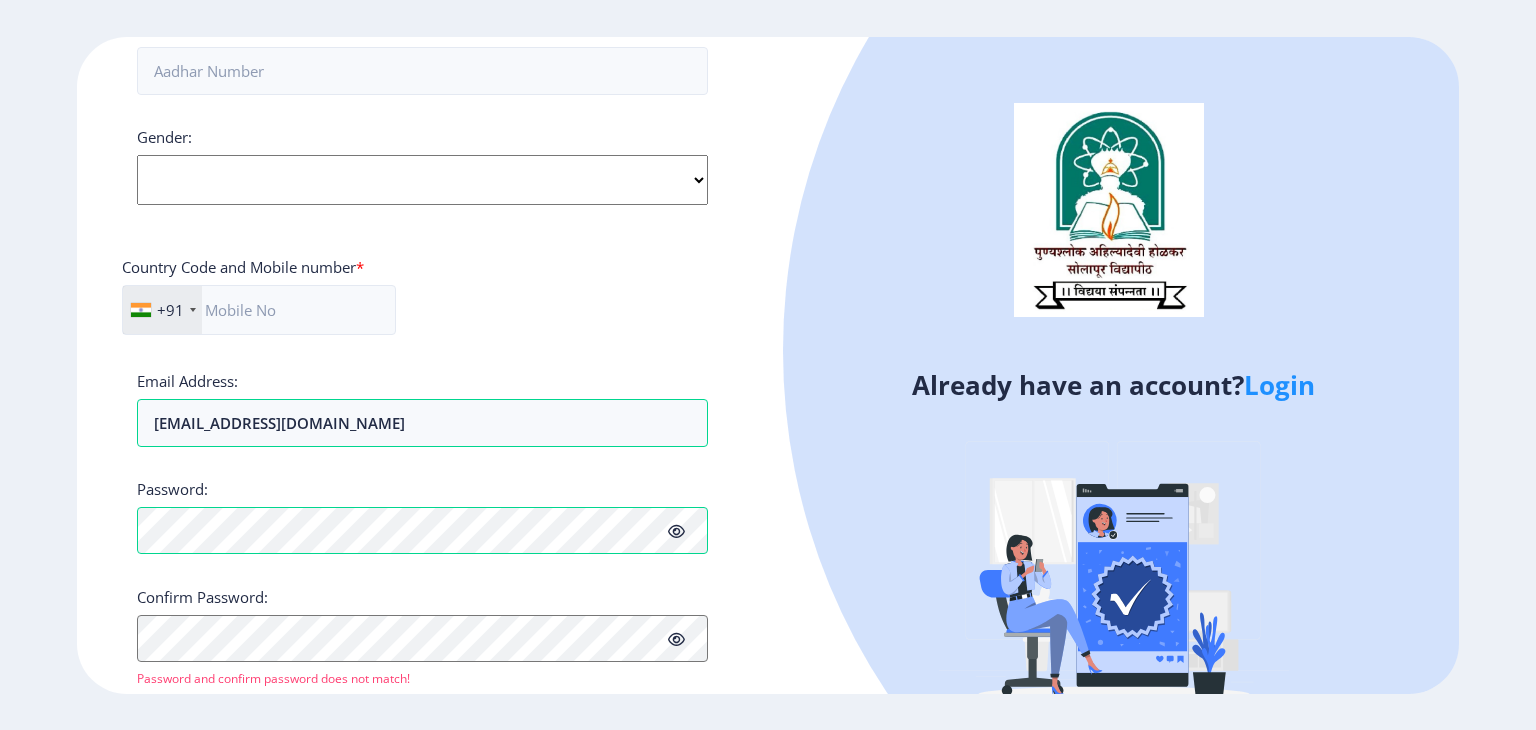 scroll, scrollTop: 721, scrollLeft: 0, axis: vertical 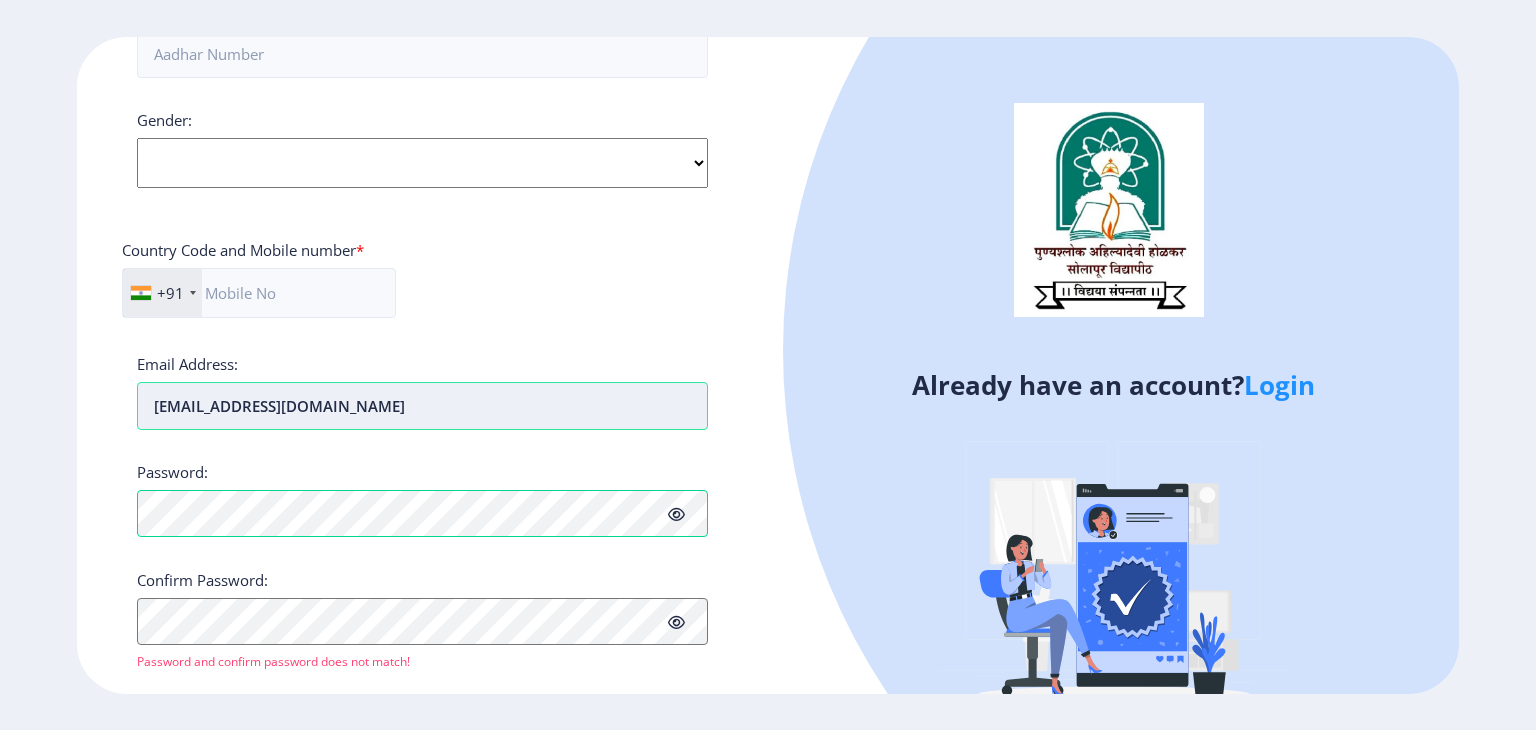 click on "[EMAIL_ADDRESS][DOMAIN_NAME]" at bounding box center (422, 406) 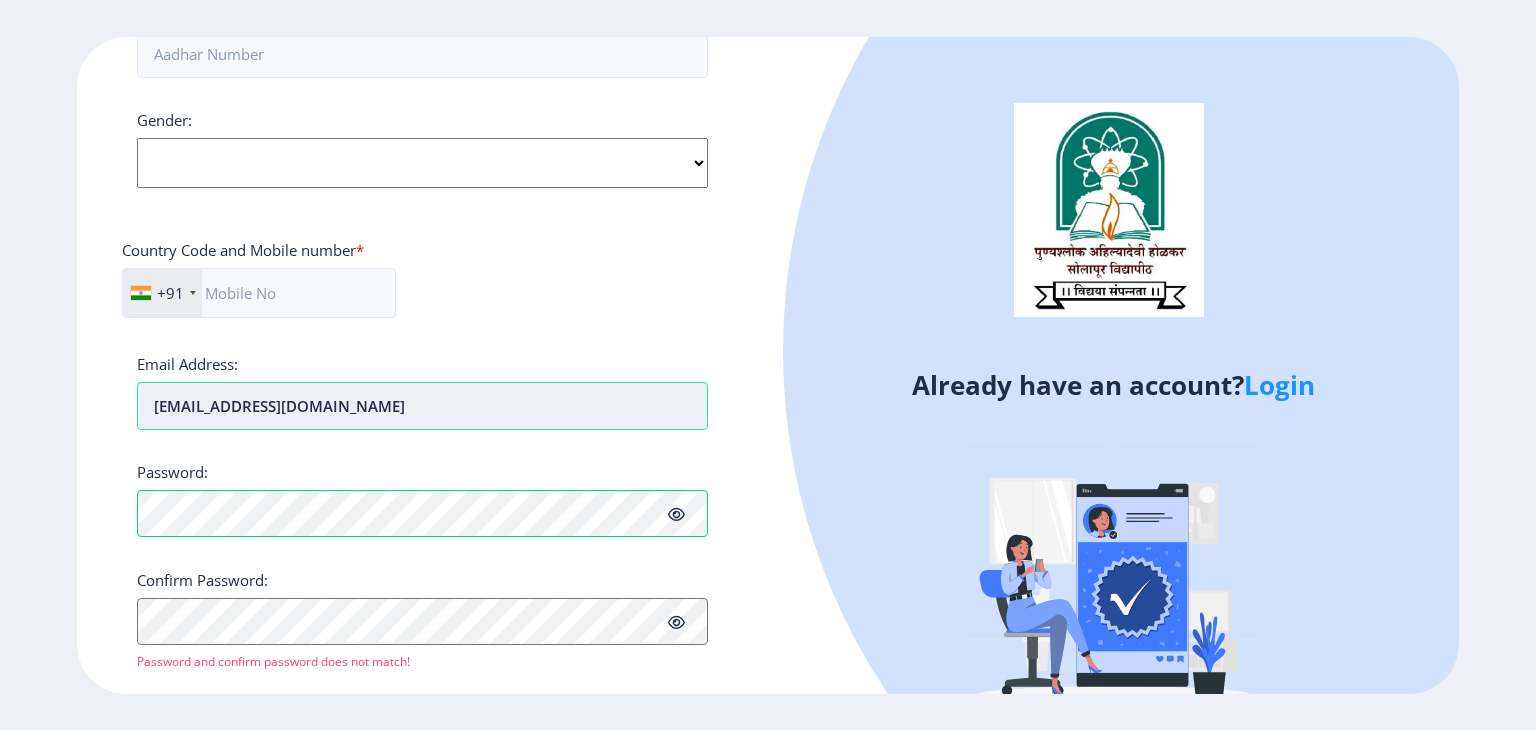 type on "[EMAIL_ADDRESS][DOMAIN_NAME]" 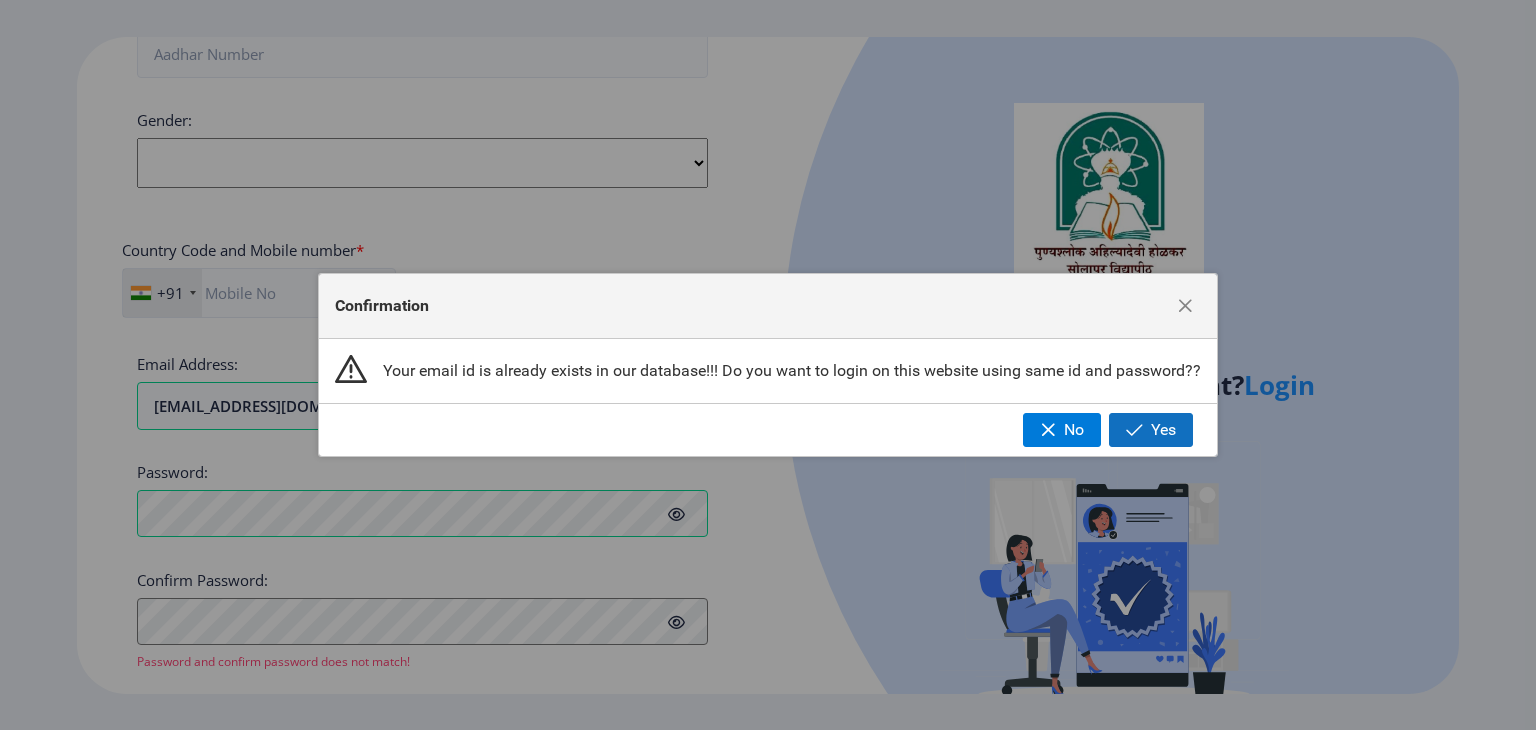 click on "Yes" 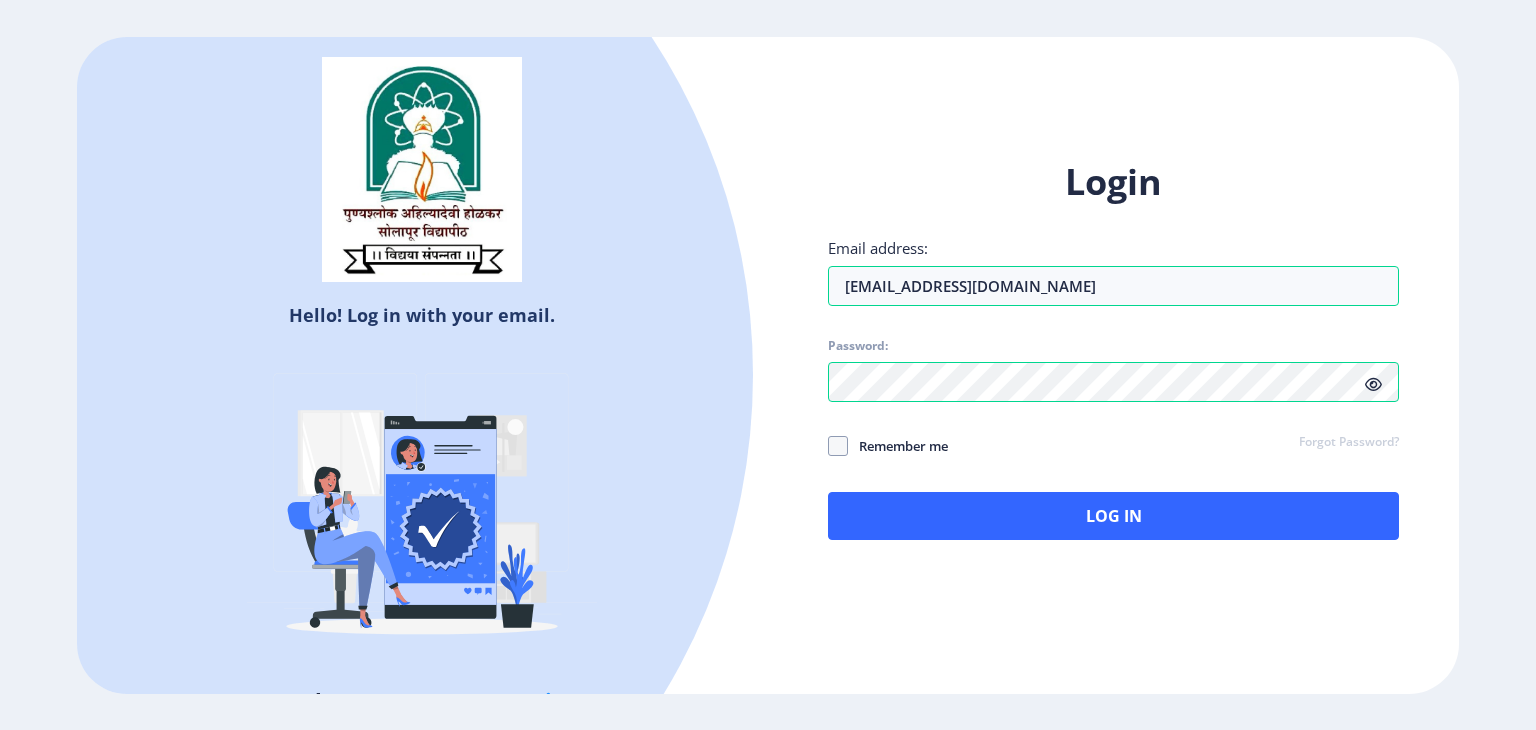 select 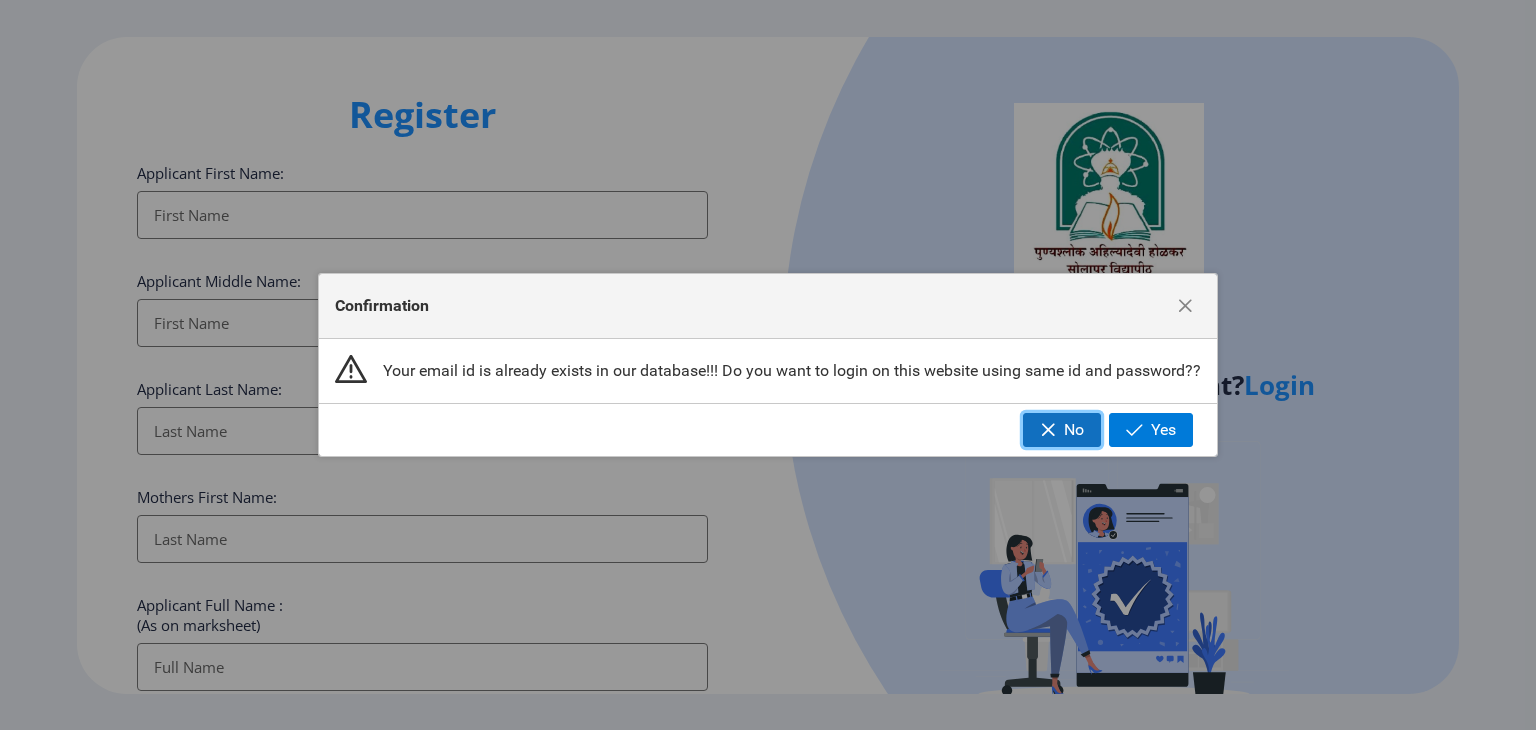 click on "No" 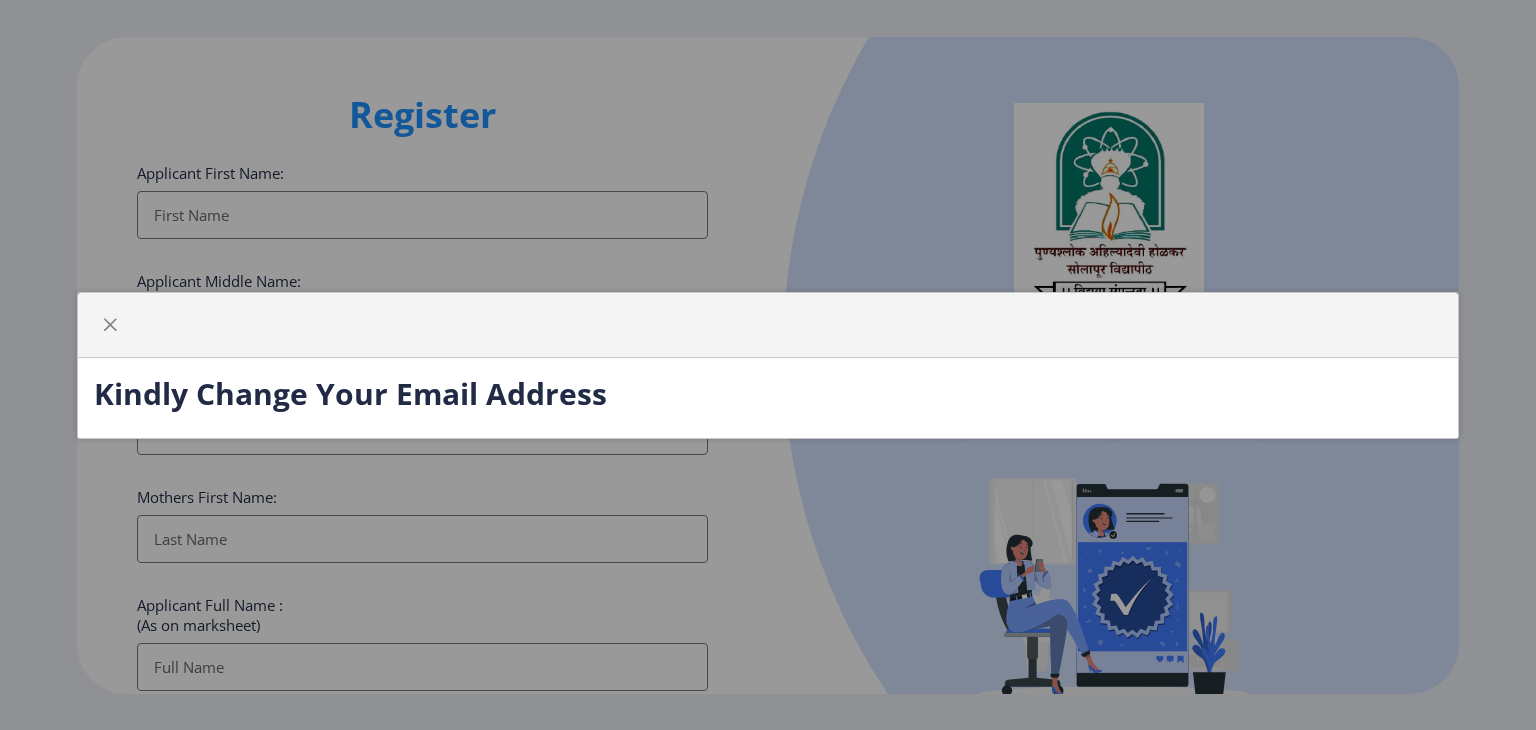 click on "Kindly Change Your Email Address" 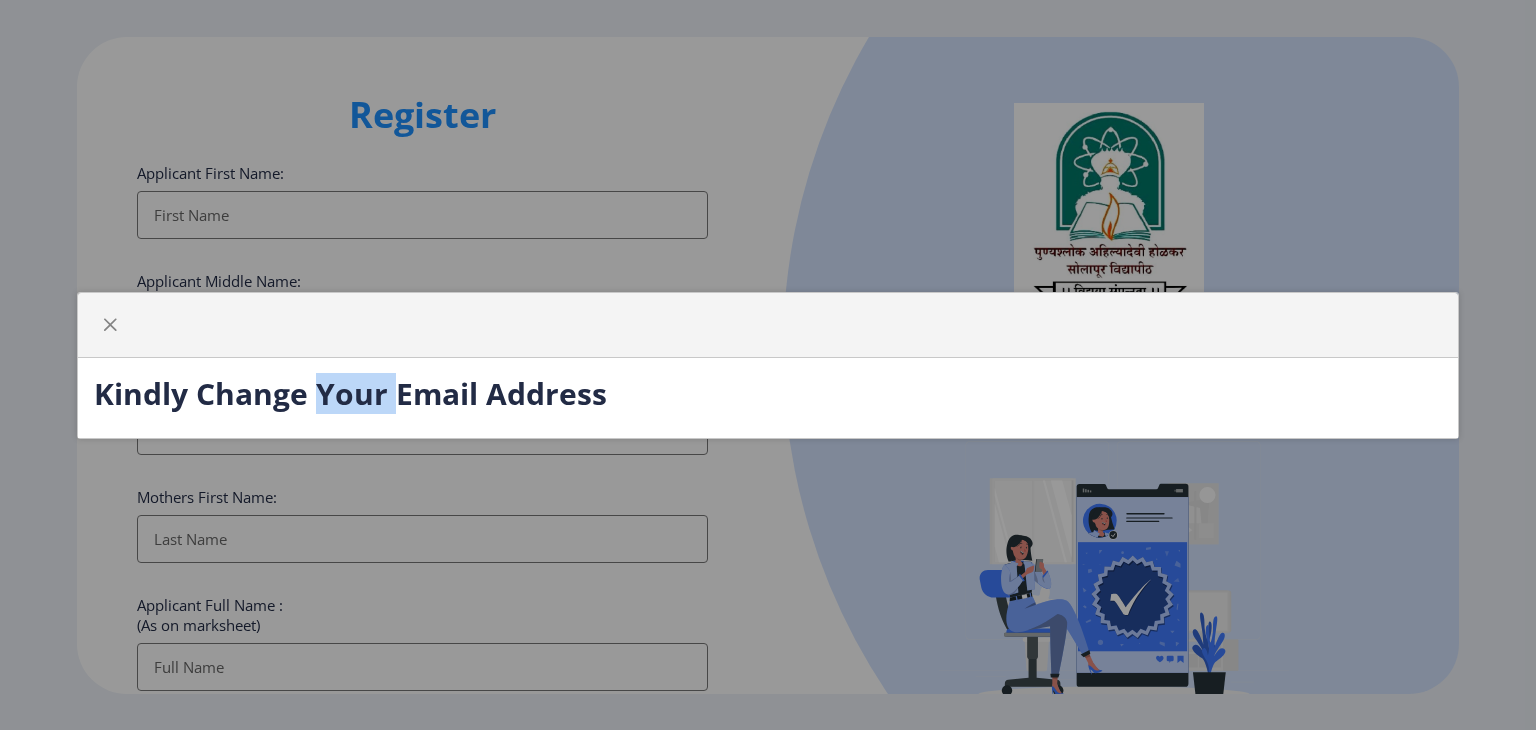 click on "Kindly Change Your Email Address" 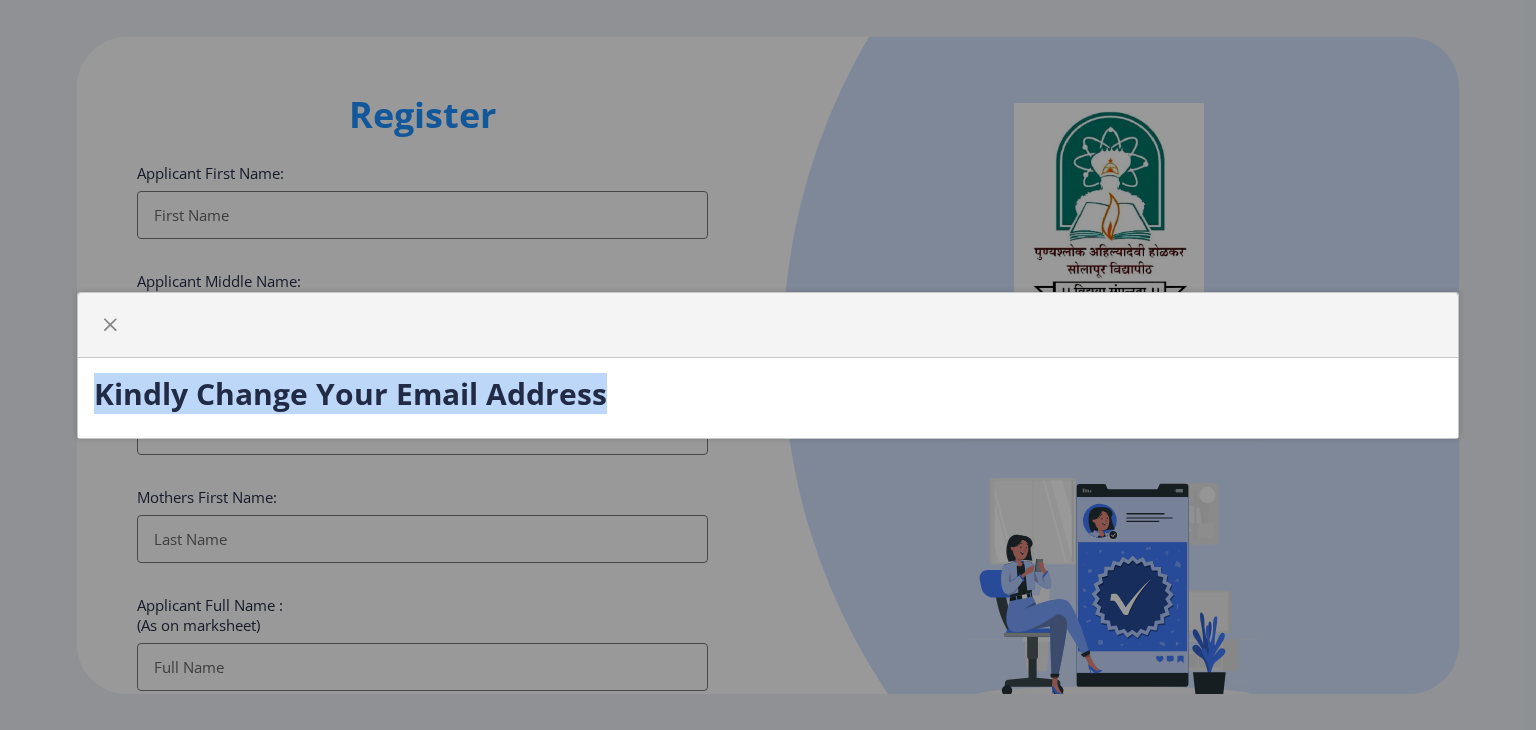click on "Kindly Change Your Email Address" 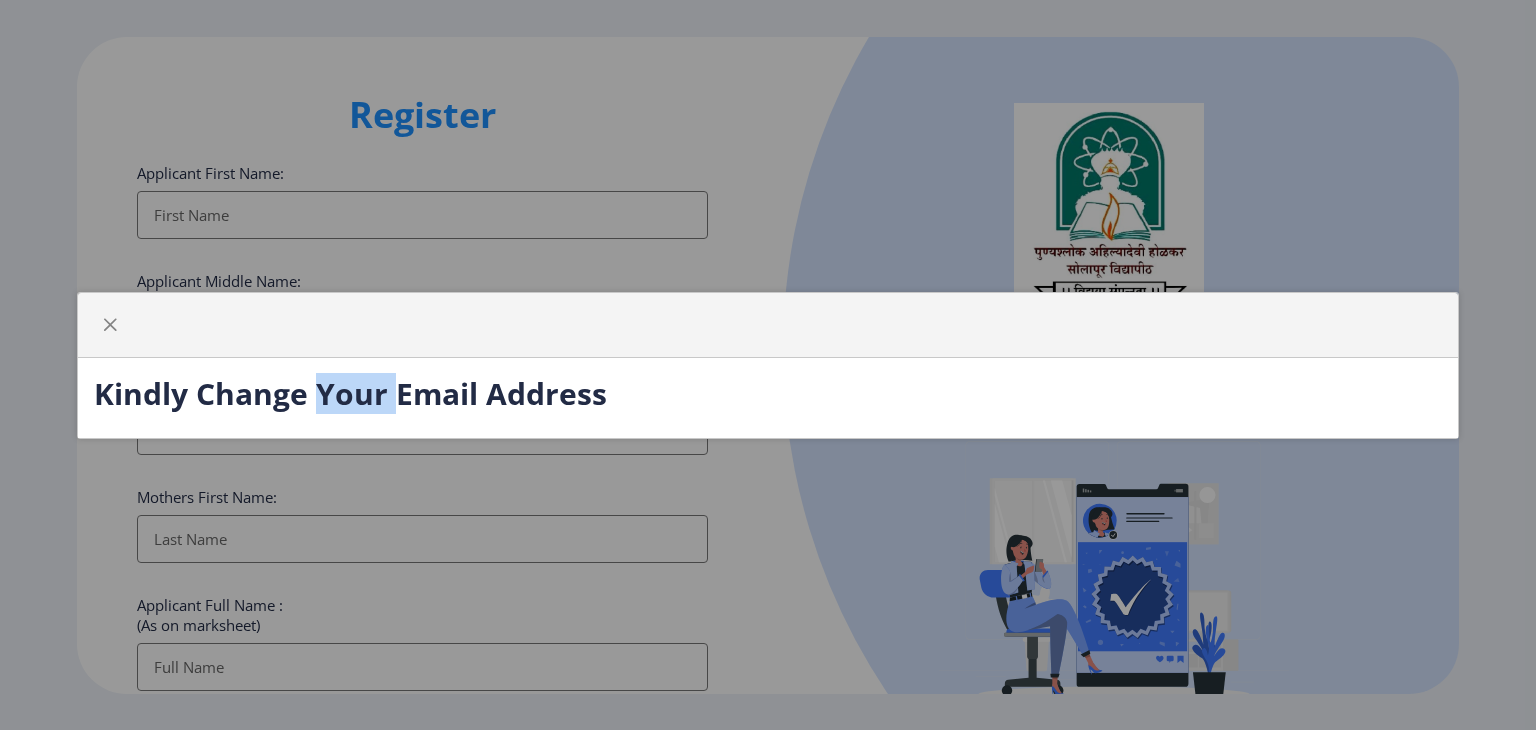 click on "Kindly Change Your Email Address" 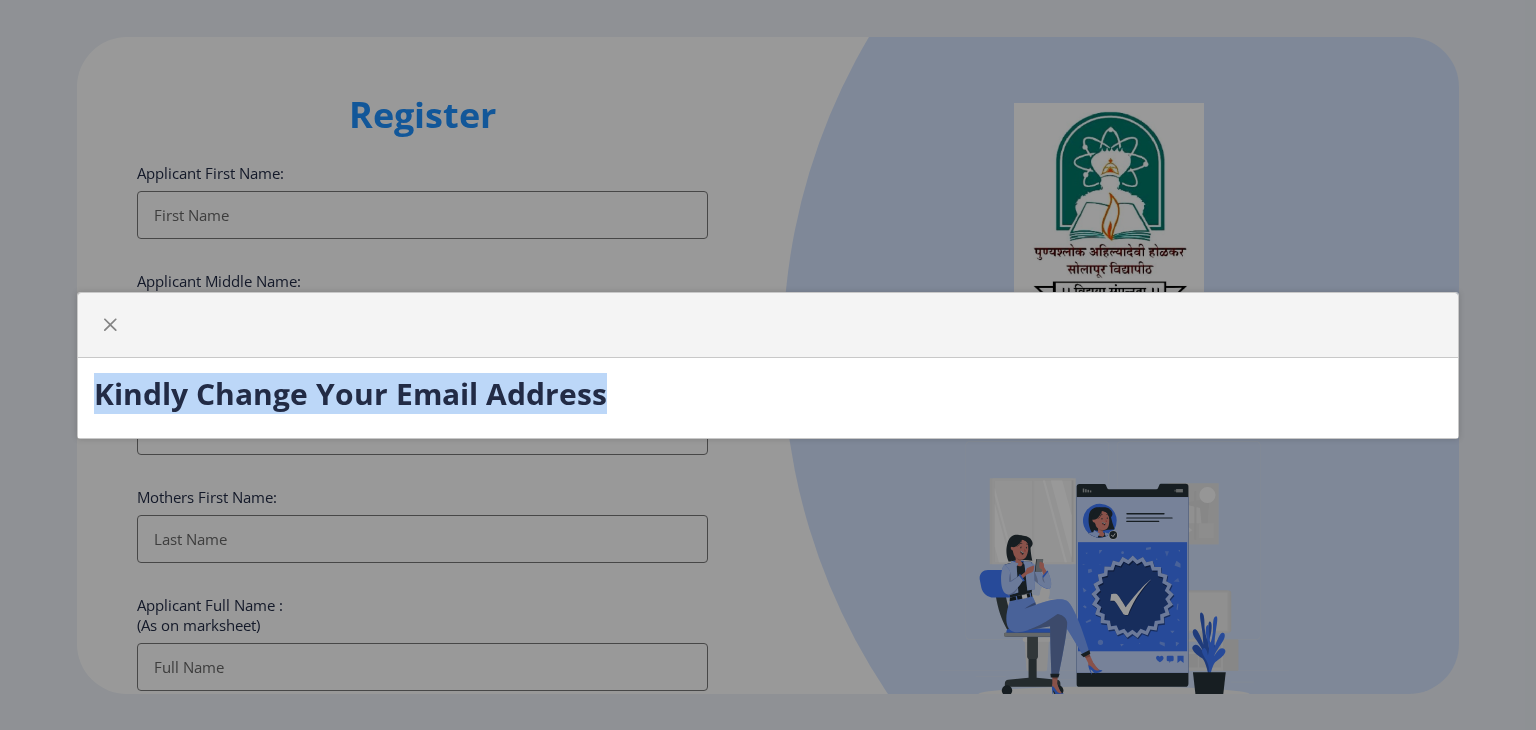 click on "Kindly Change Your Email Address" 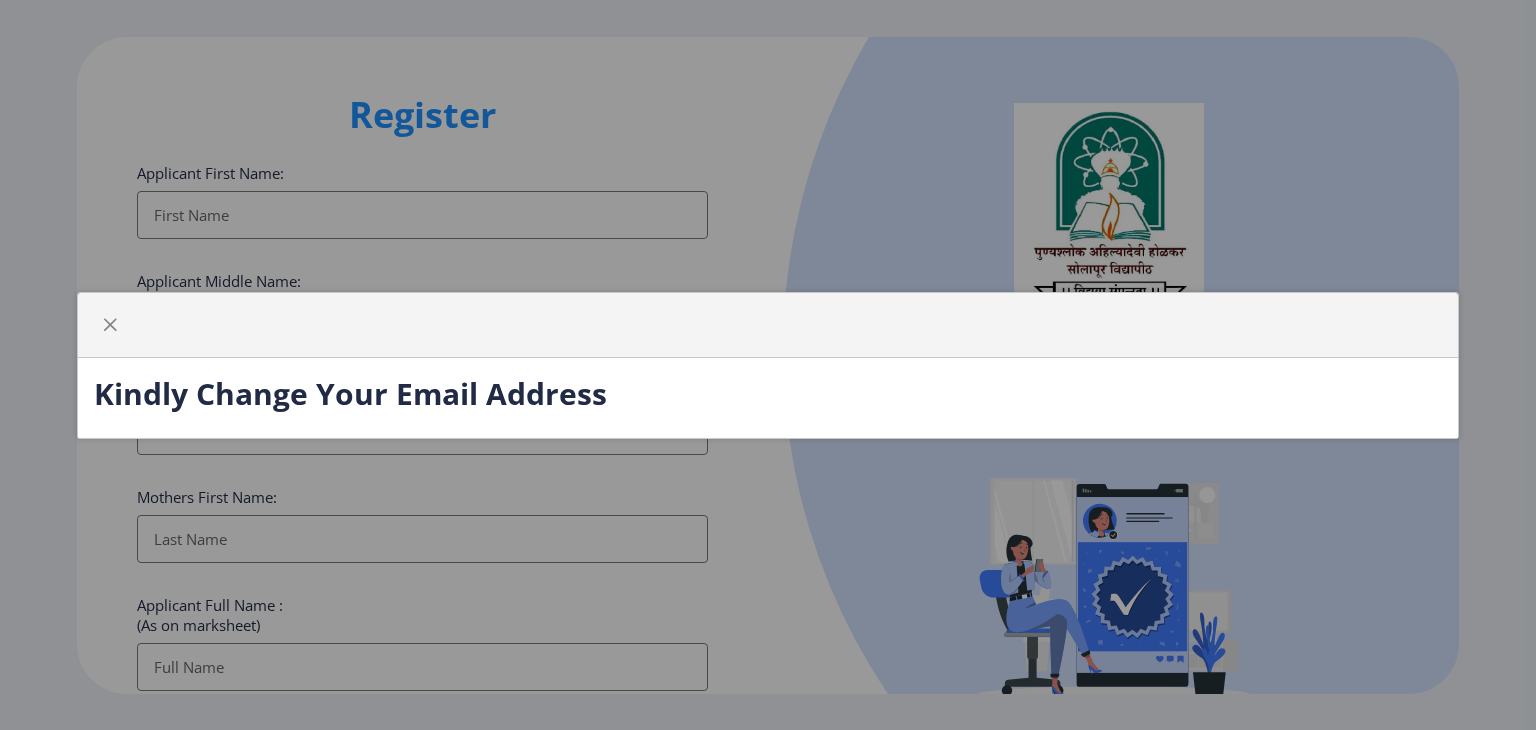 click on "Kindly Change Your Email Address" 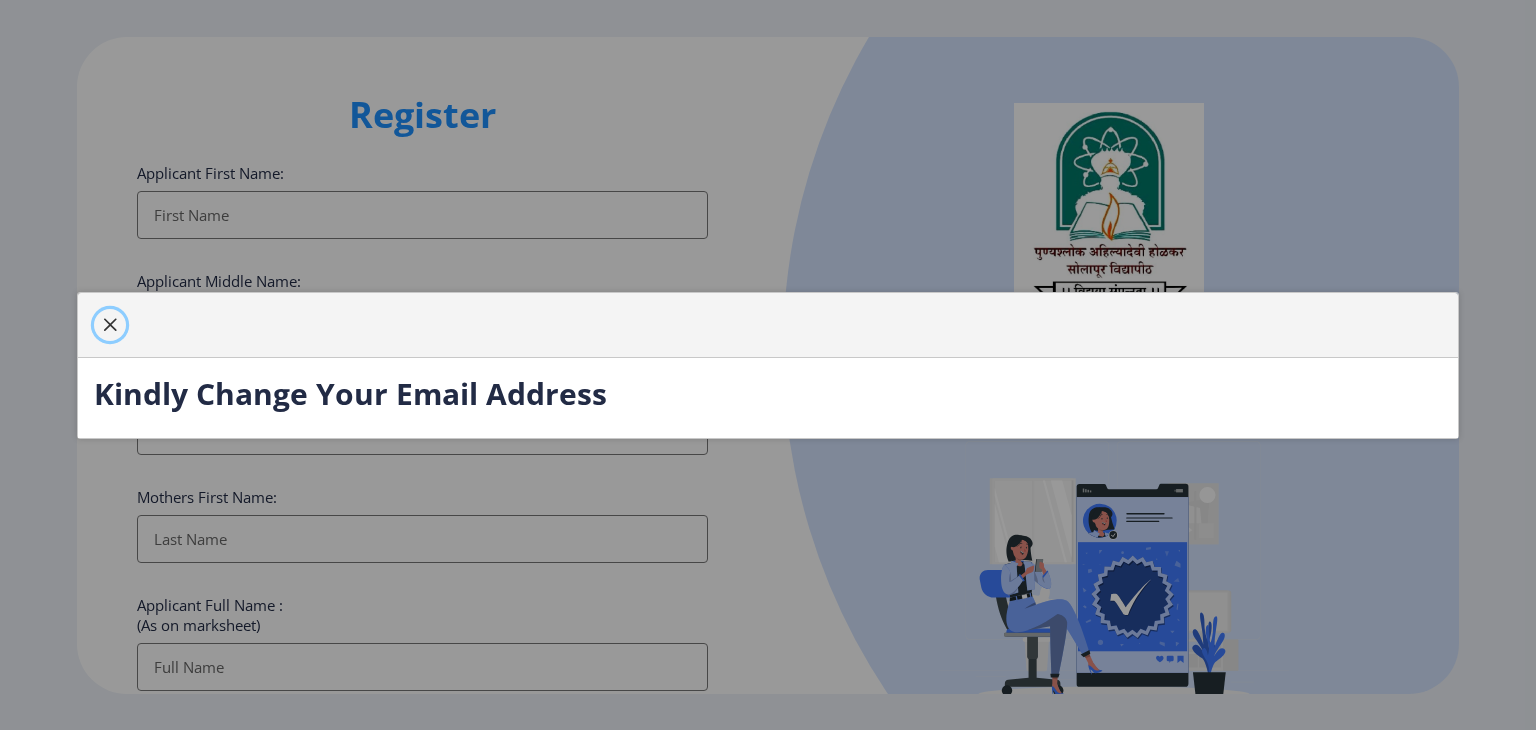 click 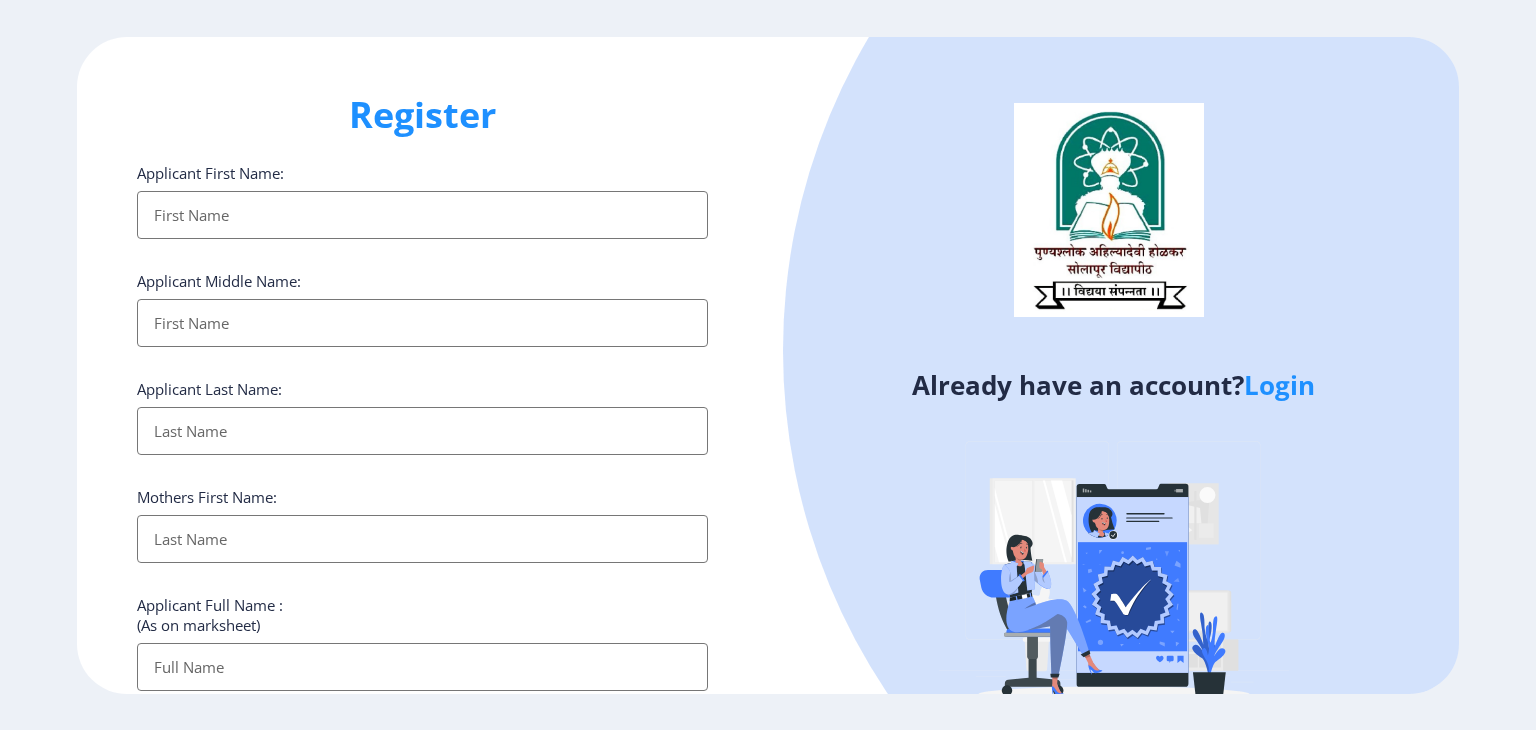 click on "Applicant First Name: Applicant Middle Name: Applicant Last Name: Mothers First Name: Applicant Full Name : (As on marksheet) Aadhar Number :  Gender: Select Gender [DEMOGRAPHIC_DATA] [DEMOGRAPHIC_DATA] Other  Country Code and Mobile number  *  +91 [GEOGRAPHIC_DATA] ([GEOGRAPHIC_DATA]) +91 [GEOGRAPHIC_DATA] (‫[GEOGRAPHIC_DATA]‬‎) +93 [GEOGRAPHIC_DATA] ([GEOGRAPHIC_DATA]) +355 [GEOGRAPHIC_DATA] (‫[GEOGRAPHIC_DATA]‬‎) +213 [US_STATE] +1 [GEOGRAPHIC_DATA] +376 [GEOGRAPHIC_DATA] +244 [GEOGRAPHIC_DATA] +1 [GEOGRAPHIC_DATA] +1 [GEOGRAPHIC_DATA] +54 [GEOGRAPHIC_DATA] ([GEOGRAPHIC_DATA]) +374 [GEOGRAPHIC_DATA] +297 [GEOGRAPHIC_DATA] +61 [GEOGRAPHIC_DATA] ([GEOGRAPHIC_DATA]) +43 [GEOGRAPHIC_DATA] ([GEOGRAPHIC_DATA]) +994 [GEOGRAPHIC_DATA] +1 [GEOGRAPHIC_DATA] ([GEOGRAPHIC_DATA][GEOGRAPHIC_DATA]‬‎) +973 [GEOGRAPHIC_DATA] ([GEOGRAPHIC_DATA]) +880 [GEOGRAPHIC_DATA] +1 [GEOGRAPHIC_DATA] ([GEOGRAPHIC_DATA]) +375 [GEOGRAPHIC_DATA] ([GEOGRAPHIC_DATA]) +32 [GEOGRAPHIC_DATA] +501 [GEOGRAPHIC_DATA] ([GEOGRAPHIC_DATA]) +229 [GEOGRAPHIC_DATA] +1 [GEOGRAPHIC_DATA] (འབྲུག) +975 [GEOGRAPHIC_DATA] +591 [GEOGRAPHIC_DATA] ([GEOGRAPHIC_DATA]) +387 [GEOGRAPHIC_DATA] +267 [GEOGRAPHIC_DATA] ([GEOGRAPHIC_DATA]) +55 [GEOGRAPHIC_DATA] +246 [GEOGRAPHIC_DATA] +1 [GEOGRAPHIC_DATA] +673 [GEOGRAPHIC_DATA] ([GEOGRAPHIC_DATA]) +359 +226 +1" 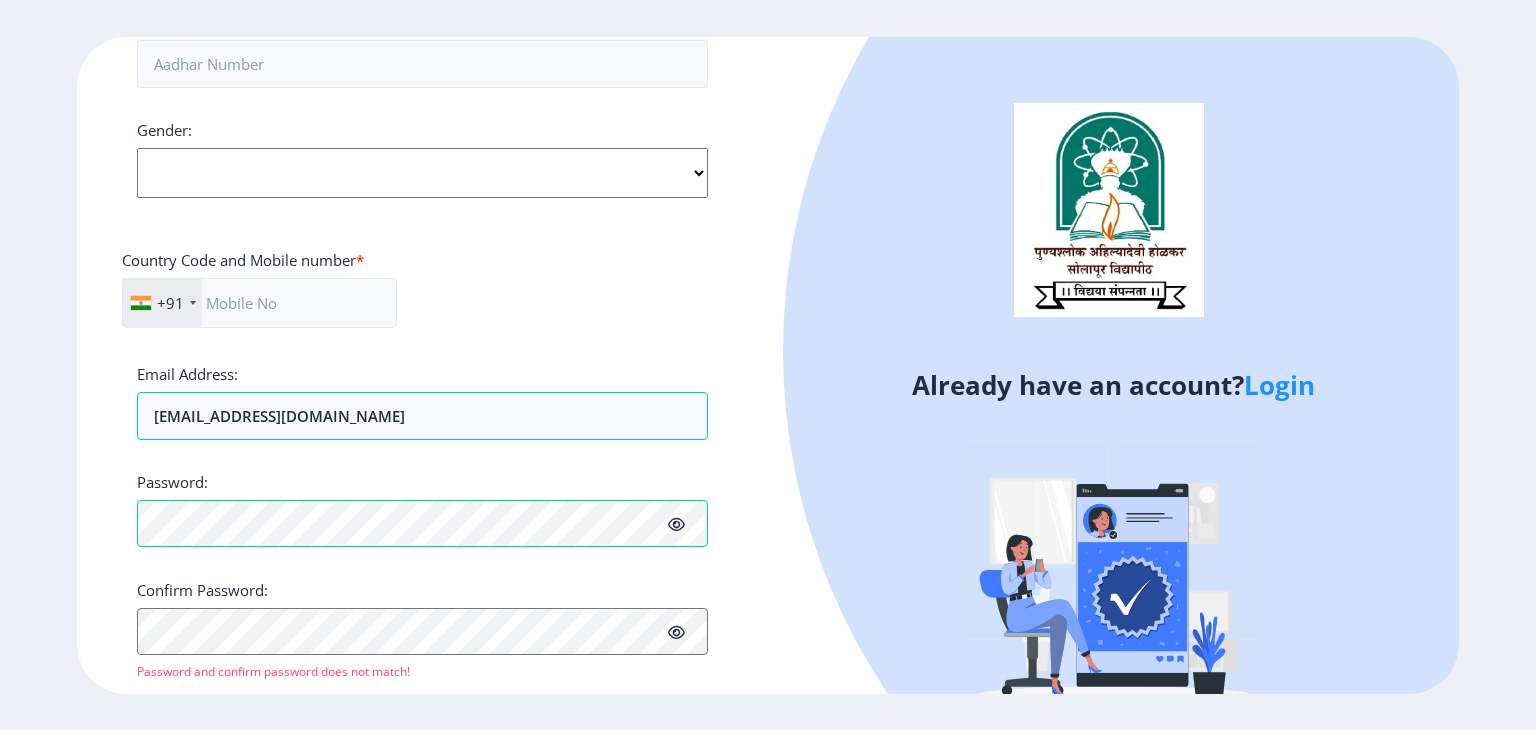 scroll, scrollTop: 756, scrollLeft: 0, axis: vertical 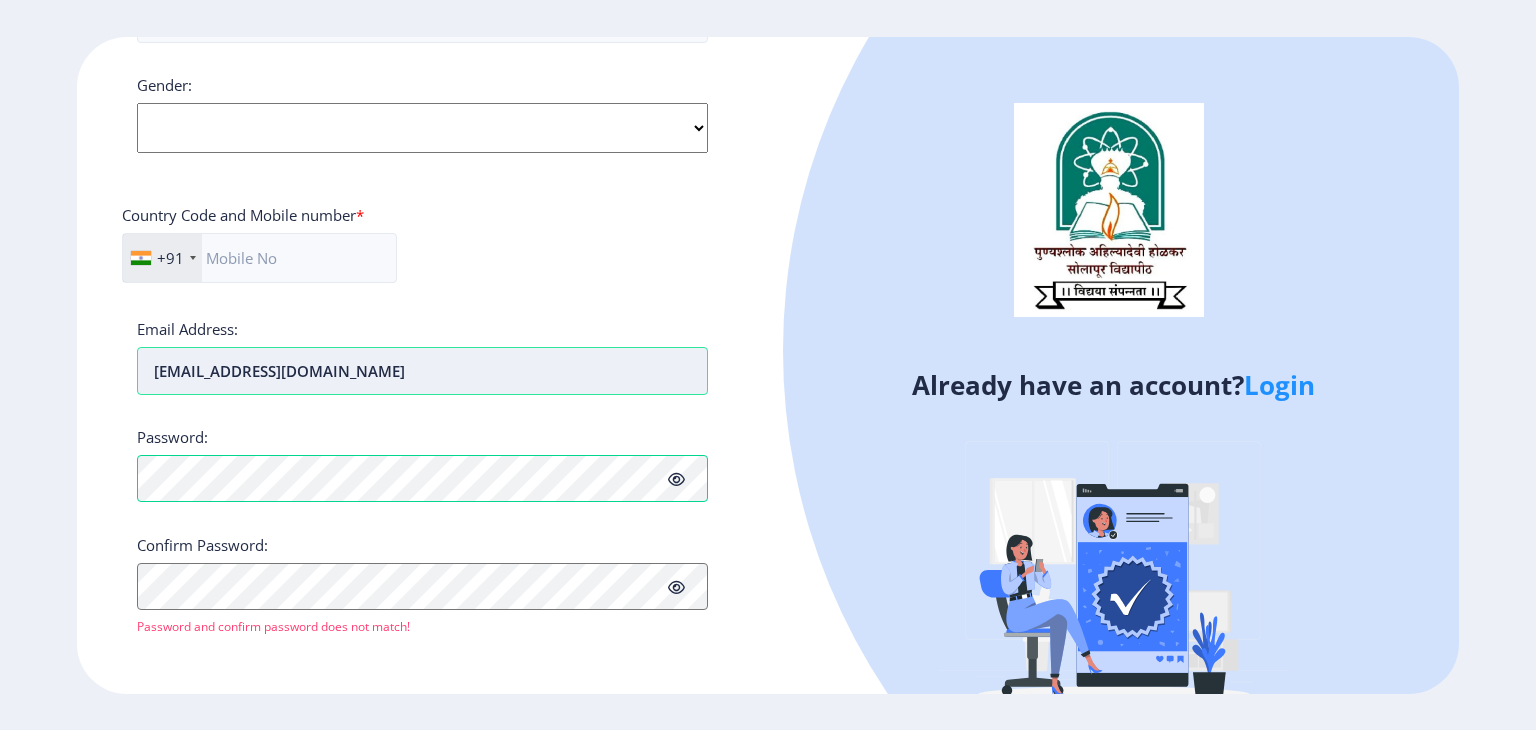 click on "[EMAIL_ADDRESS][DOMAIN_NAME]" at bounding box center [422, 371] 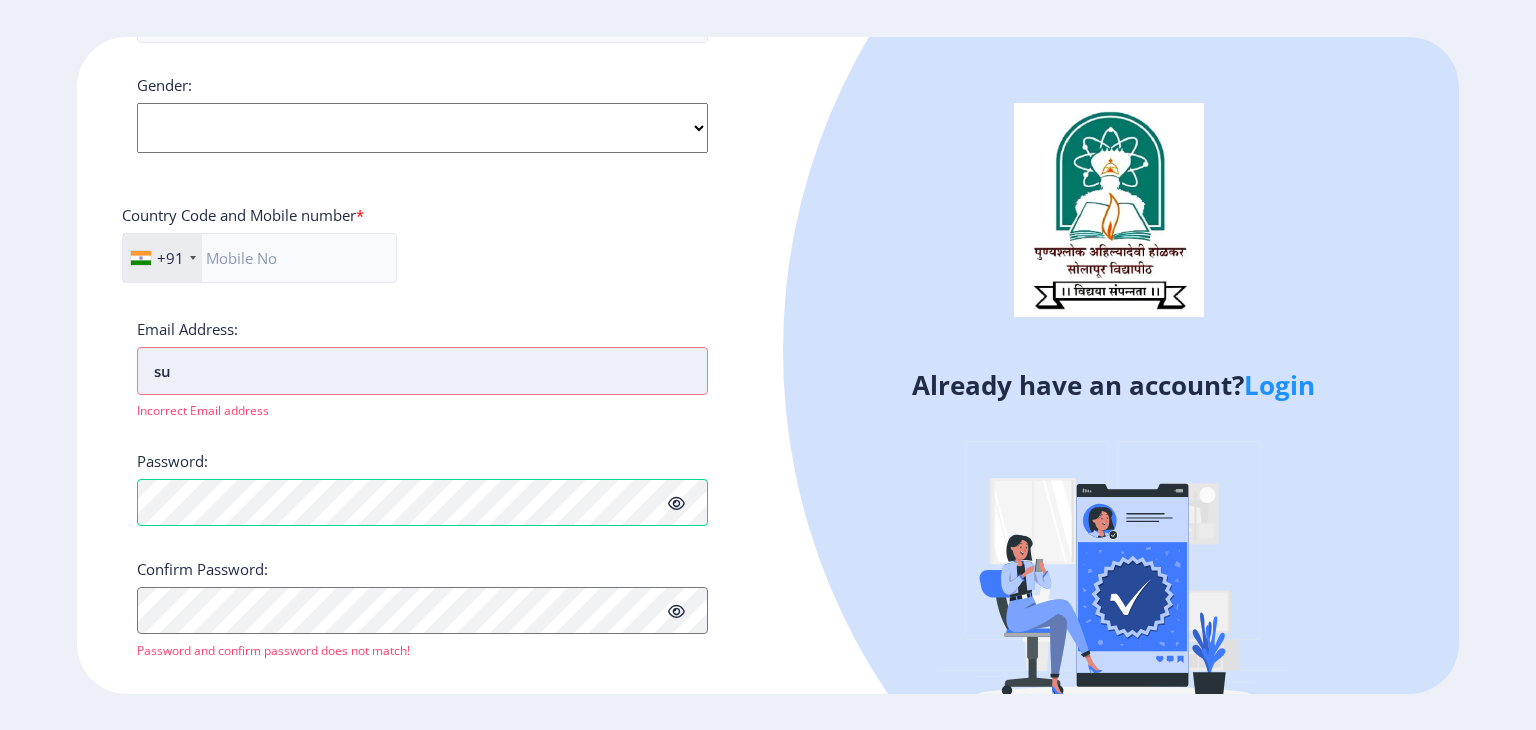 type on "s" 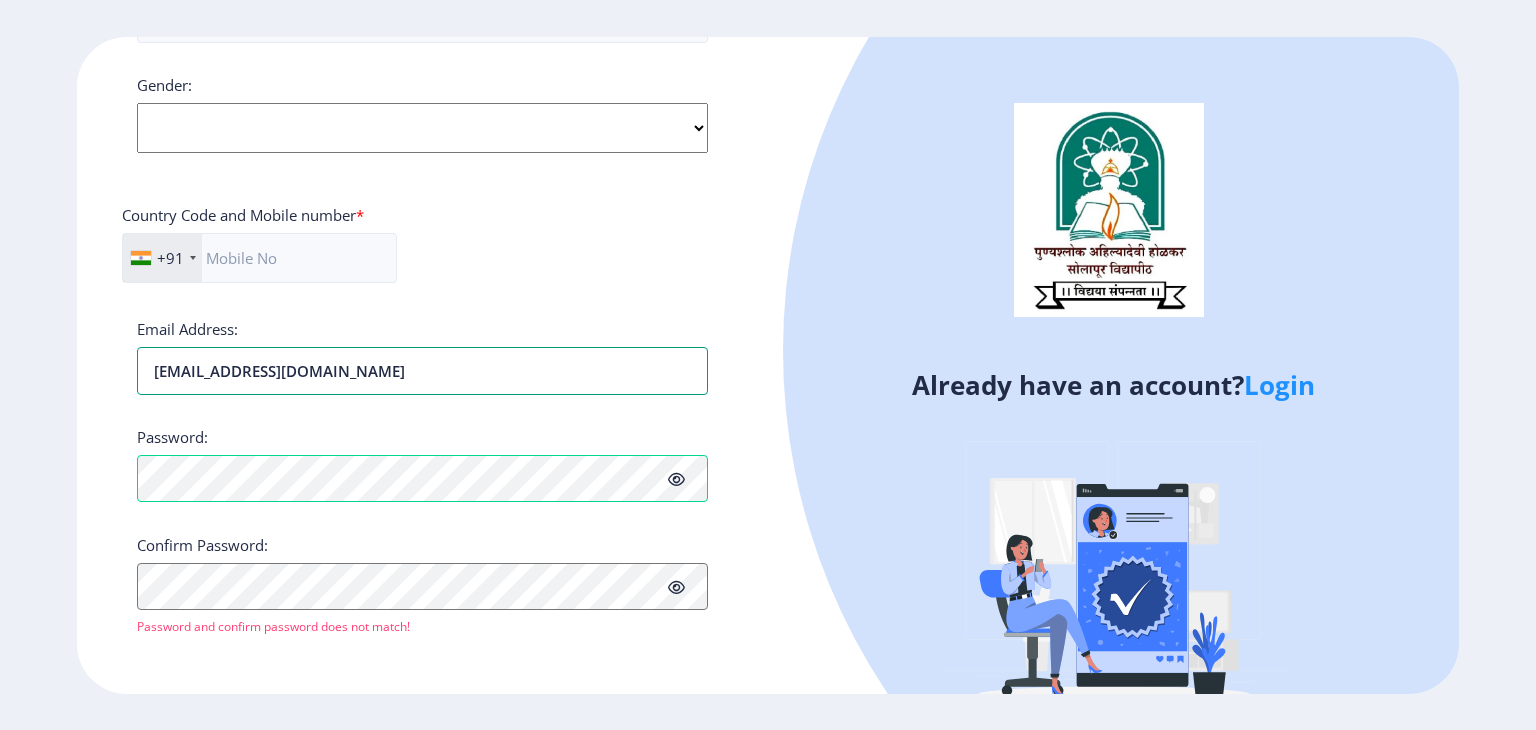 type on "[EMAIL_ADDRESS][DOMAIN_NAME]" 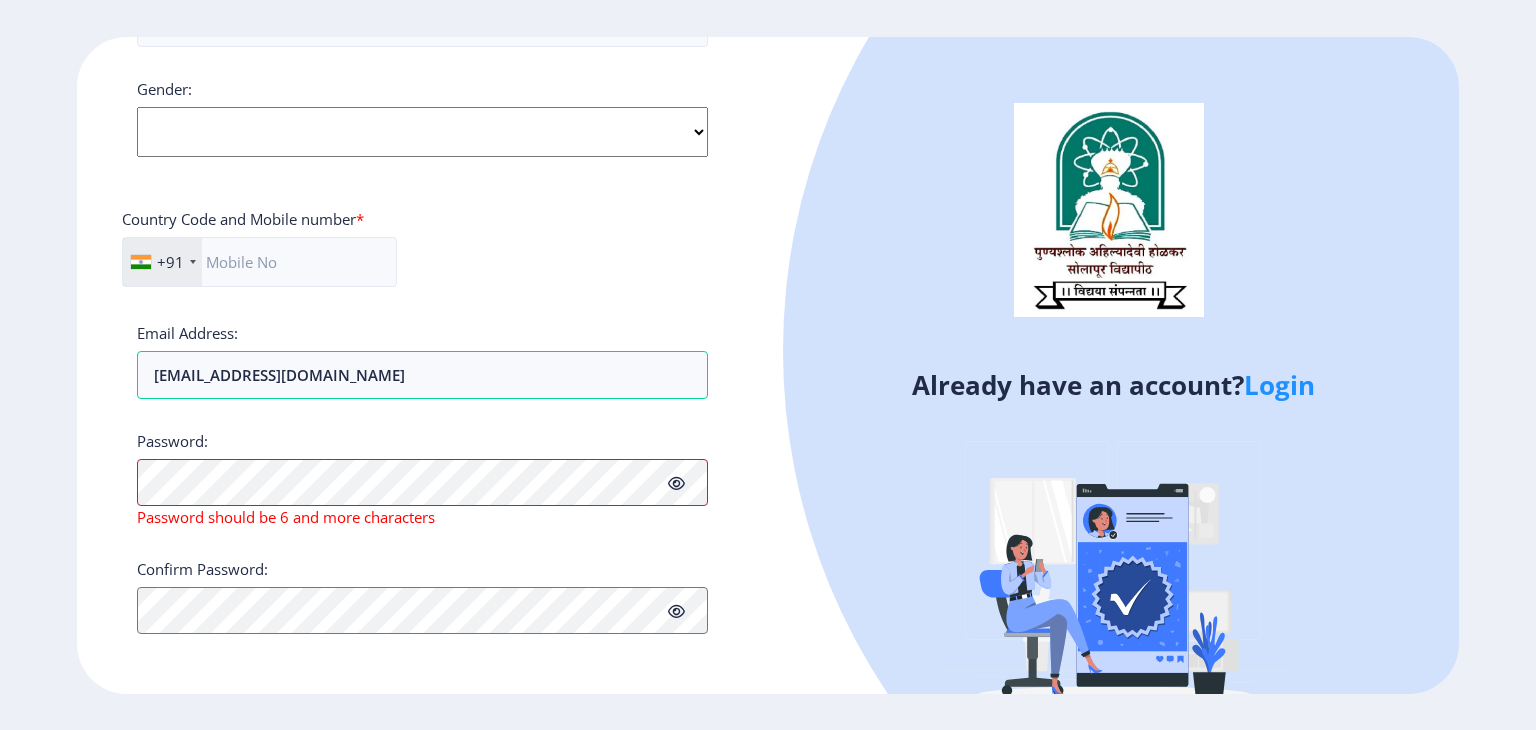 scroll, scrollTop: 756, scrollLeft: 0, axis: vertical 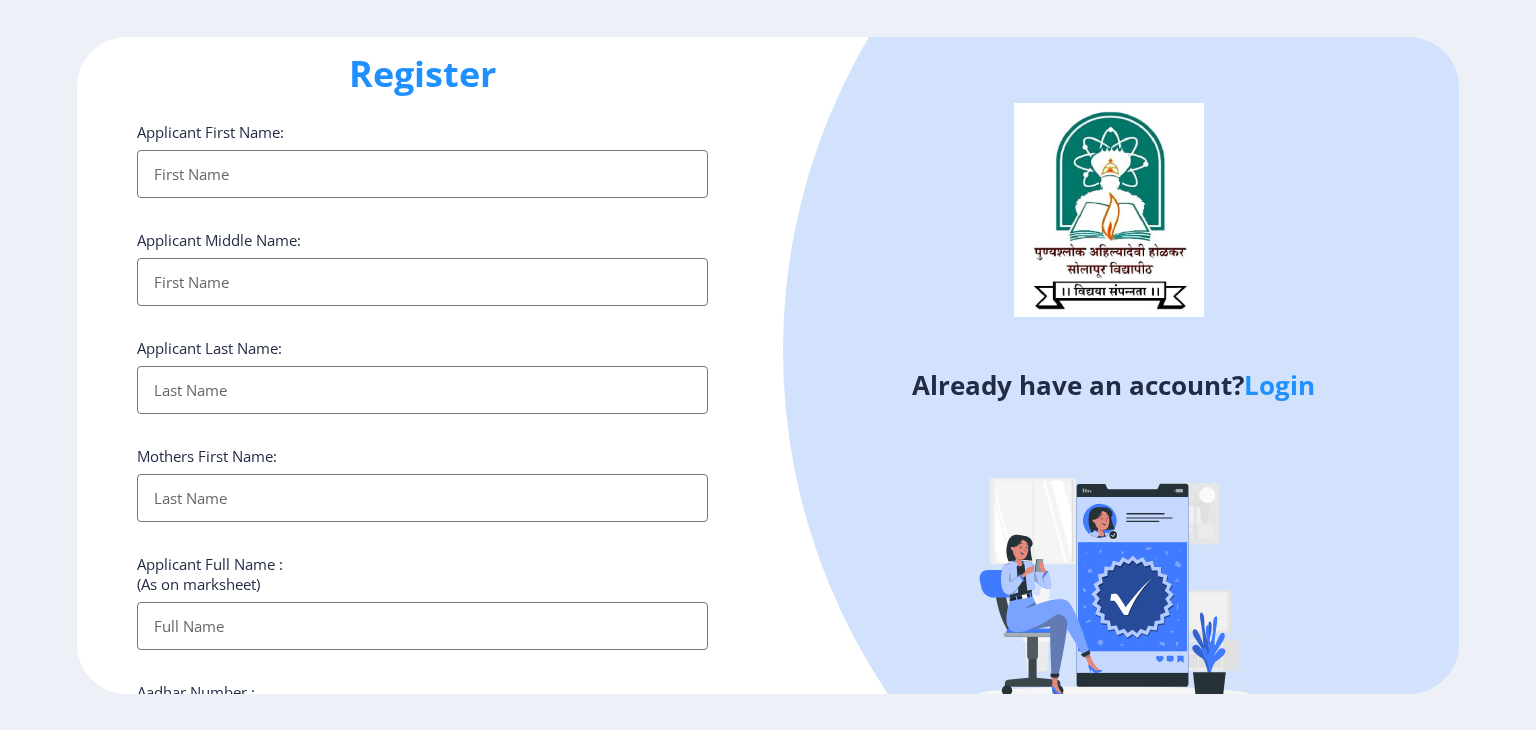 click on "Applicant First Name:" at bounding box center [422, 174] 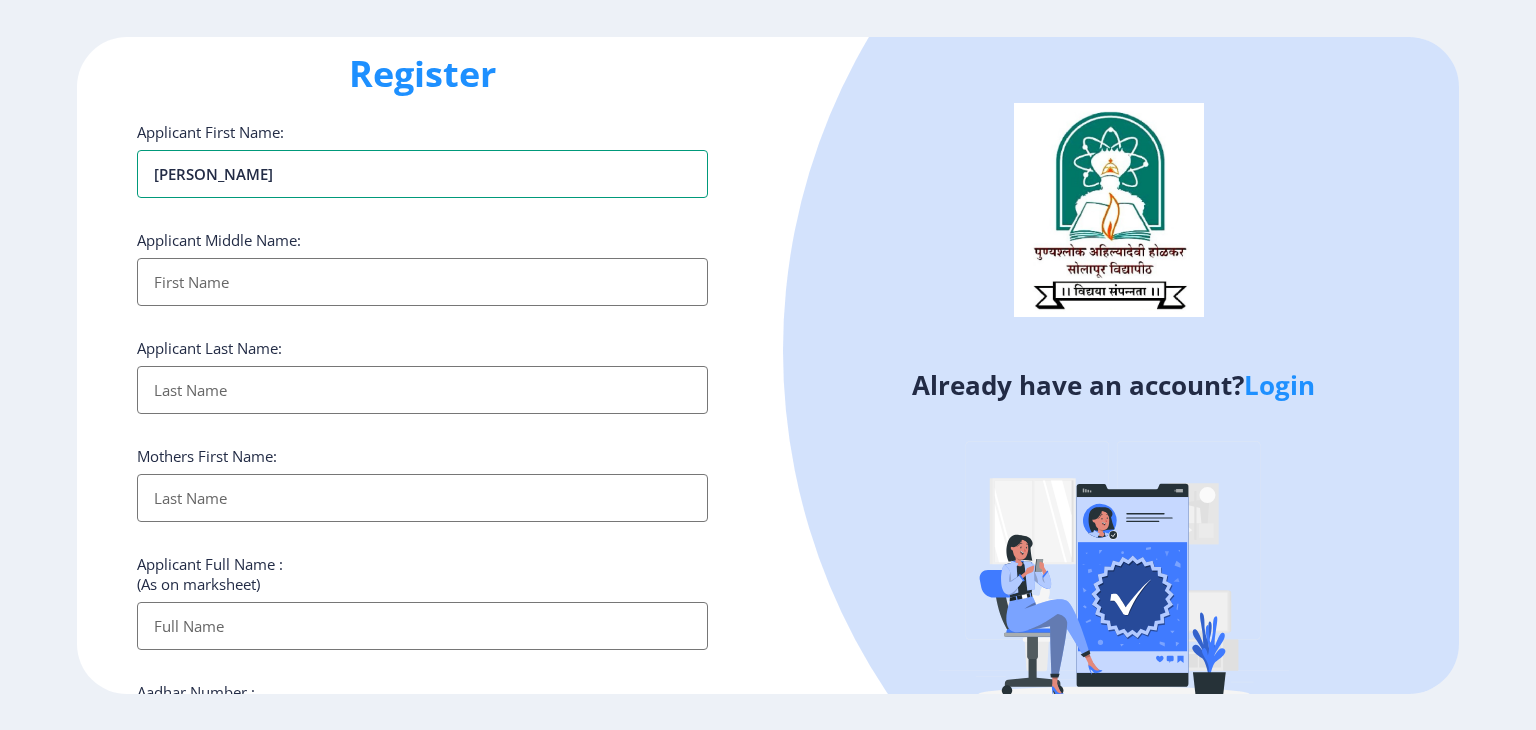 type on "[PERSON_NAME]" 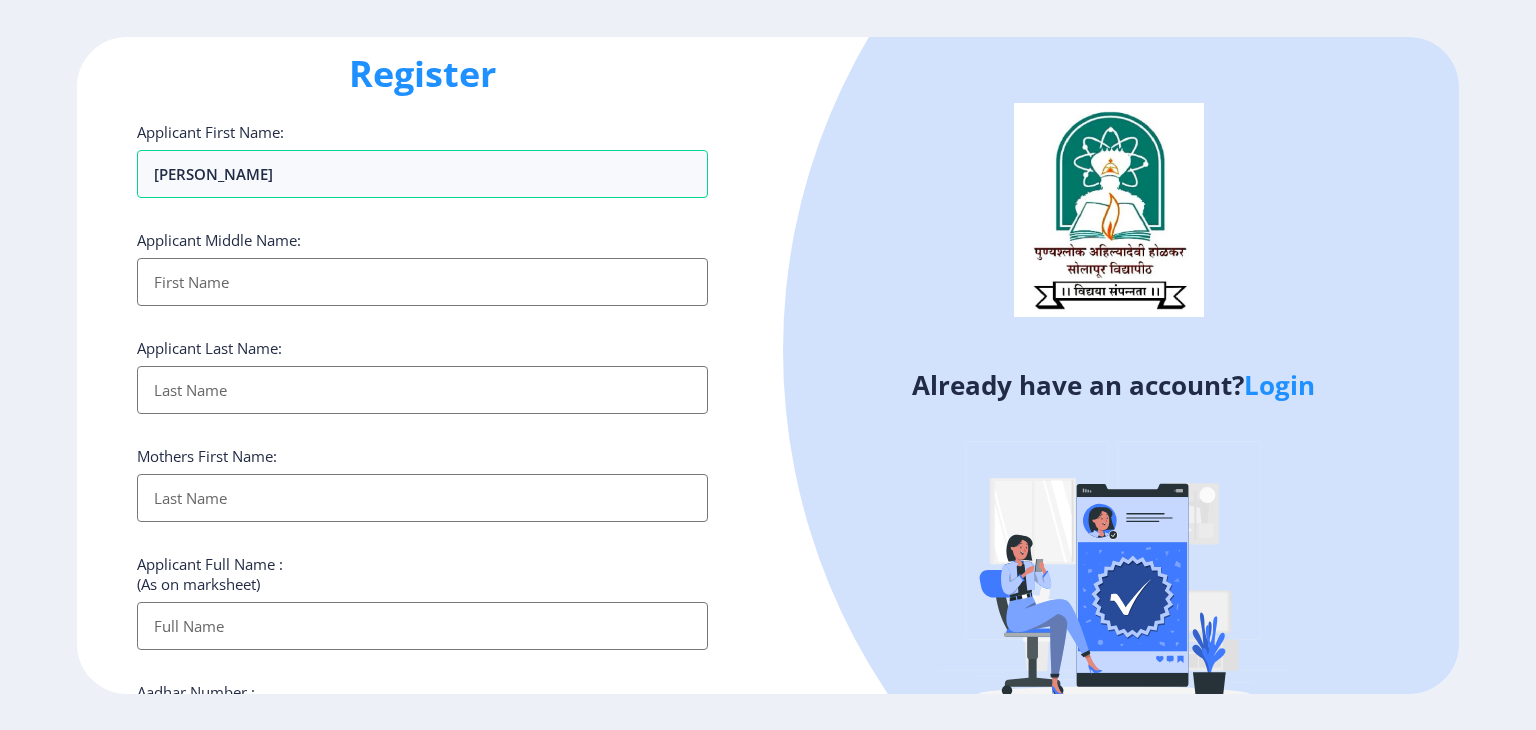 click on "Applicant First Name:" at bounding box center [422, 282] 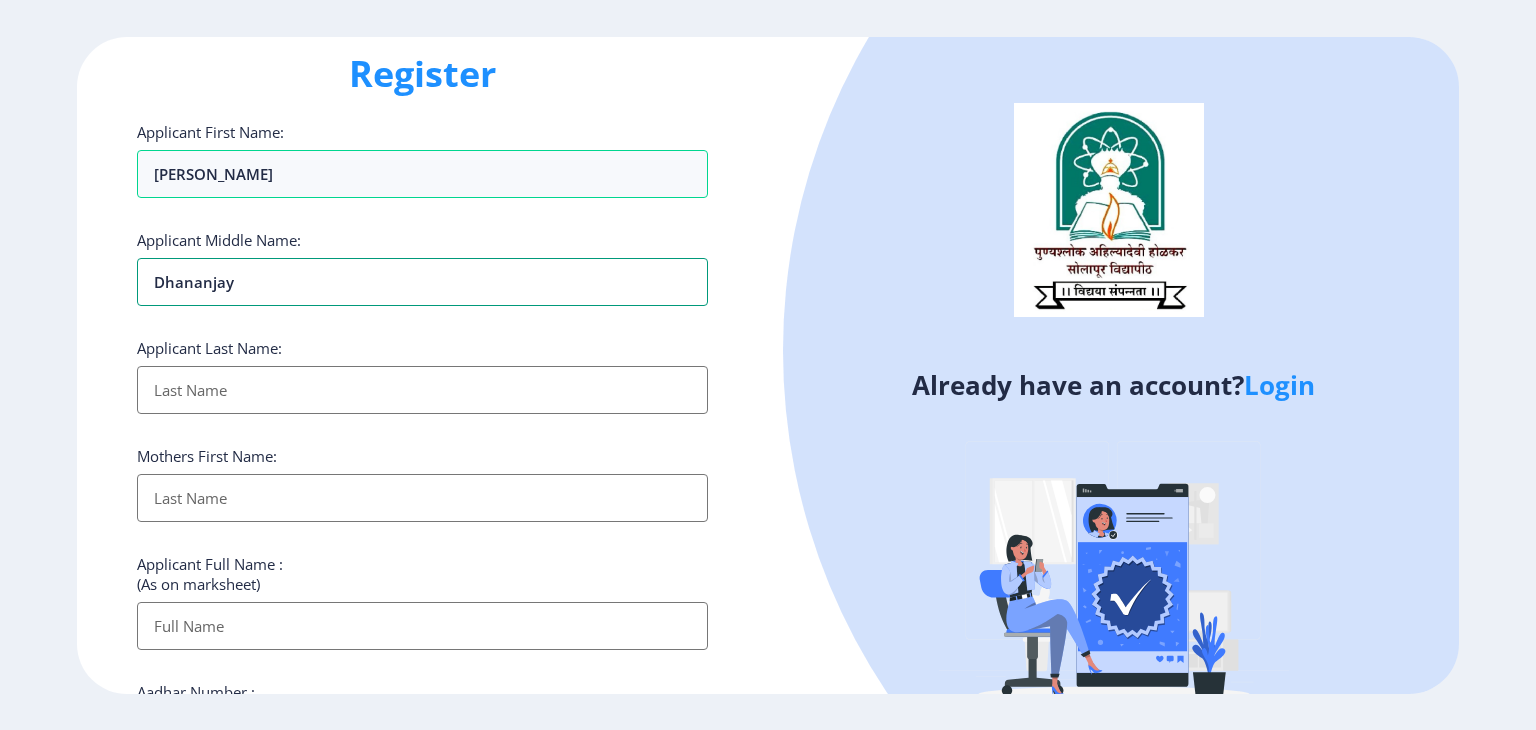 type on "Dhananjay" 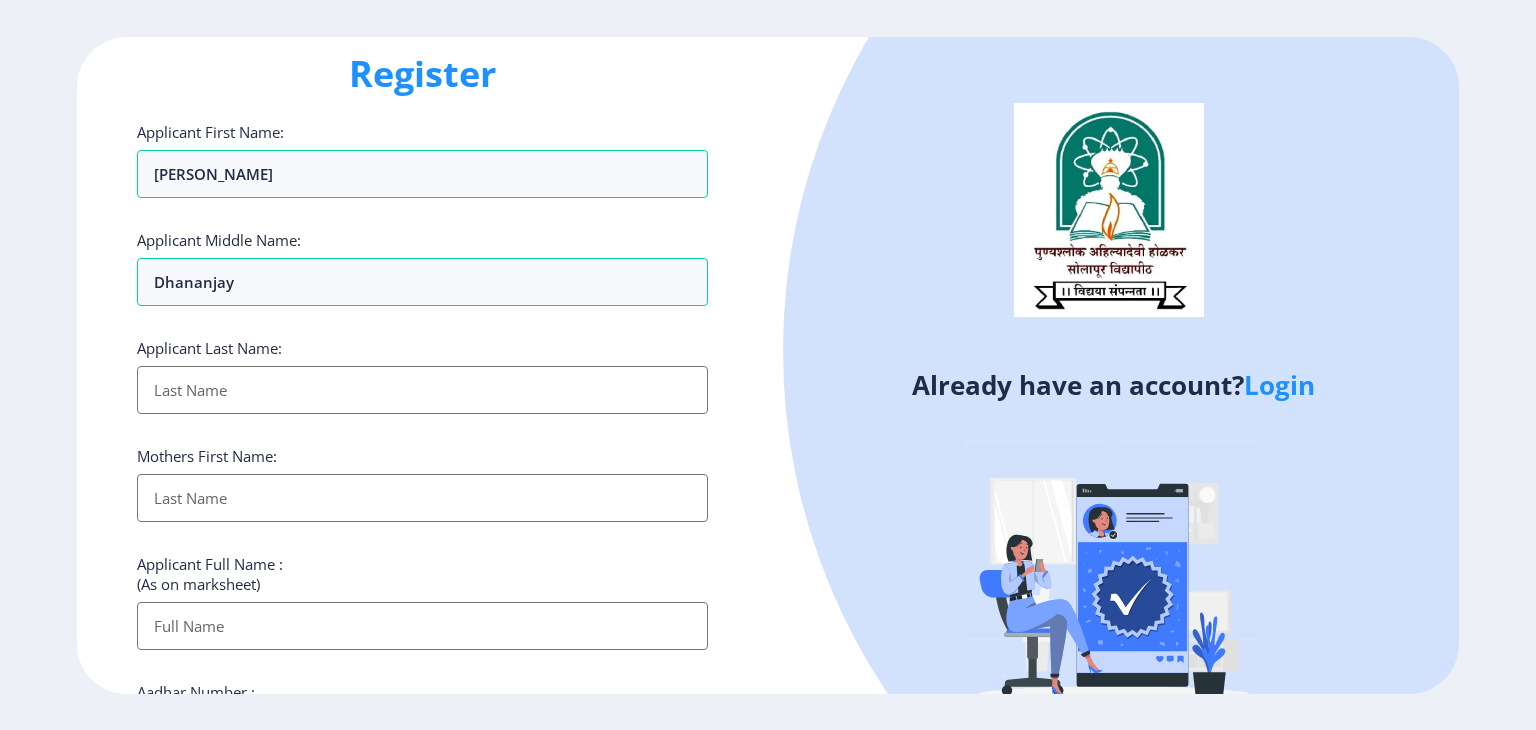 click on "Applicant First Name:" at bounding box center [422, 390] 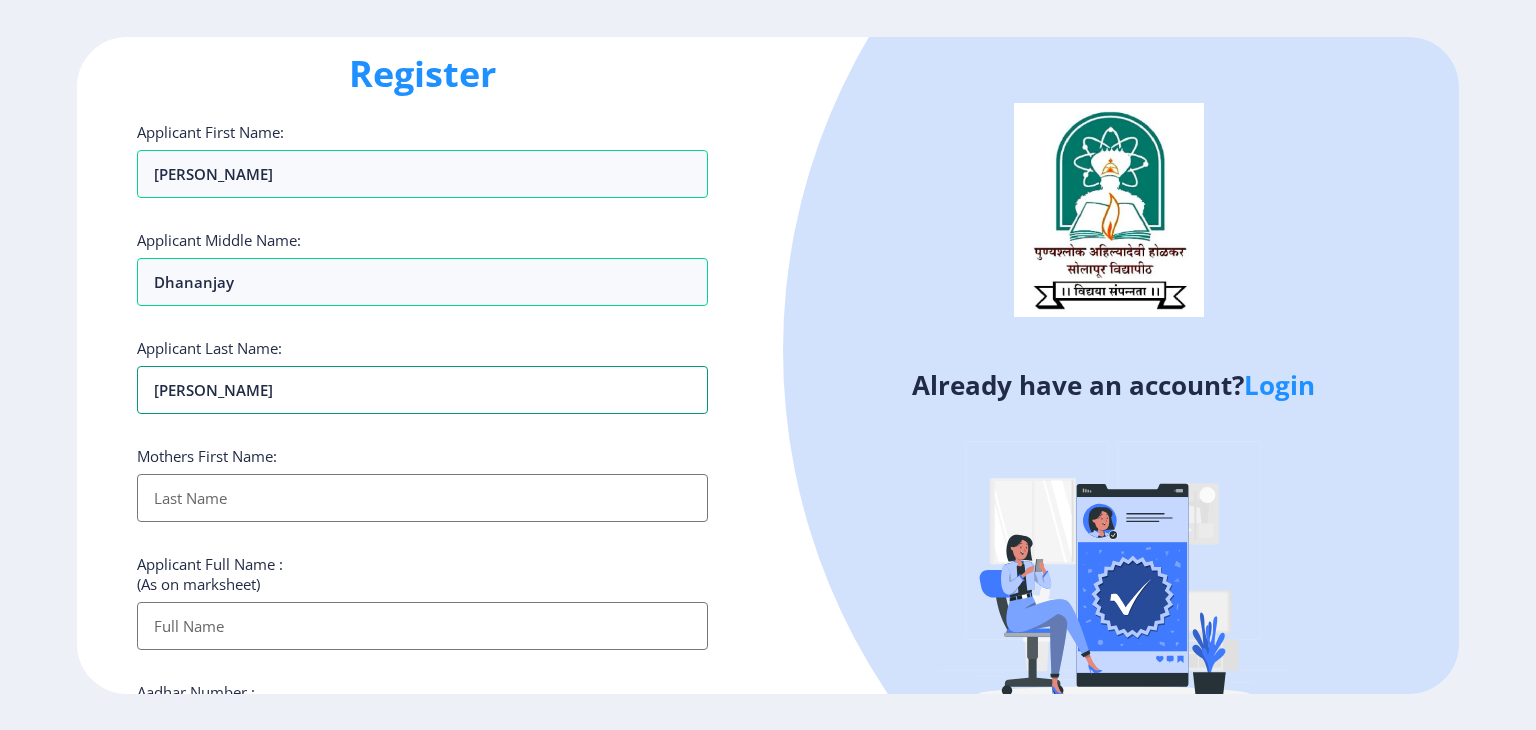 type on "[PERSON_NAME]" 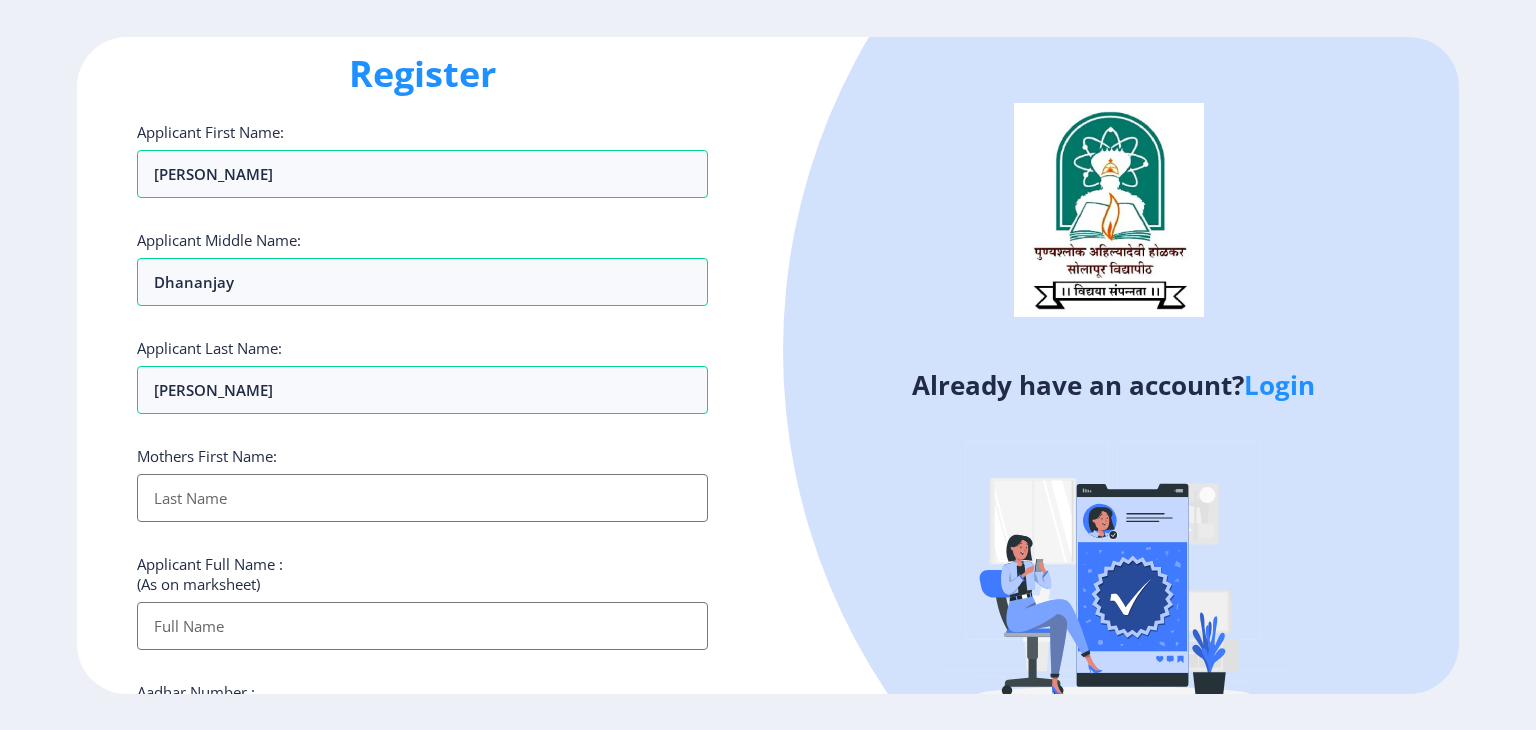 click on "Applicant First Name:" at bounding box center (422, 498) 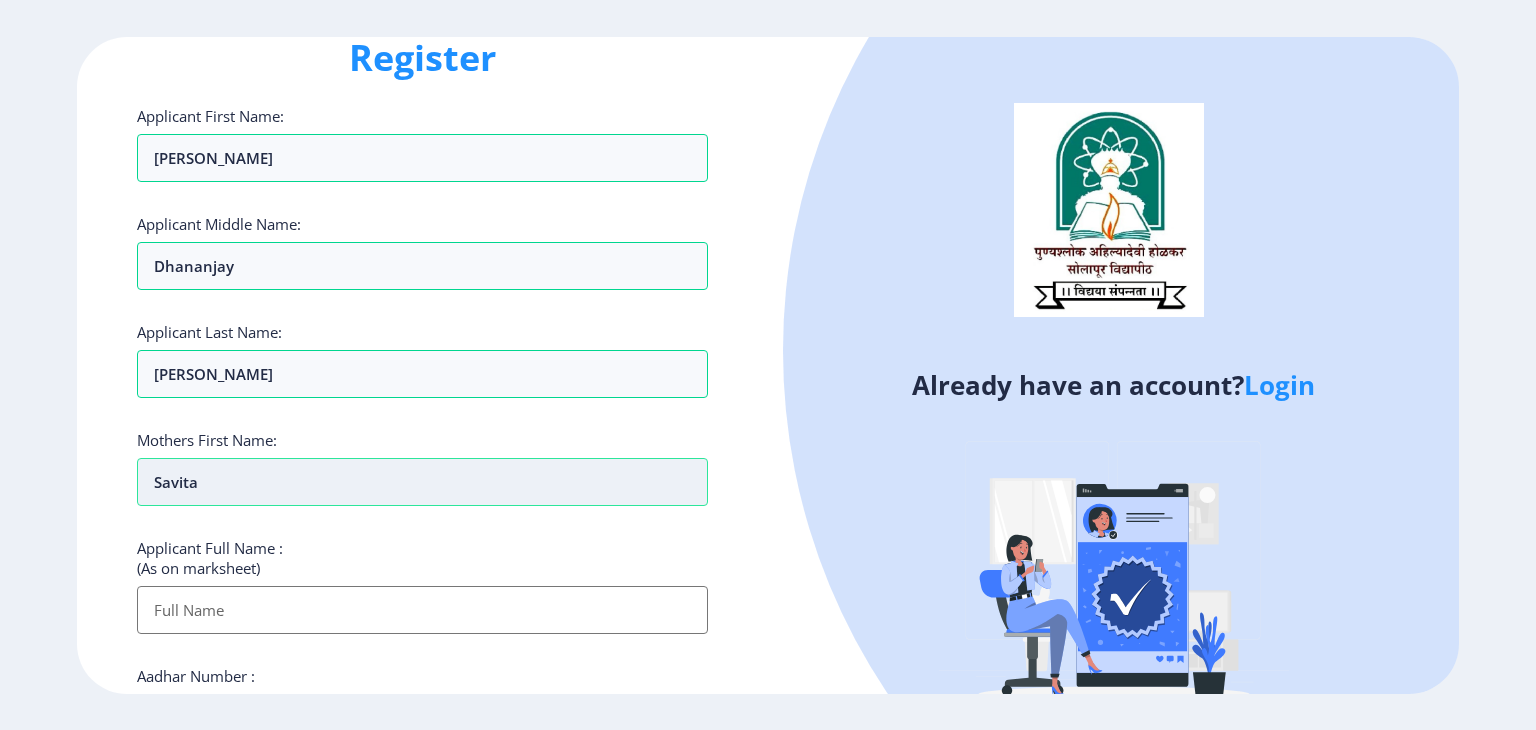 scroll, scrollTop: 62, scrollLeft: 0, axis: vertical 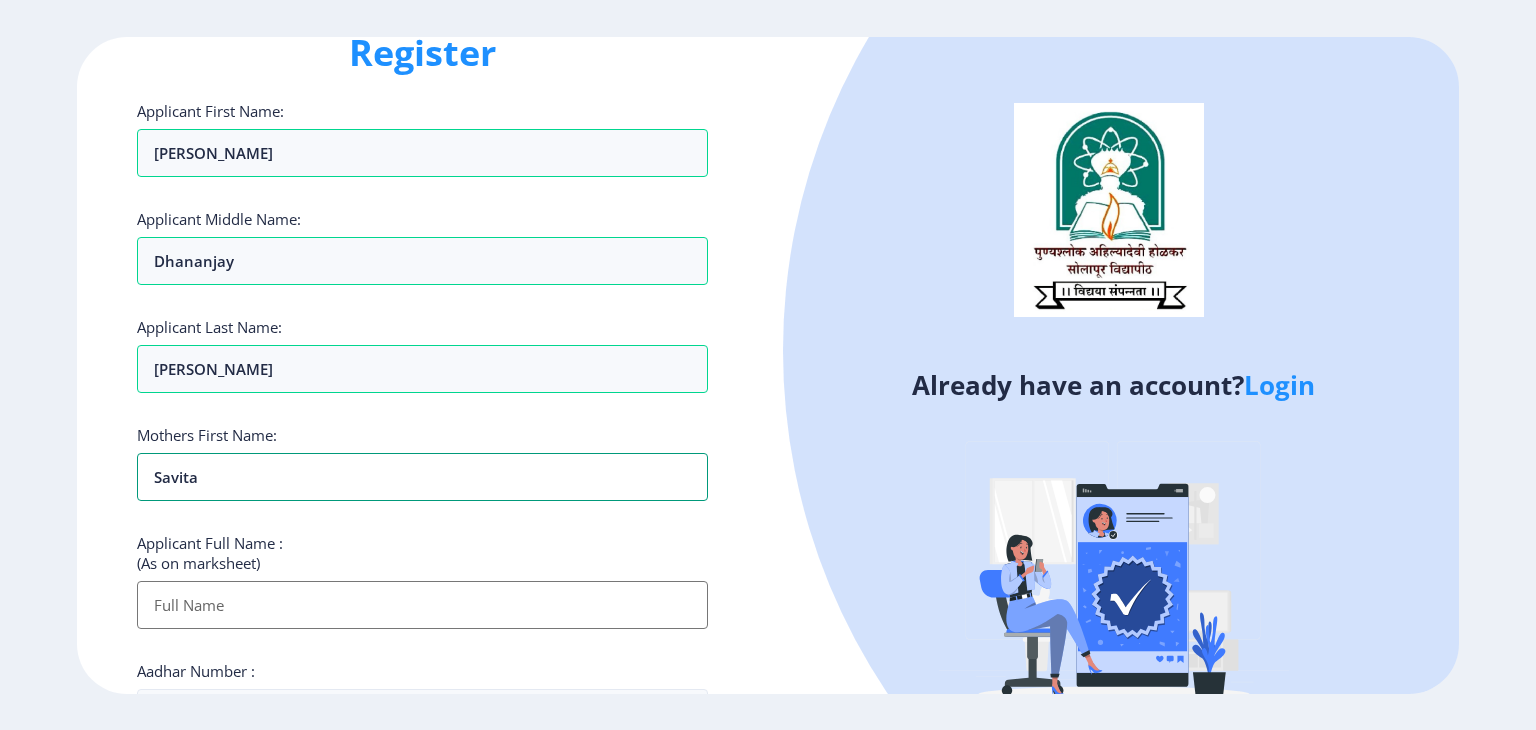 type on "Savita" 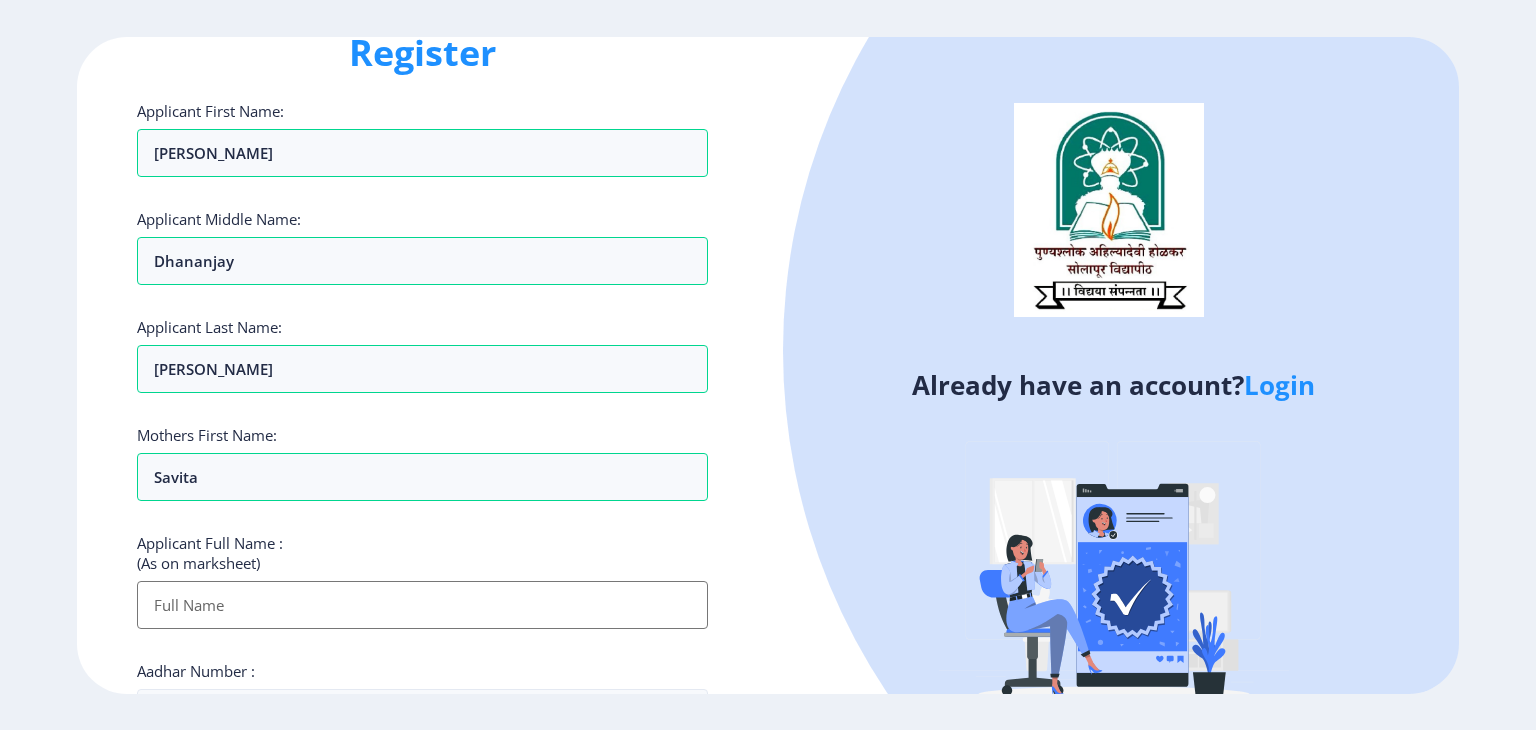 click on "Applicant First Name:" at bounding box center [422, 605] 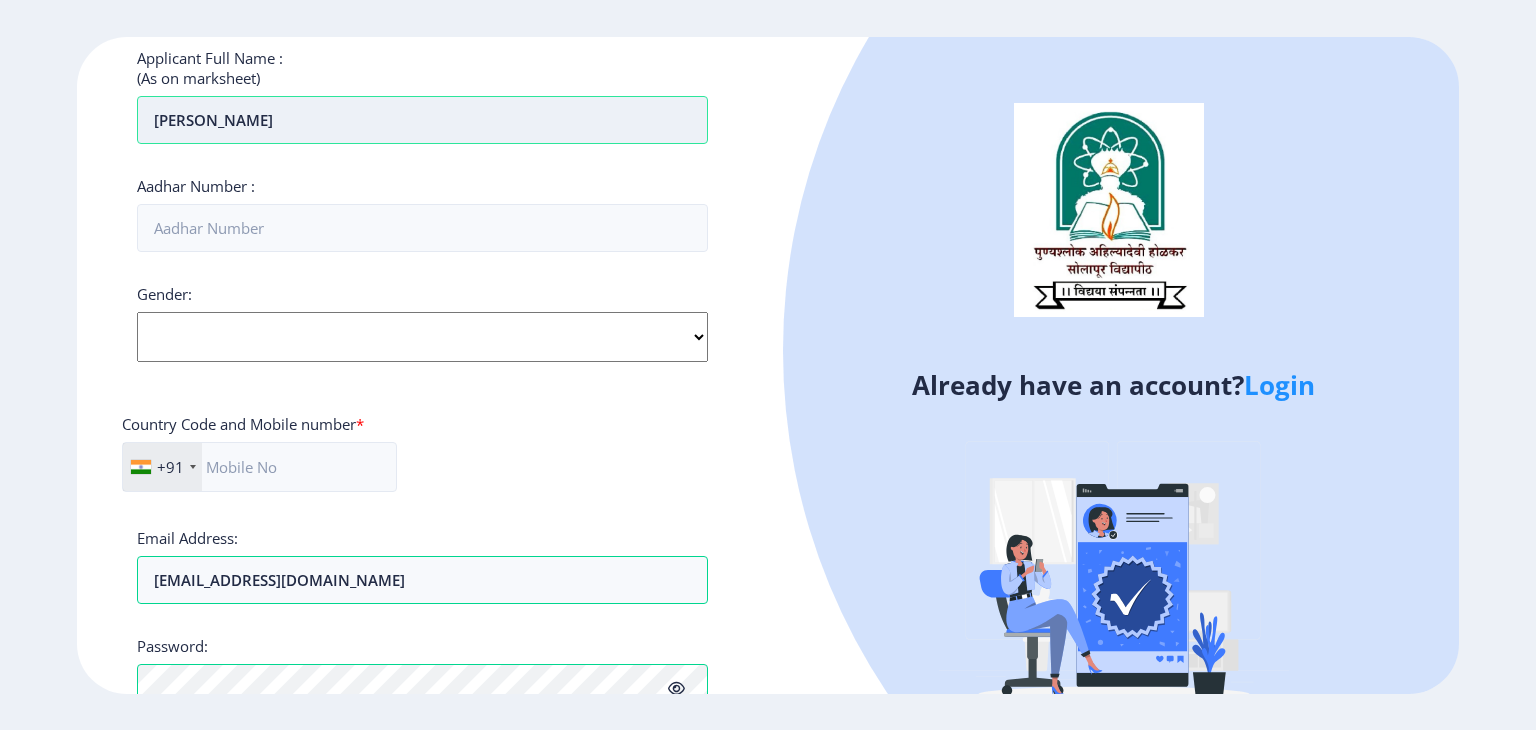 scroll, scrollTop: 554, scrollLeft: 0, axis: vertical 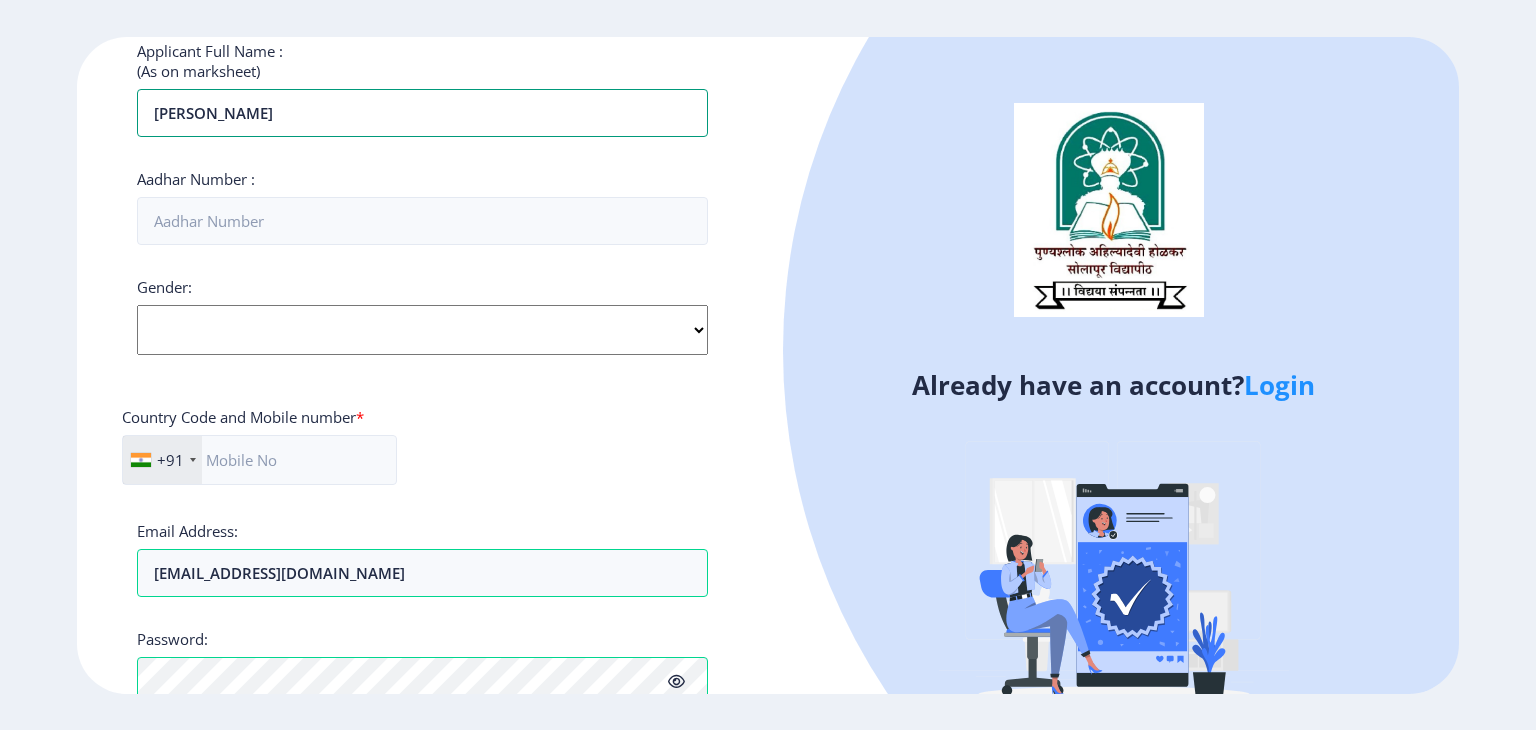 type on "[PERSON_NAME]" 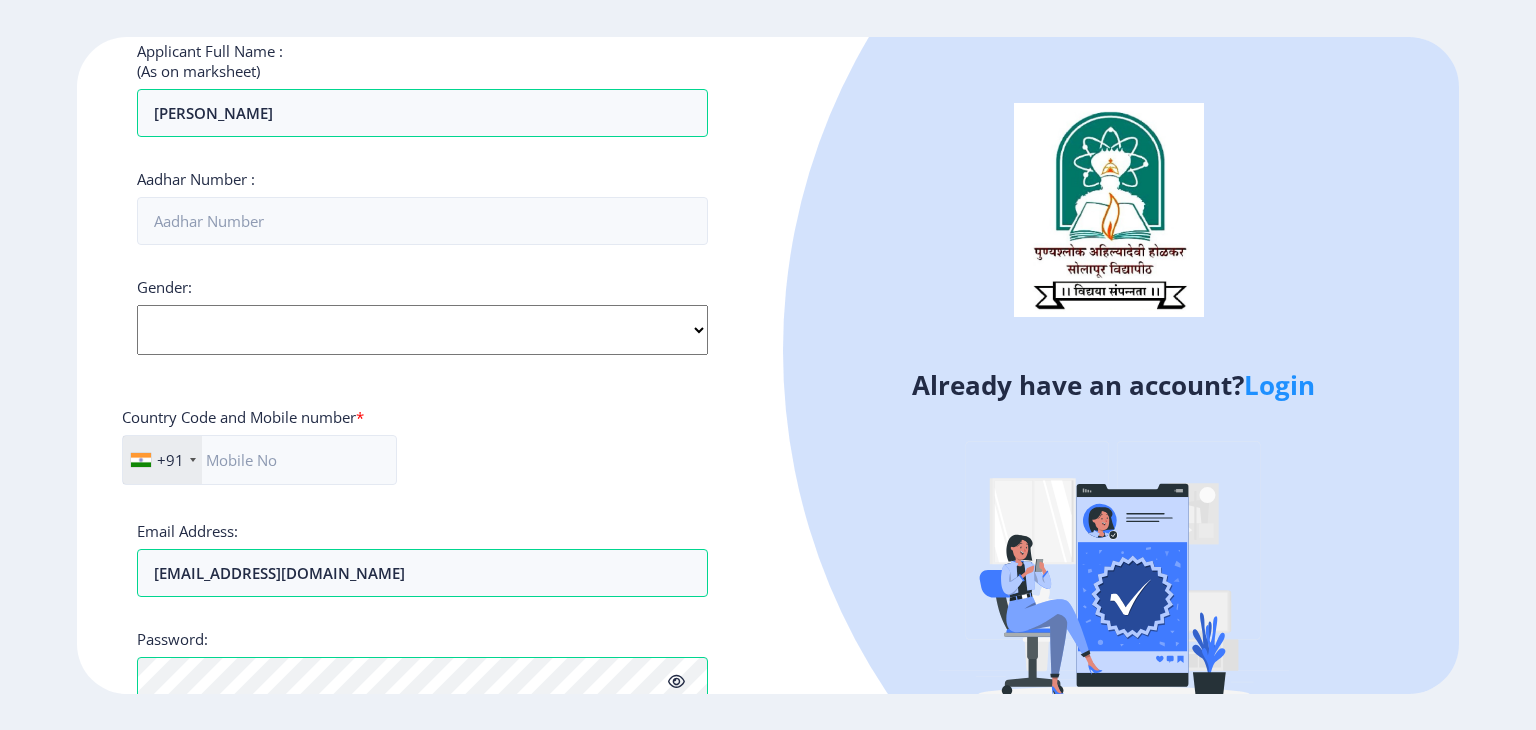 click on "Applicant First Name: [PERSON_NAME] Applicant Middle Name: Dhananjay Applicant Last Name: [PERSON_NAME] Mothers First Name: Savita Applicant Full Name : (As on marksheet) [PERSON_NAME] Number :  Gender: Select Gender [DEMOGRAPHIC_DATA] [DEMOGRAPHIC_DATA] Other  Country Code and Mobile number  *  +91 [GEOGRAPHIC_DATA] ([GEOGRAPHIC_DATA]) +91 [GEOGRAPHIC_DATA] (‫[GEOGRAPHIC_DATA]‬‎) +93 [GEOGRAPHIC_DATA] ([GEOGRAPHIC_DATA]) +355 [GEOGRAPHIC_DATA] (‫[GEOGRAPHIC_DATA]‬‎) +213 [US_STATE] +1 [GEOGRAPHIC_DATA] +376 [GEOGRAPHIC_DATA] +244 [GEOGRAPHIC_DATA] +1 [GEOGRAPHIC_DATA] +1 [GEOGRAPHIC_DATA] +54 [GEOGRAPHIC_DATA] ([GEOGRAPHIC_DATA]) +374 [GEOGRAPHIC_DATA] +297 [GEOGRAPHIC_DATA] +61 [GEOGRAPHIC_DATA] ([GEOGRAPHIC_DATA]) +43 [GEOGRAPHIC_DATA] ([GEOGRAPHIC_DATA]) +994 [GEOGRAPHIC_DATA] +1 [GEOGRAPHIC_DATA] ([GEOGRAPHIC_DATA][GEOGRAPHIC_DATA]‬‎) +973 [GEOGRAPHIC_DATA] ([GEOGRAPHIC_DATA]) +880 [GEOGRAPHIC_DATA] +1 [GEOGRAPHIC_DATA] ([GEOGRAPHIC_DATA]) +375 [GEOGRAPHIC_DATA] ([GEOGRAPHIC_DATA]) +32 [GEOGRAPHIC_DATA] +501 [GEOGRAPHIC_DATA] ([GEOGRAPHIC_DATA]) +229 [GEOGRAPHIC_DATA] +1 [GEOGRAPHIC_DATA] (འབྲུག) +975 [GEOGRAPHIC_DATA] +591 [GEOGRAPHIC_DATA] ([GEOGRAPHIC_DATA]) +387 [GEOGRAPHIC_DATA] +267 [GEOGRAPHIC_DATA] ([GEOGRAPHIC_DATA]) +55 [GEOGRAPHIC_DATA] +246 [GEOGRAPHIC_DATA]" 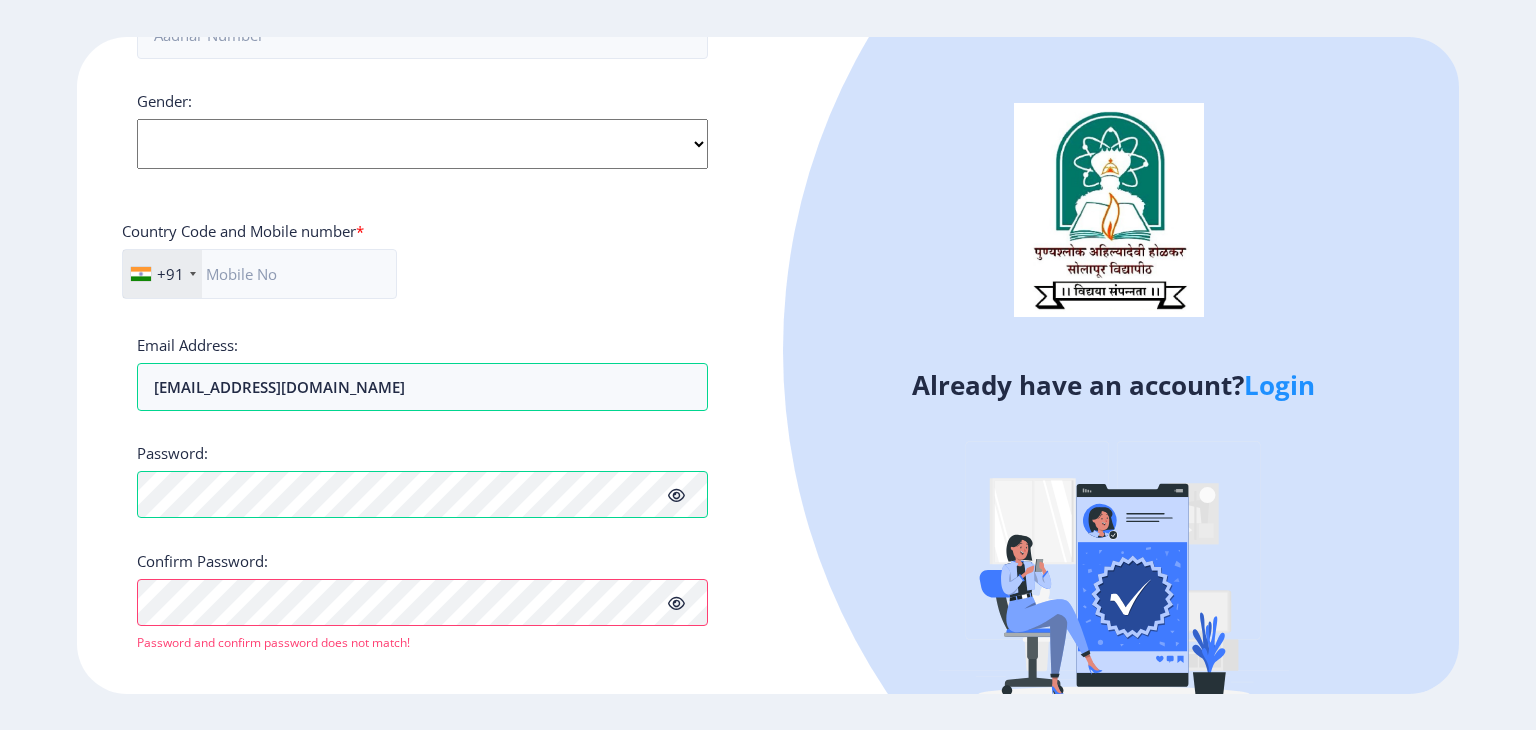 scroll, scrollTop: 756, scrollLeft: 0, axis: vertical 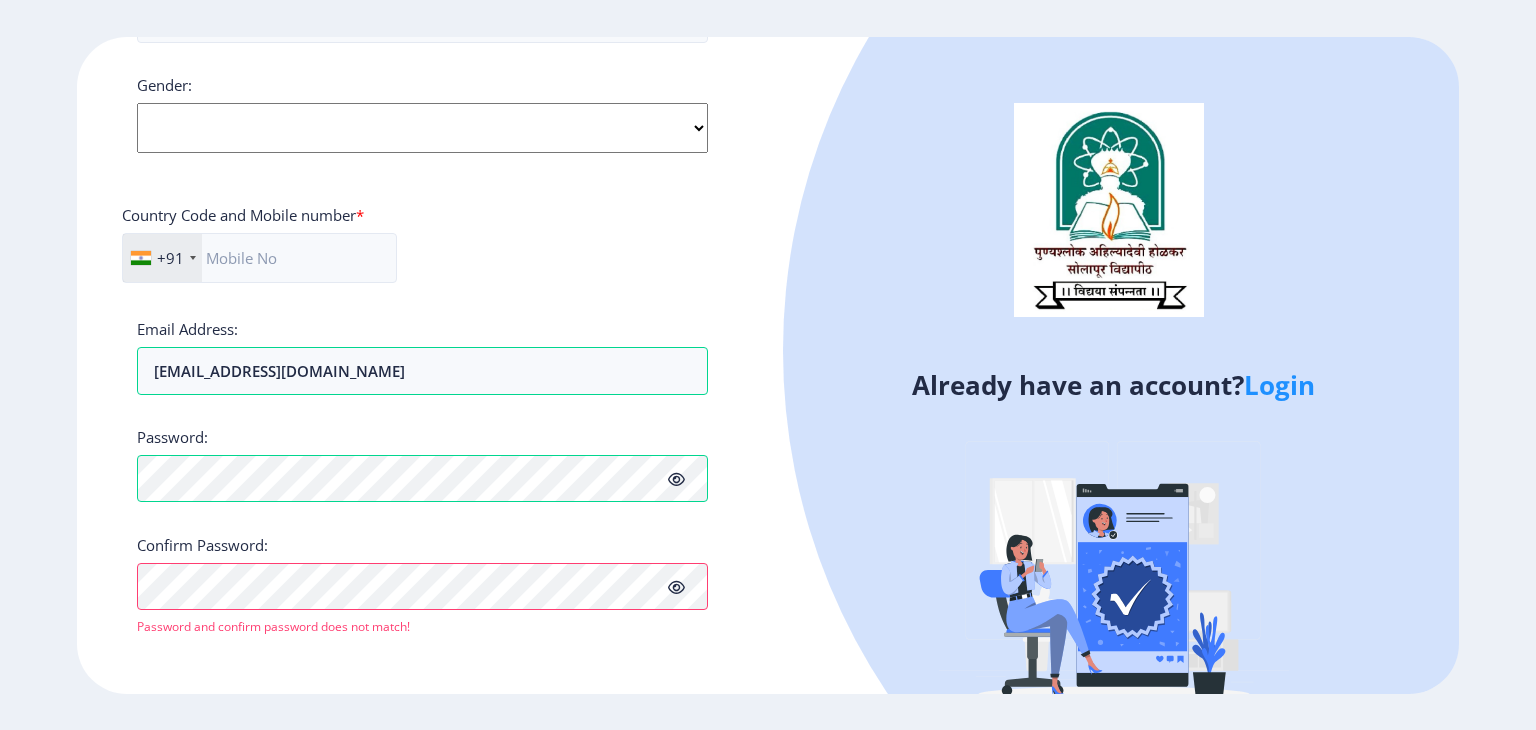 click on "Select Gender [DEMOGRAPHIC_DATA] [DEMOGRAPHIC_DATA] Other" 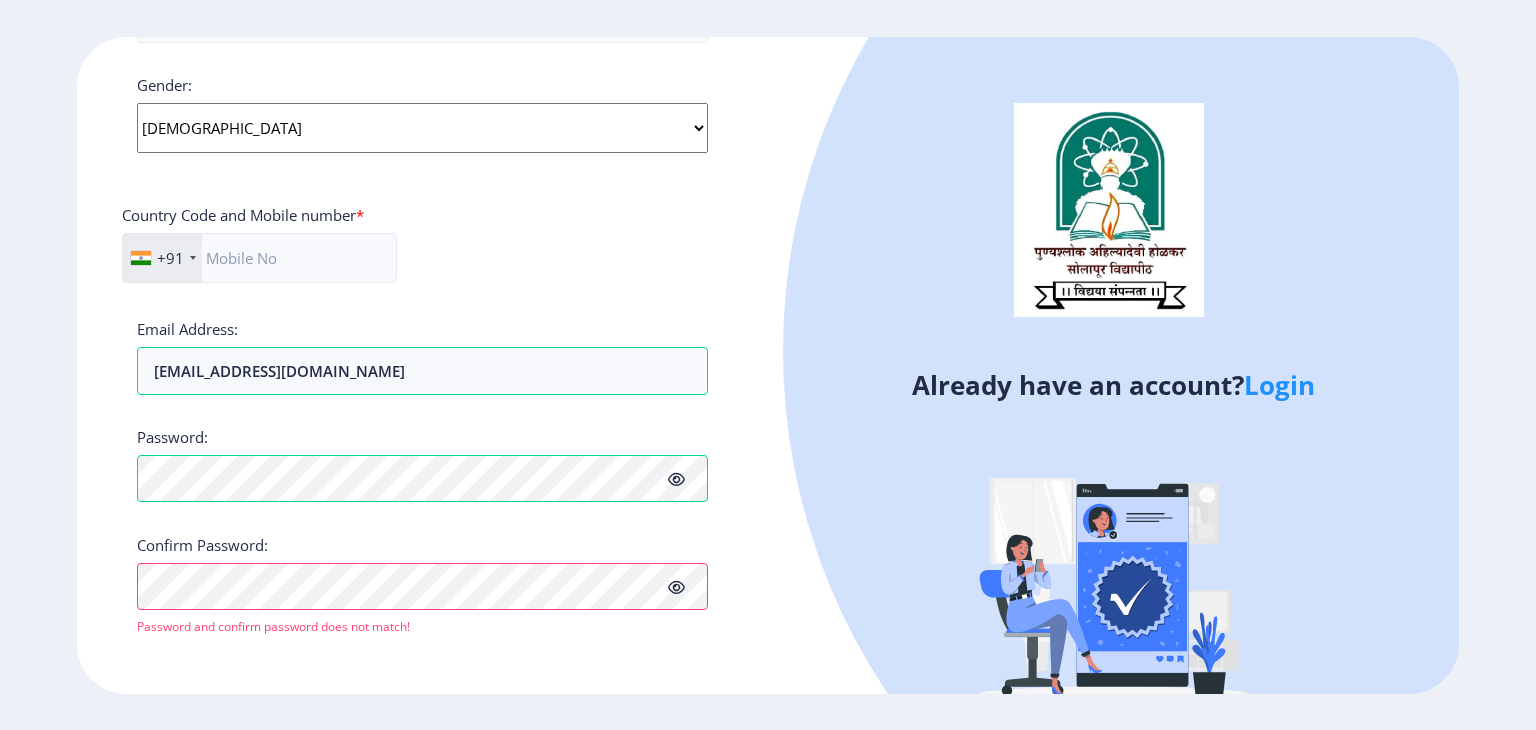 click on "Select Gender [DEMOGRAPHIC_DATA] [DEMOGRAPHIC_DATA] Other" 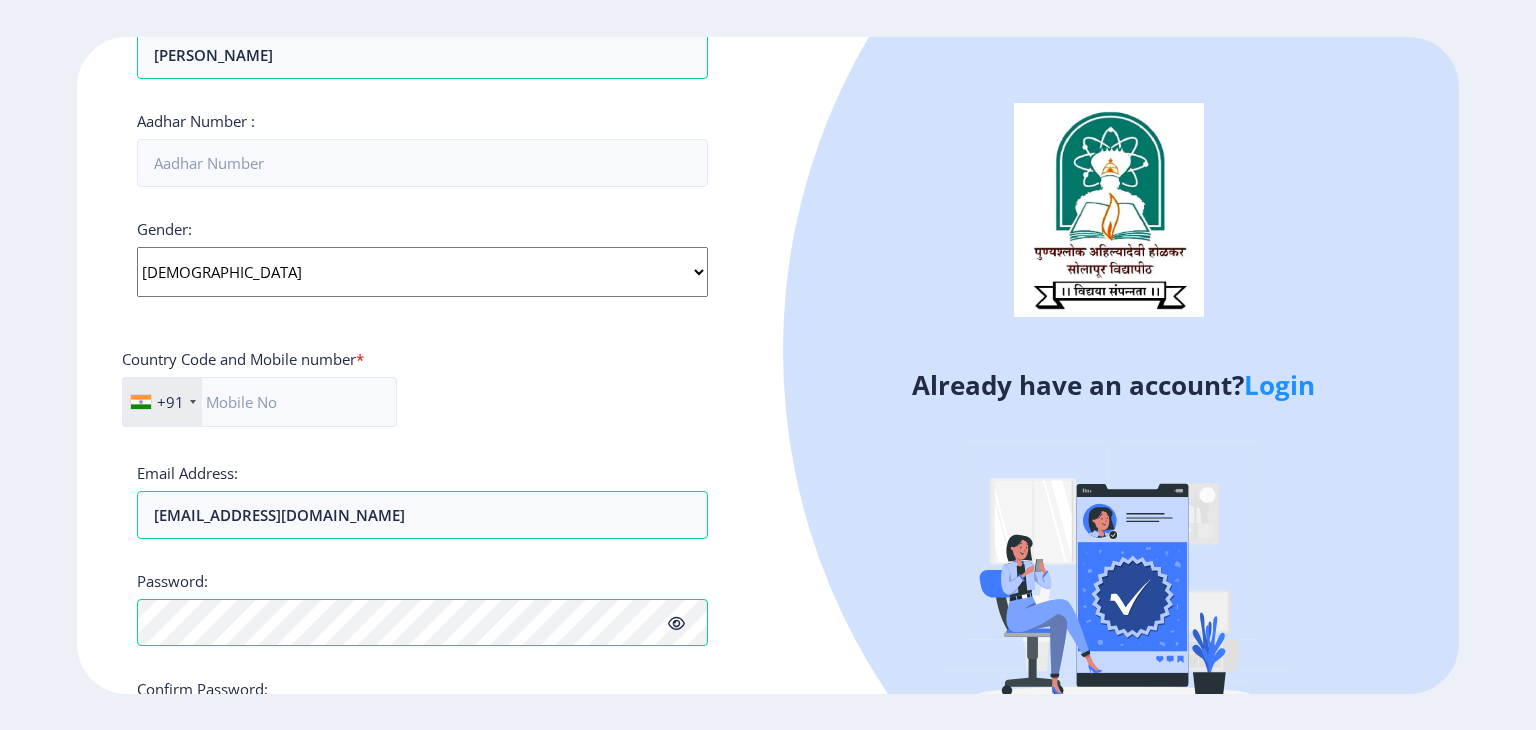 scroll, scrollTop: 595, scrollLeft: 0, axis: vertical 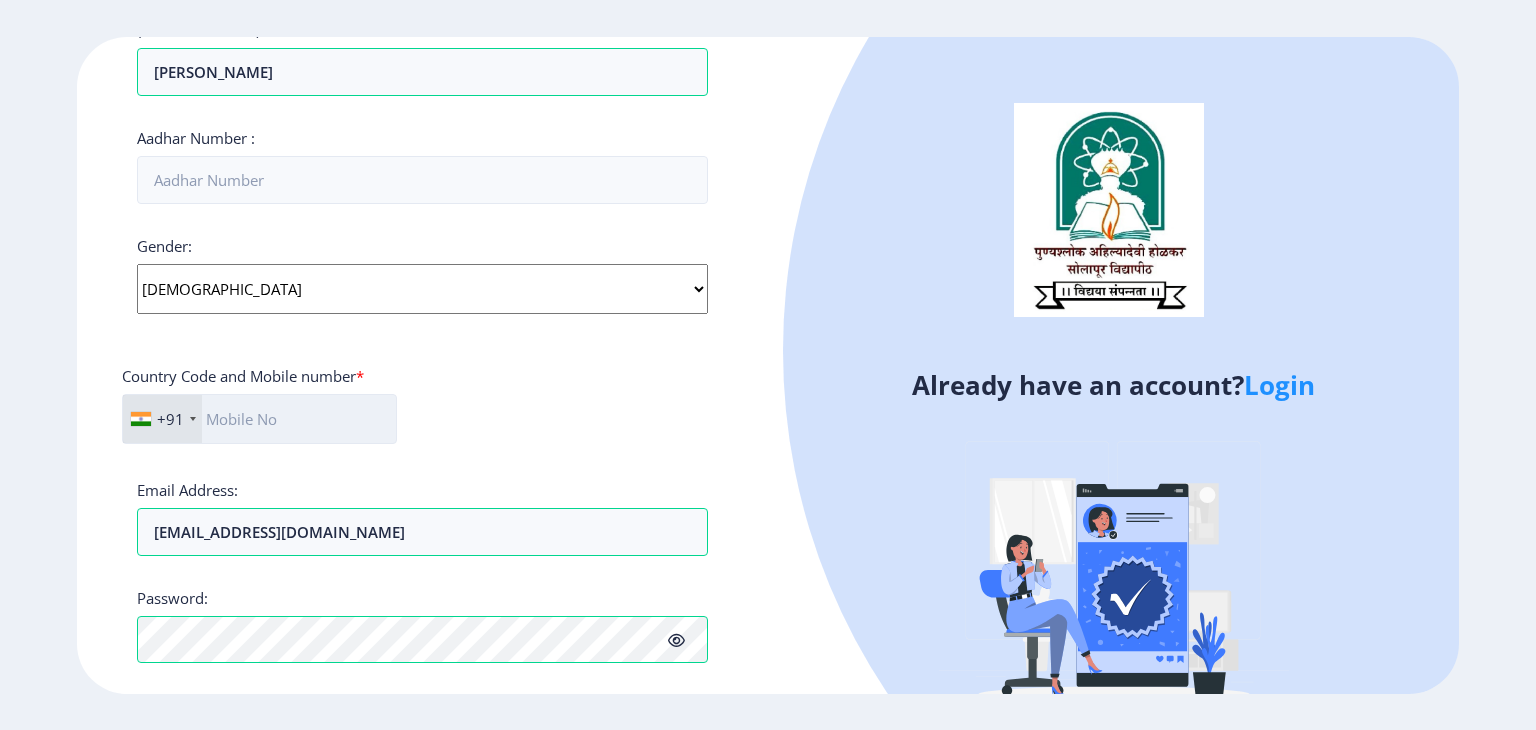 click 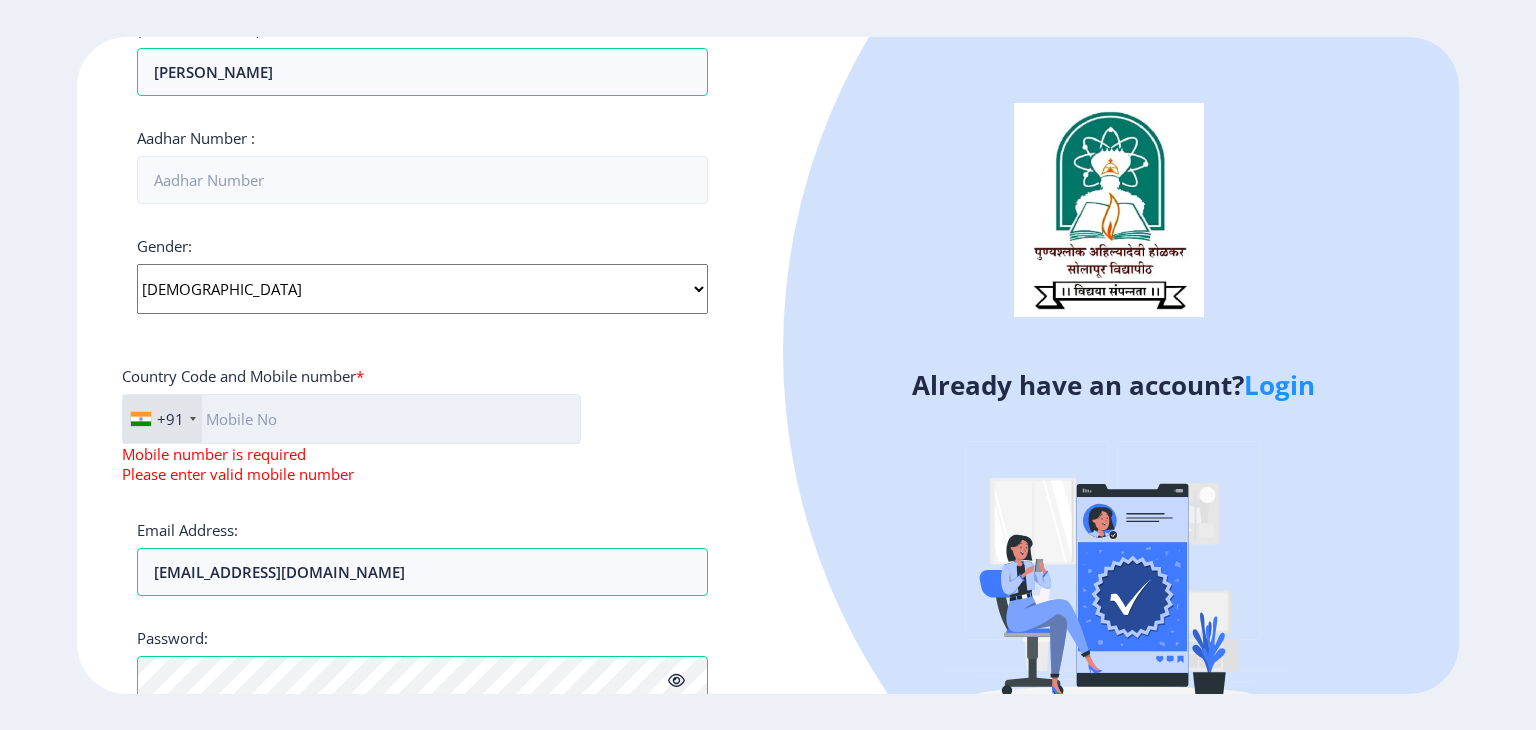 type on "4" 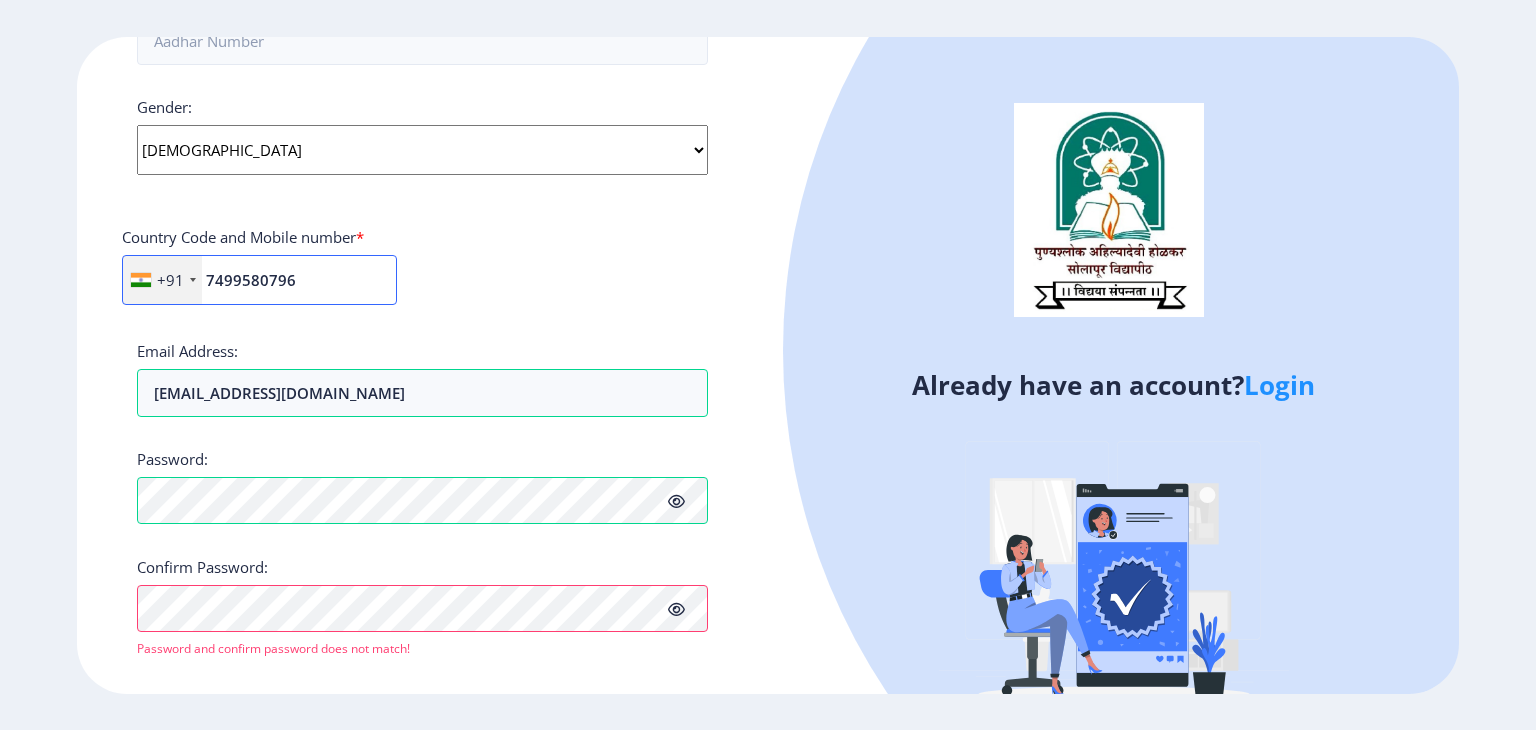 scroll, scrollTop: 756, scrollLeft: 0, axis: vertical 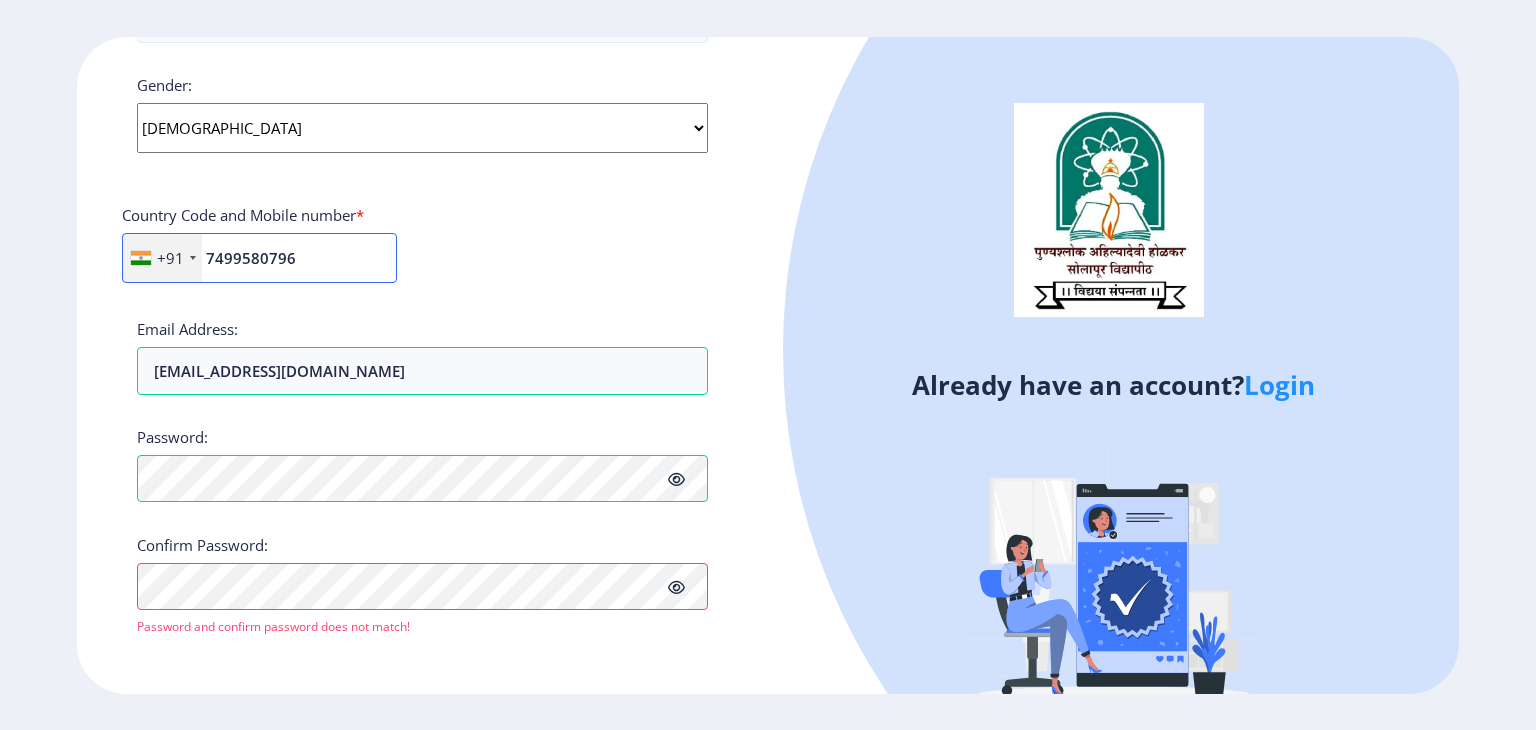 type on "7499580796" 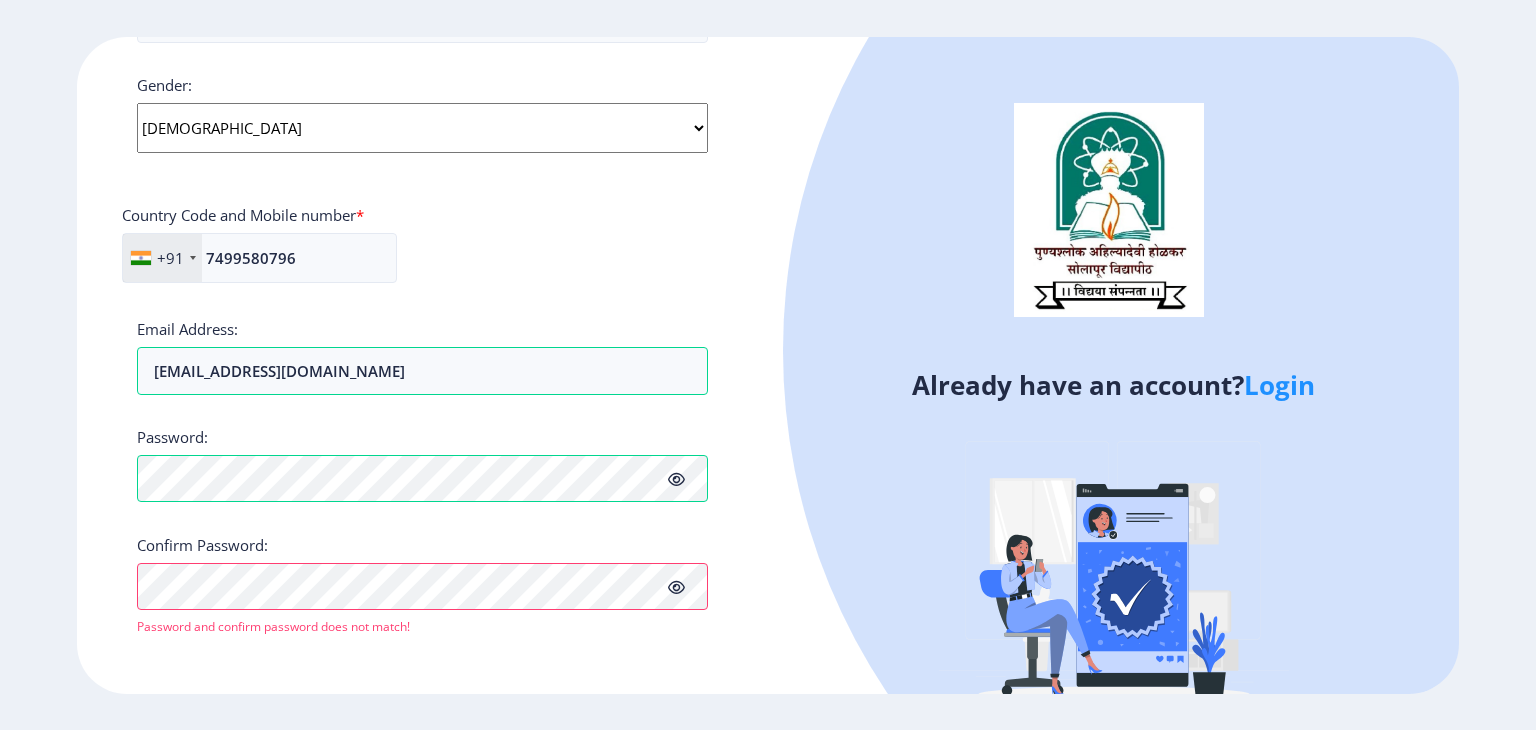 click 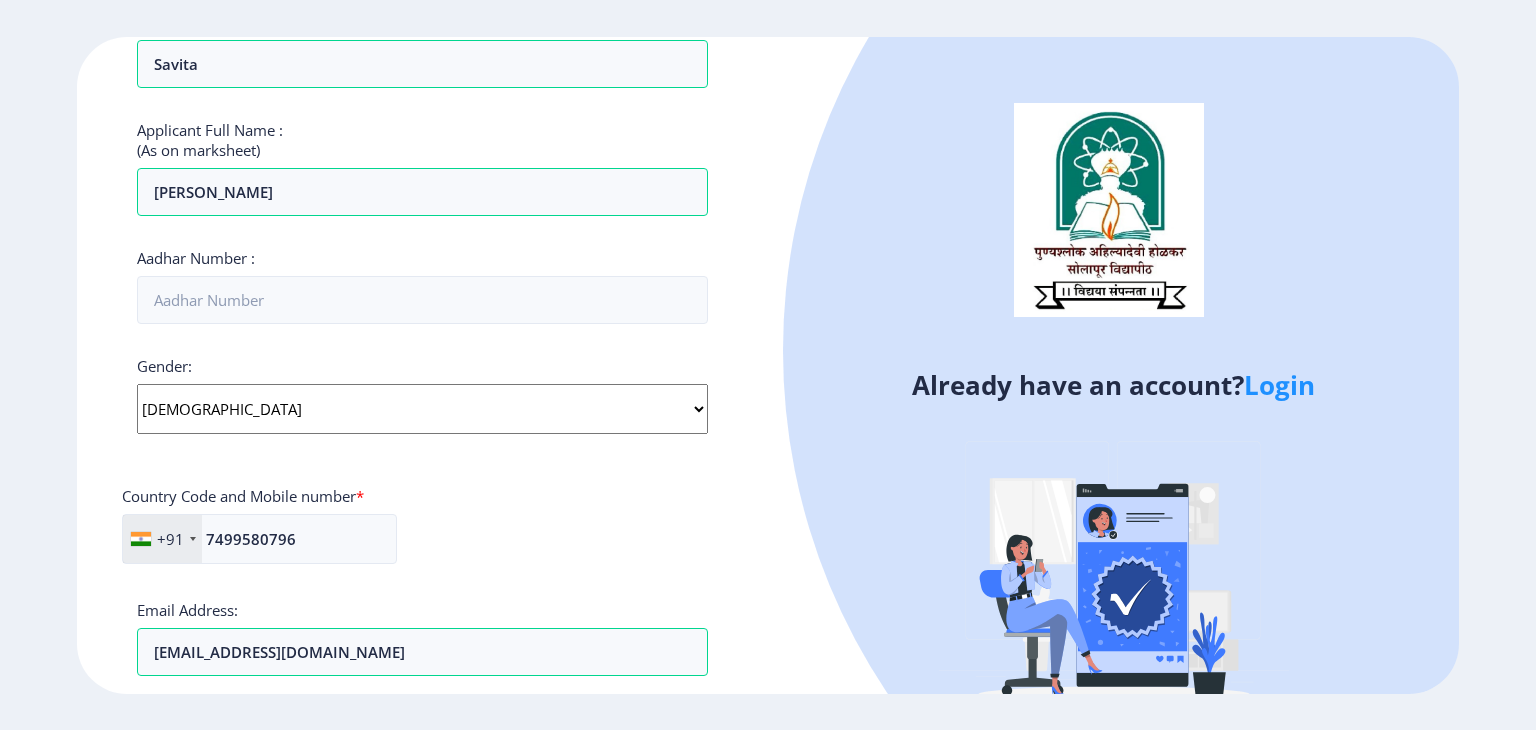 scroll, scrollTop: 474, scrollLeft: 0, axis: vertical 